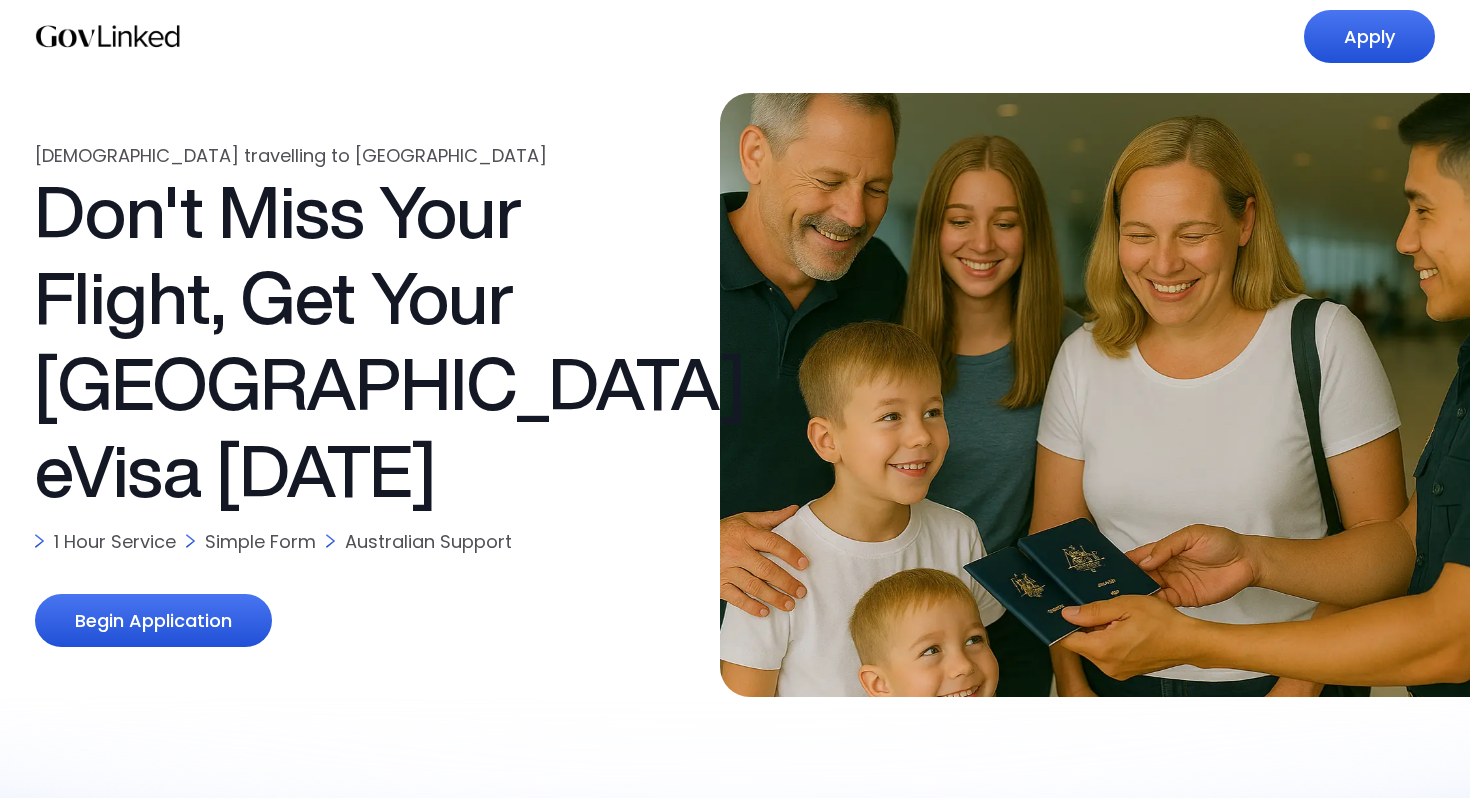scroll, scrollTop: 0, scrollLeft: 0, axis: both 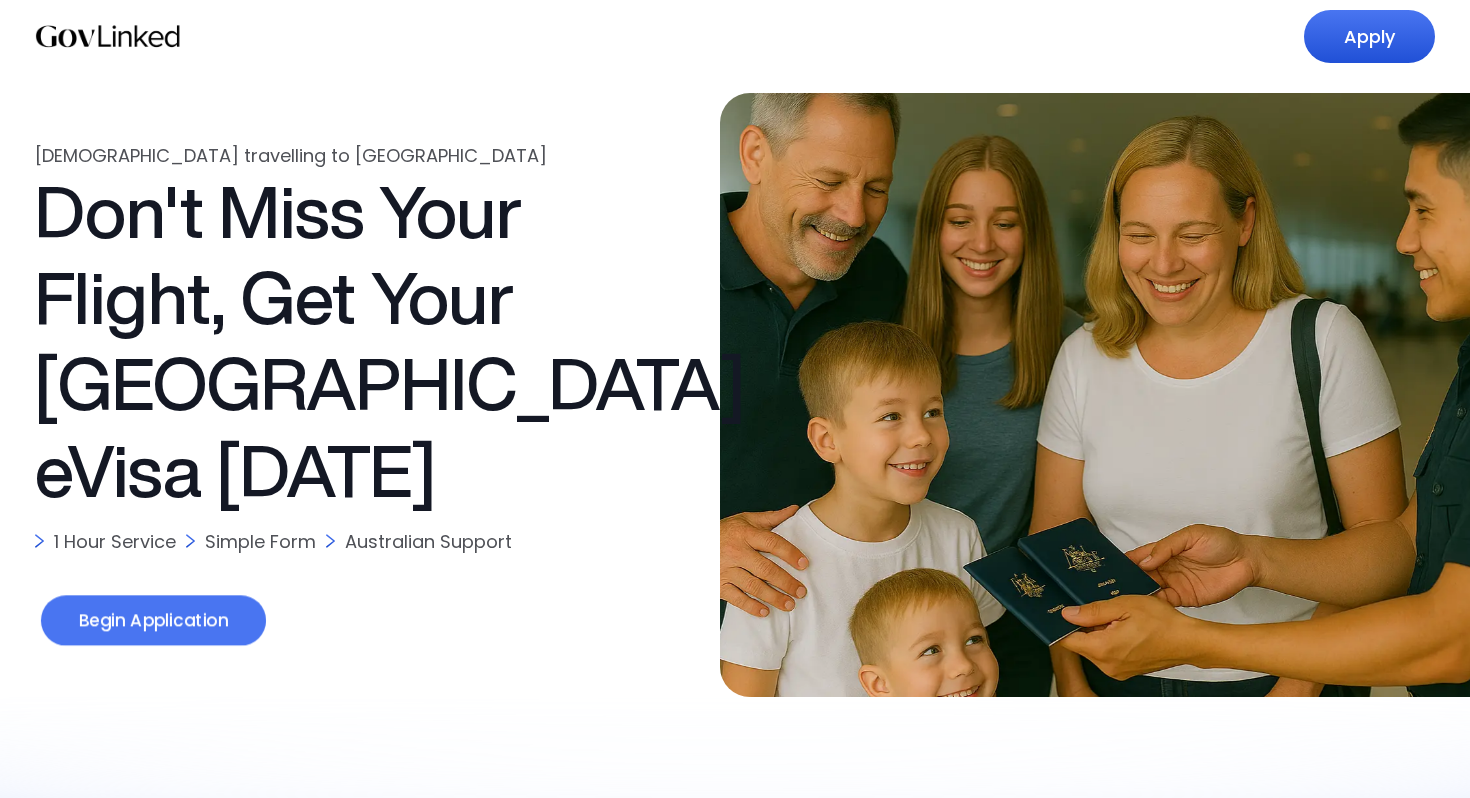 click on "Begin Application" at bounding box center [153, 621] 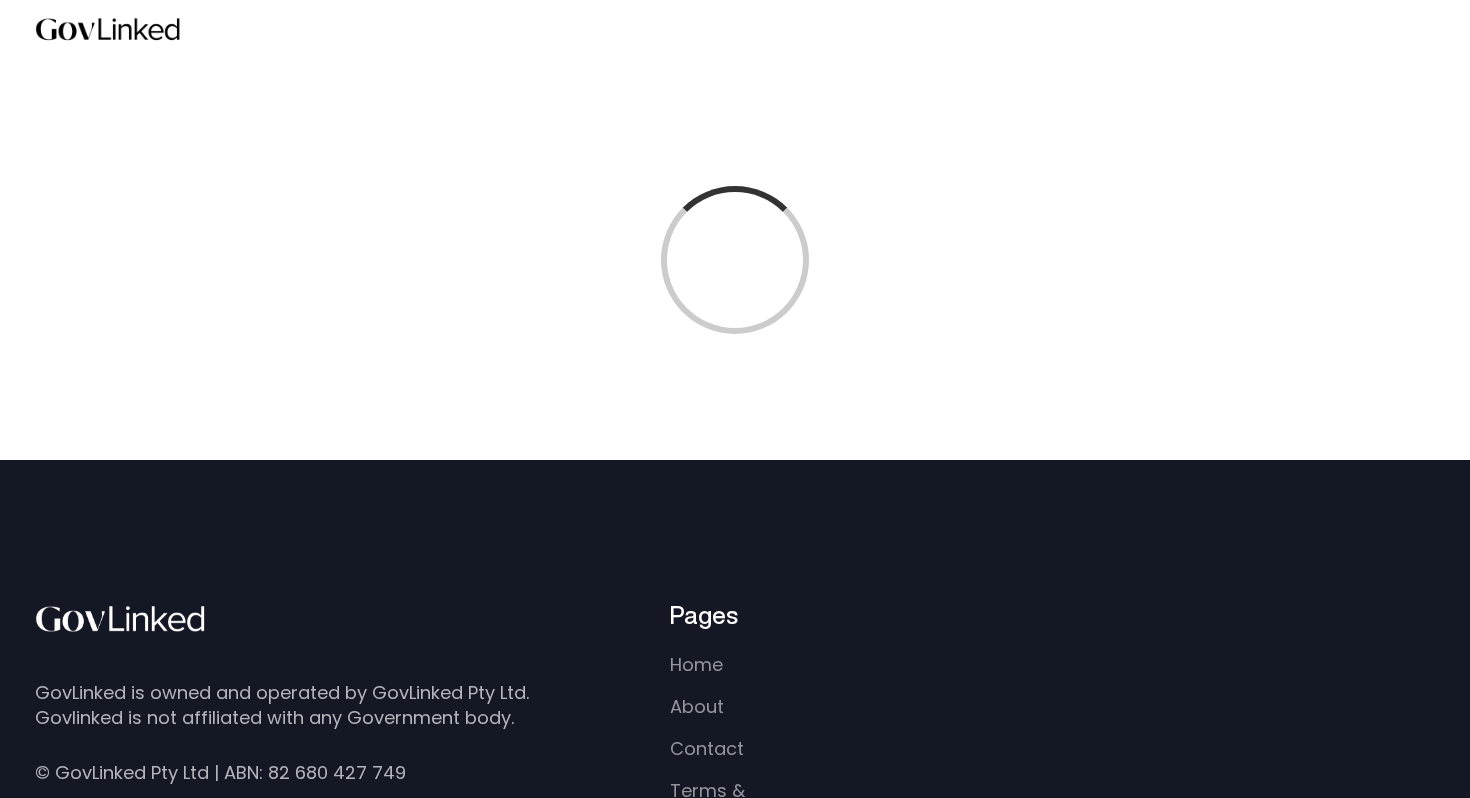 scroll, scrollTop: 0, scrollLeft: 0, axis: both 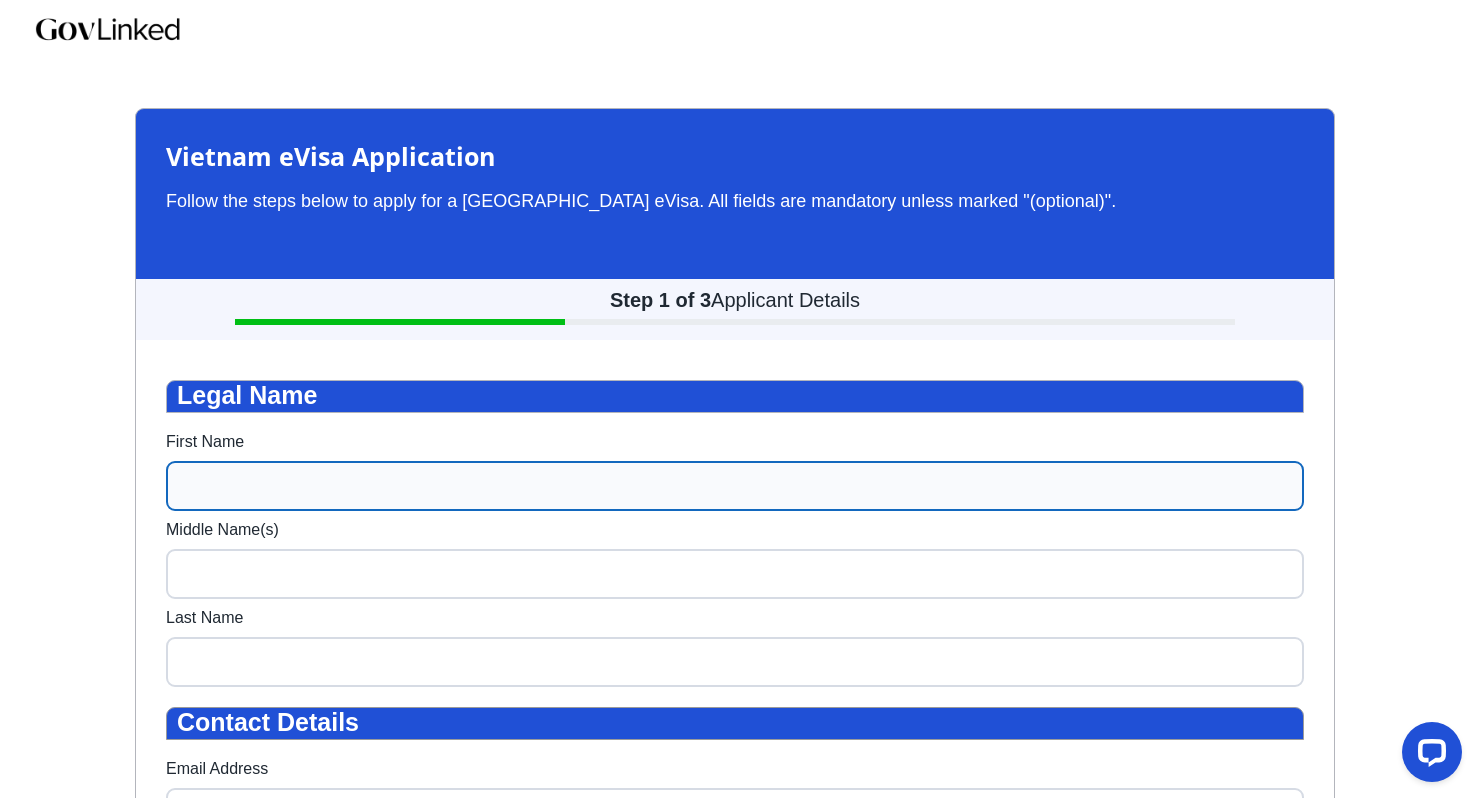 click on "First Name" at bounding box center (735, 486) 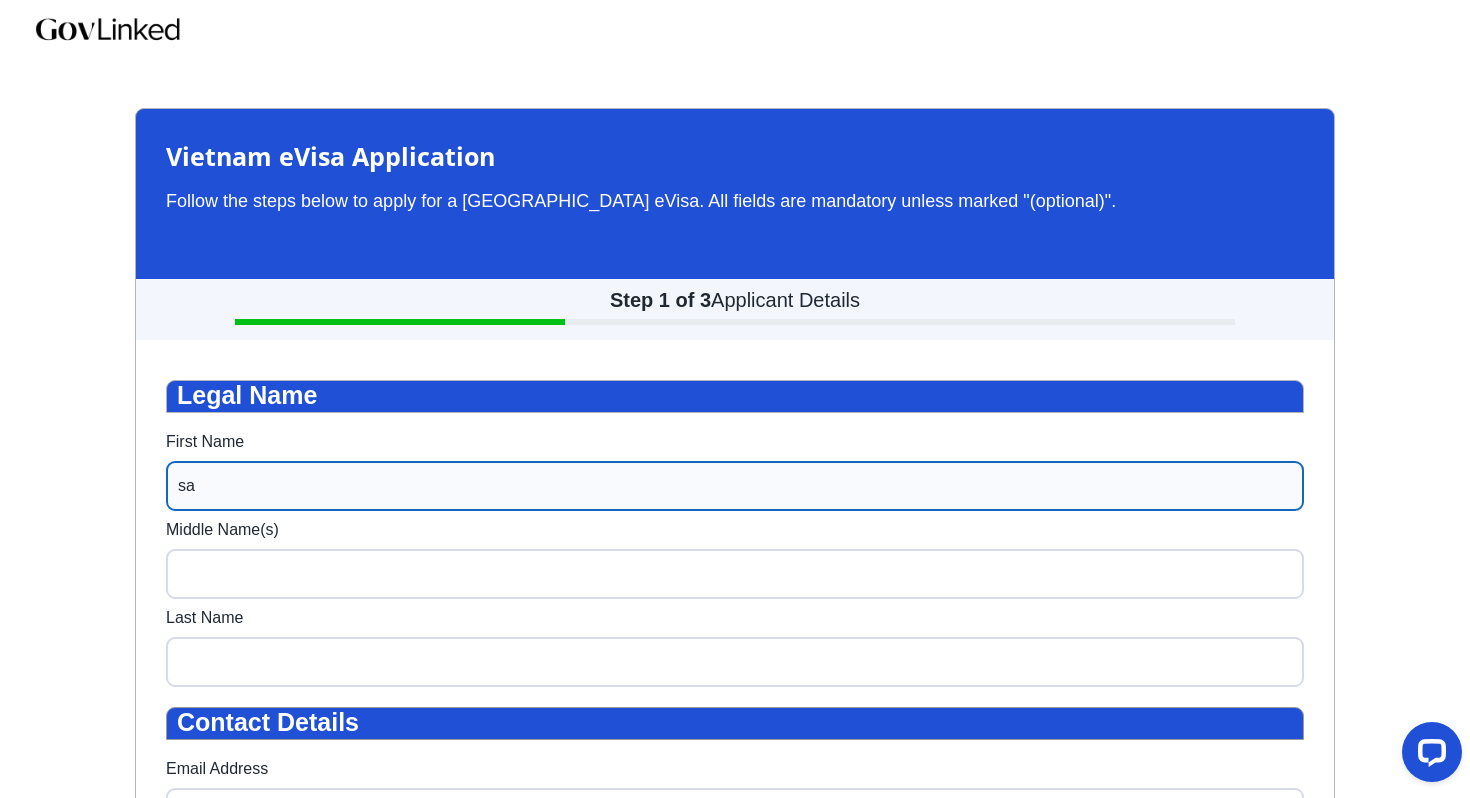 type on "s" 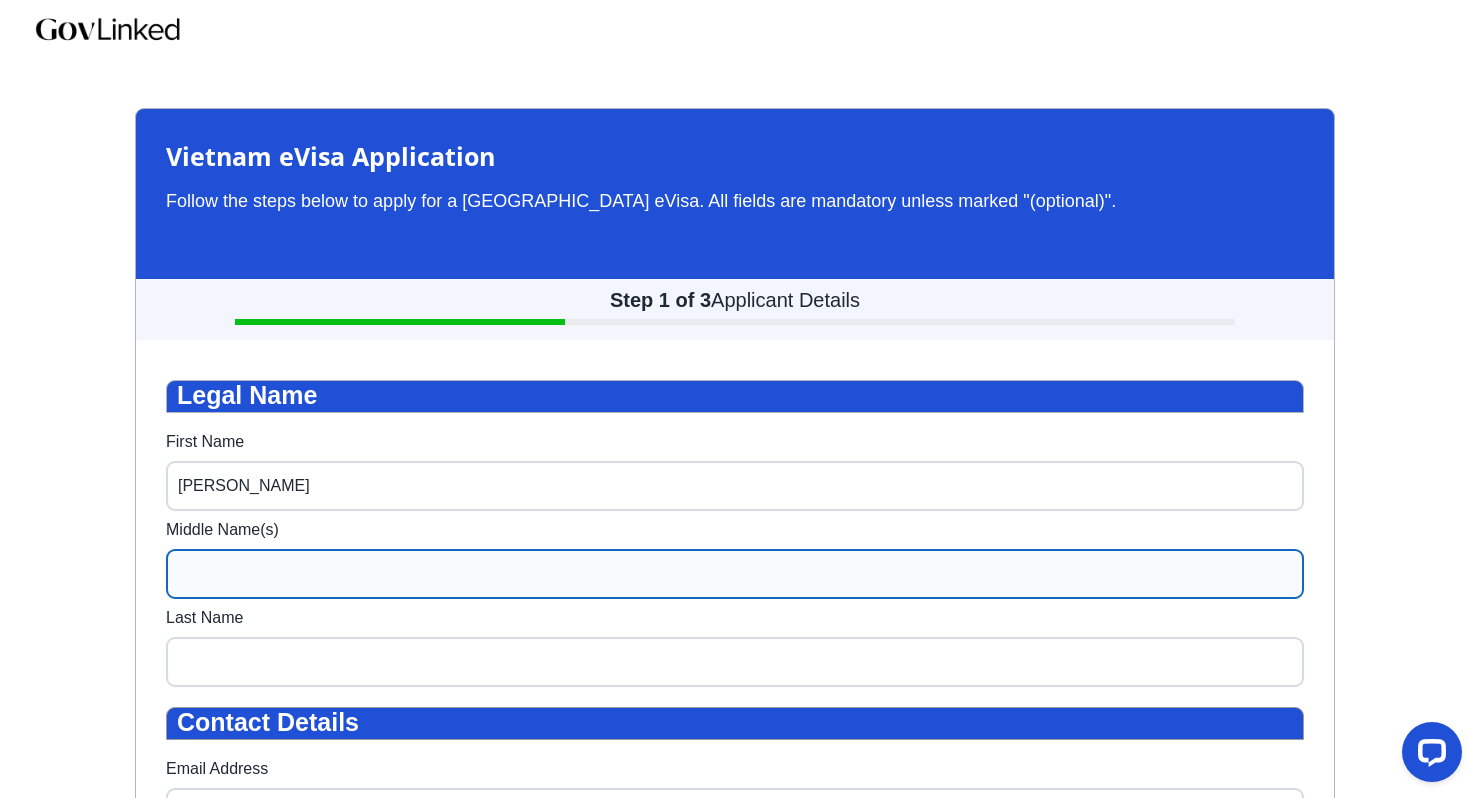 click on "Middle Name(s)" at bounding box center [735, 574] 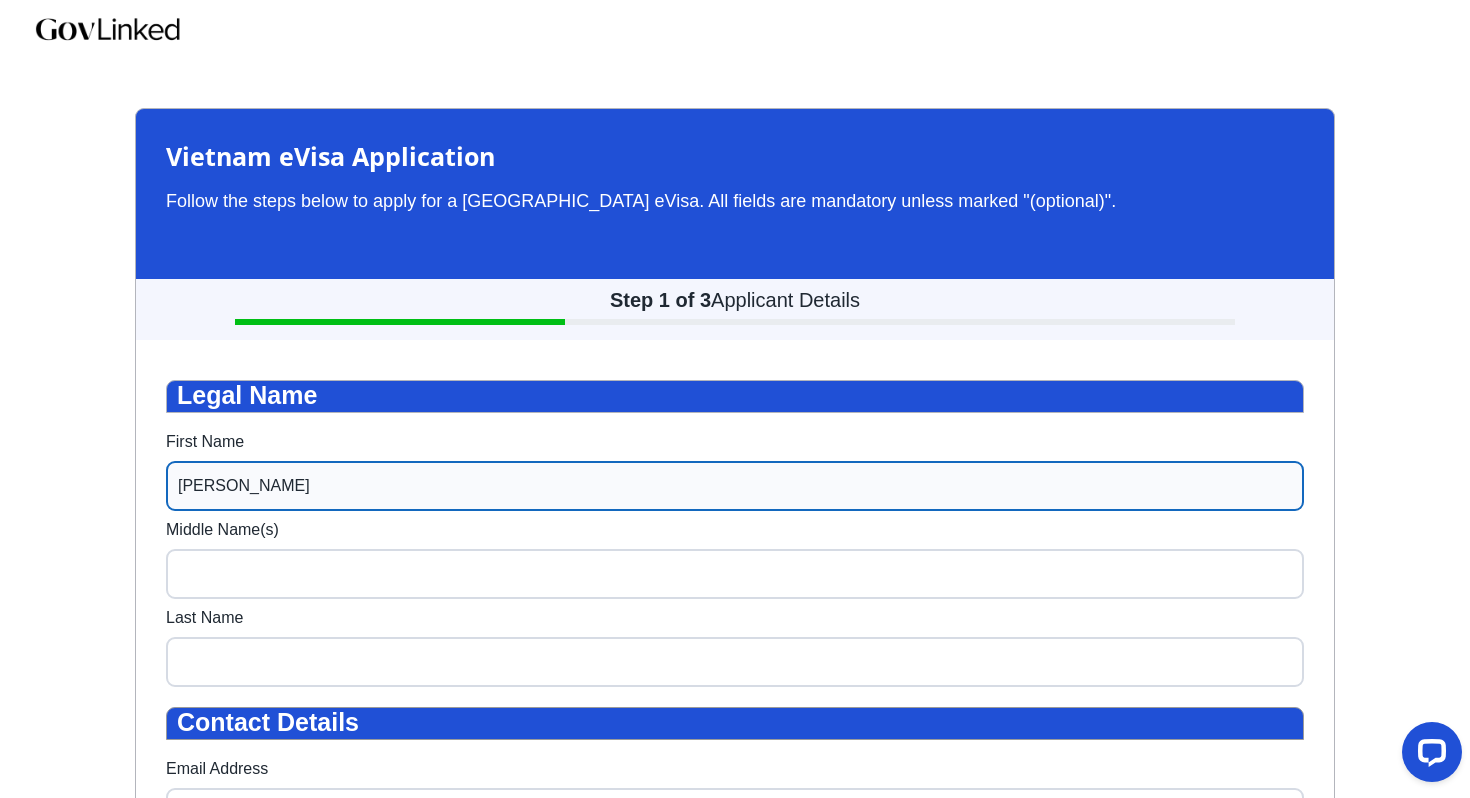 drag, startPoint x: 218, startPoint y: 498, endPoint x: 368, endPoint y: 497, distance: 150.00333 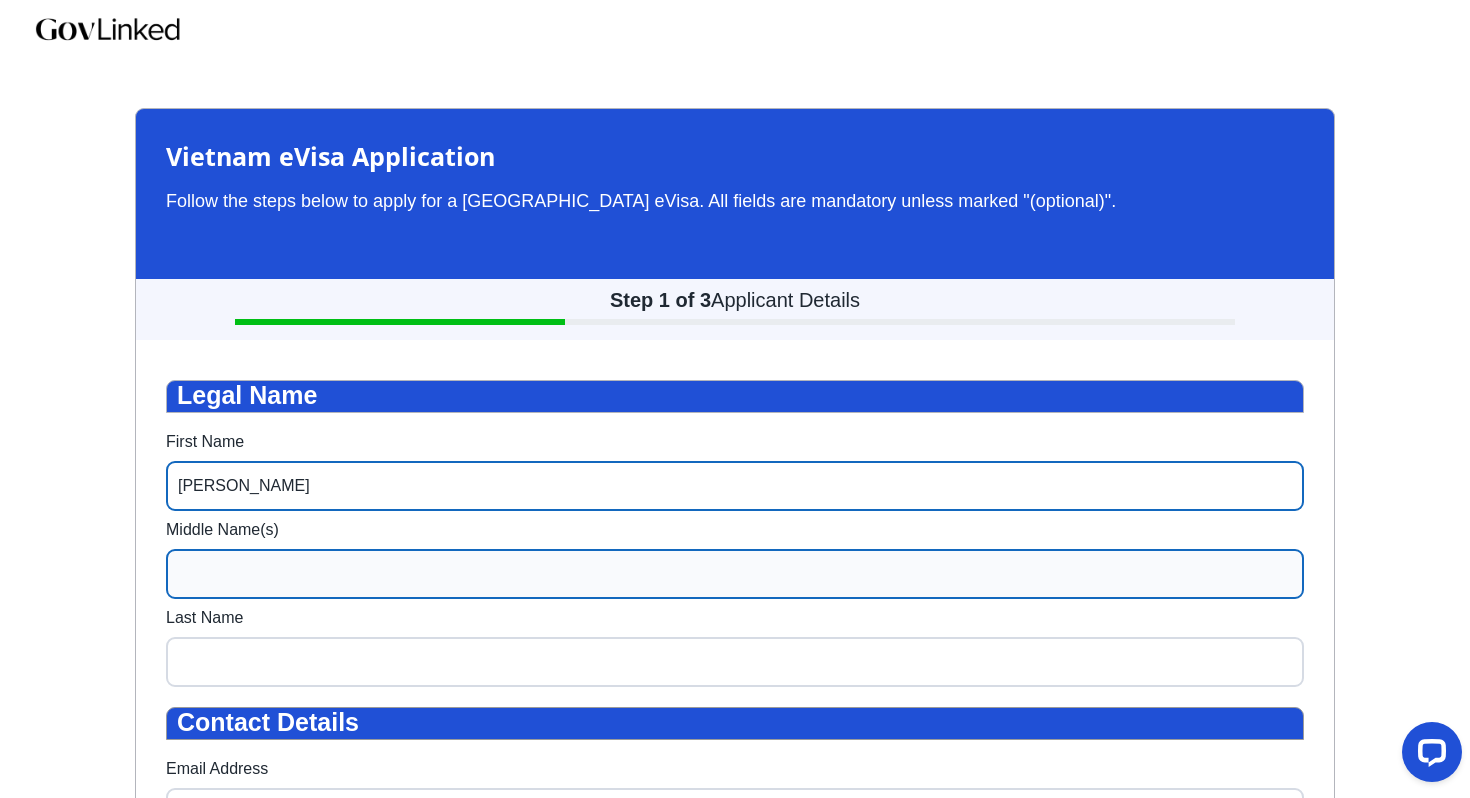type on "Sally" 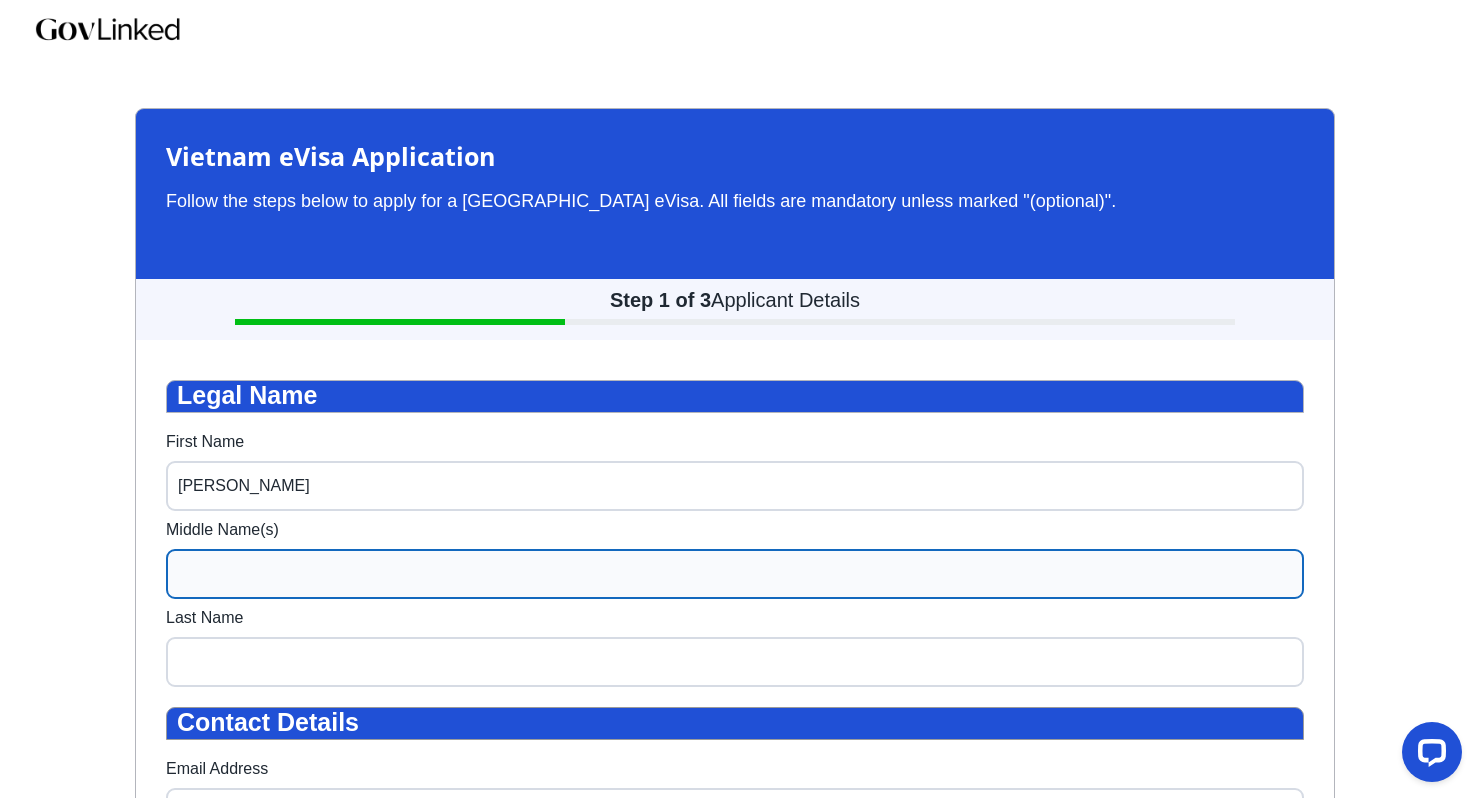 click on "Middle Name(s)" at bounding box center [735, 574] 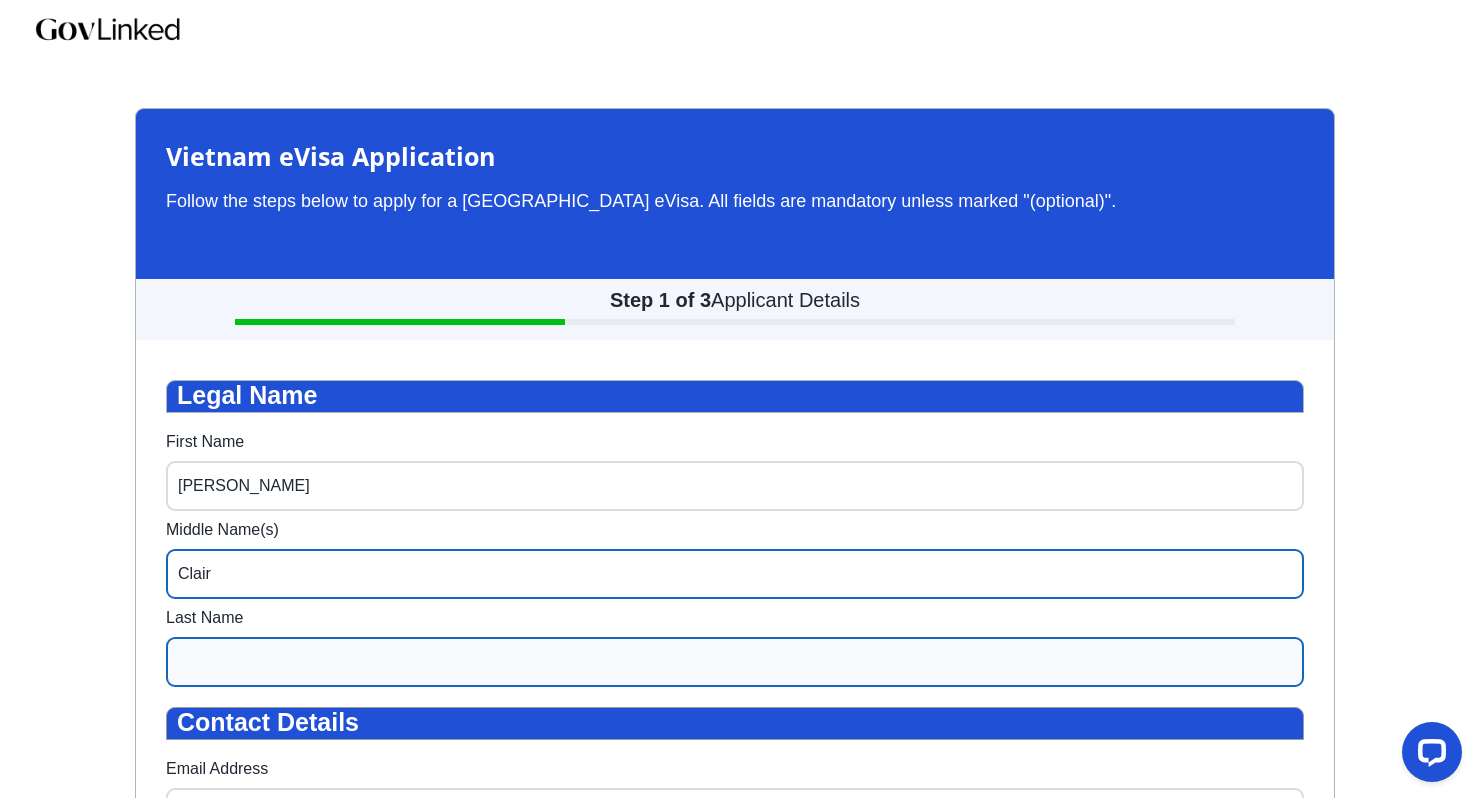 type on "Clair" 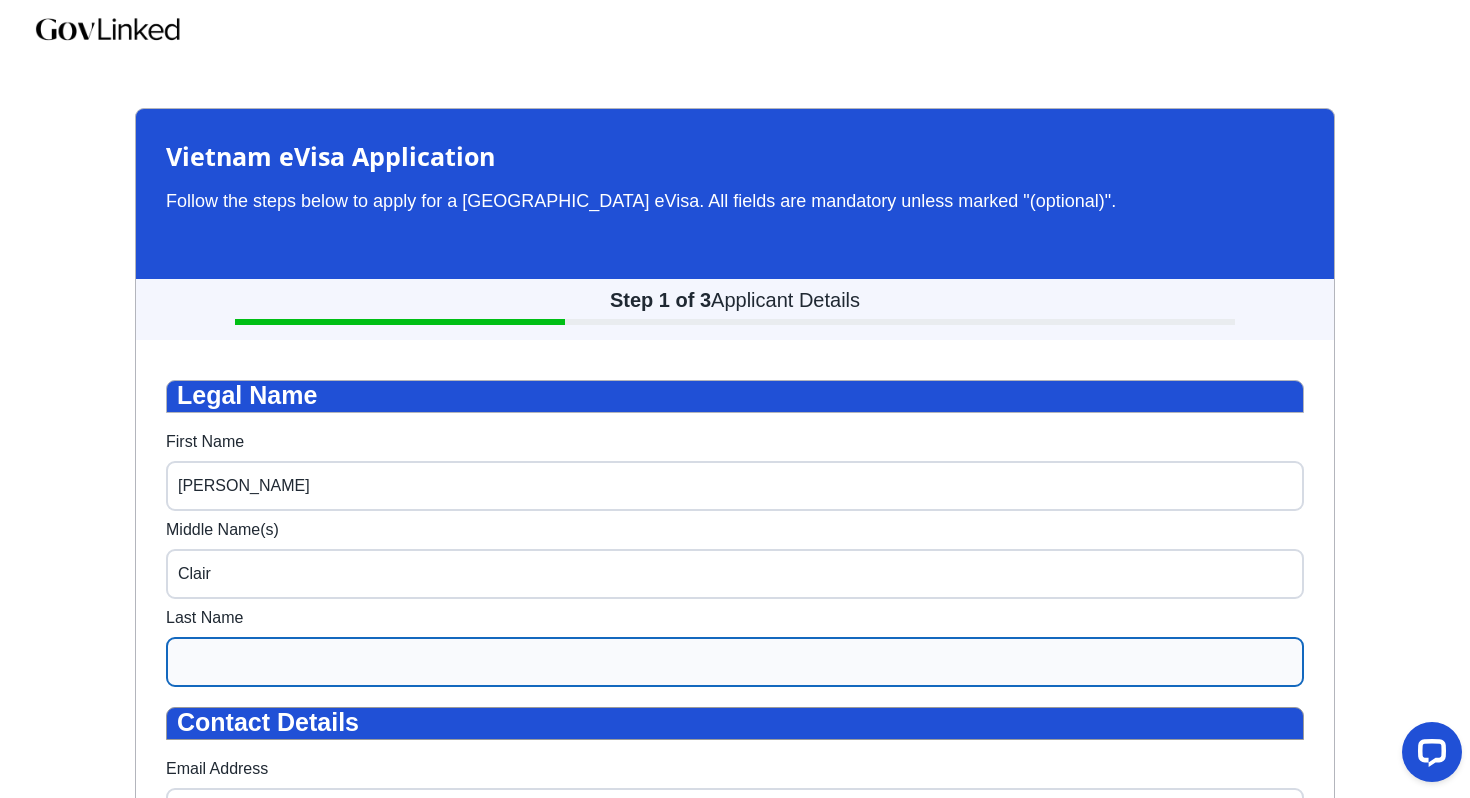 click on "Last Name" at bounding box center [735, 662] 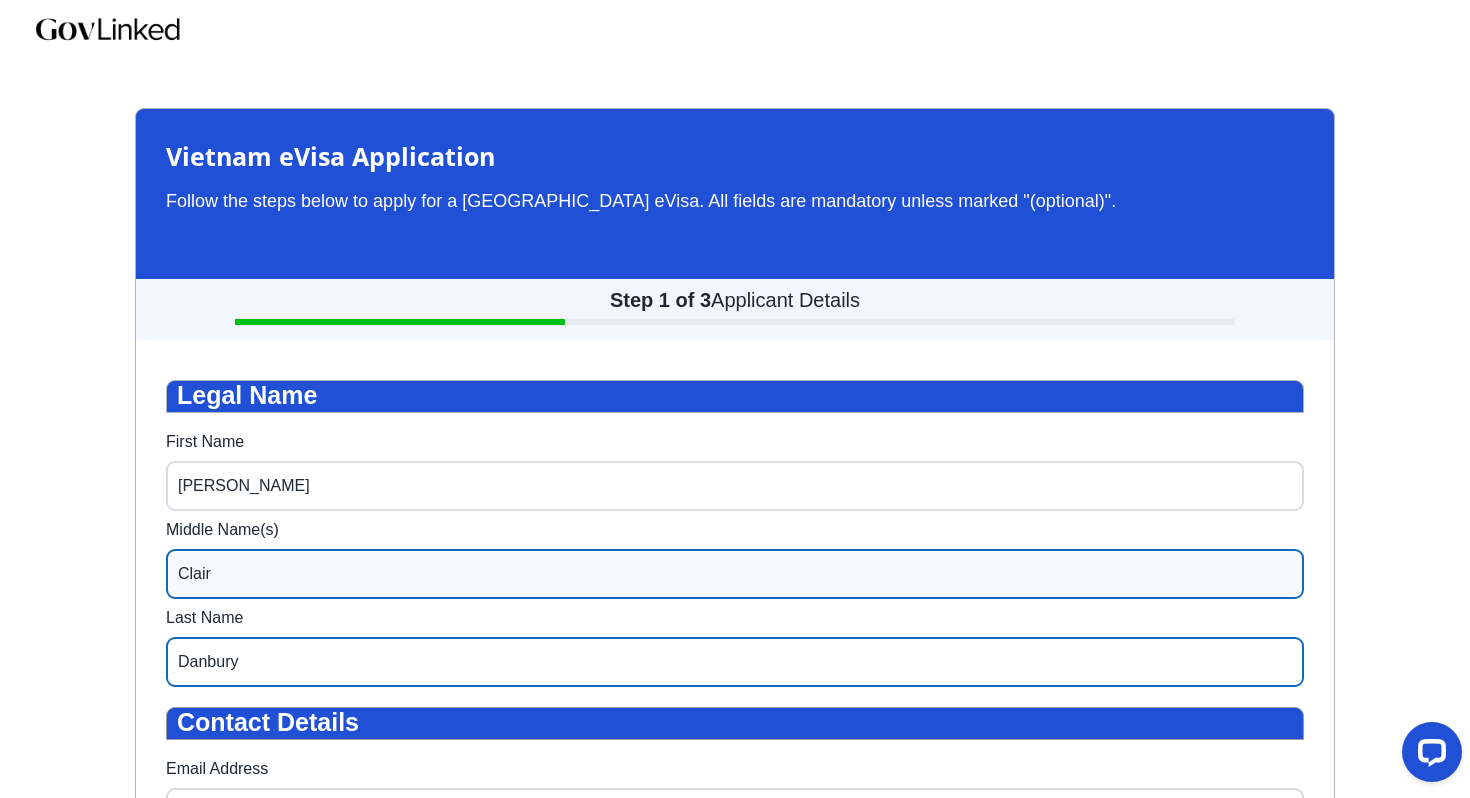 type on "Danbury" 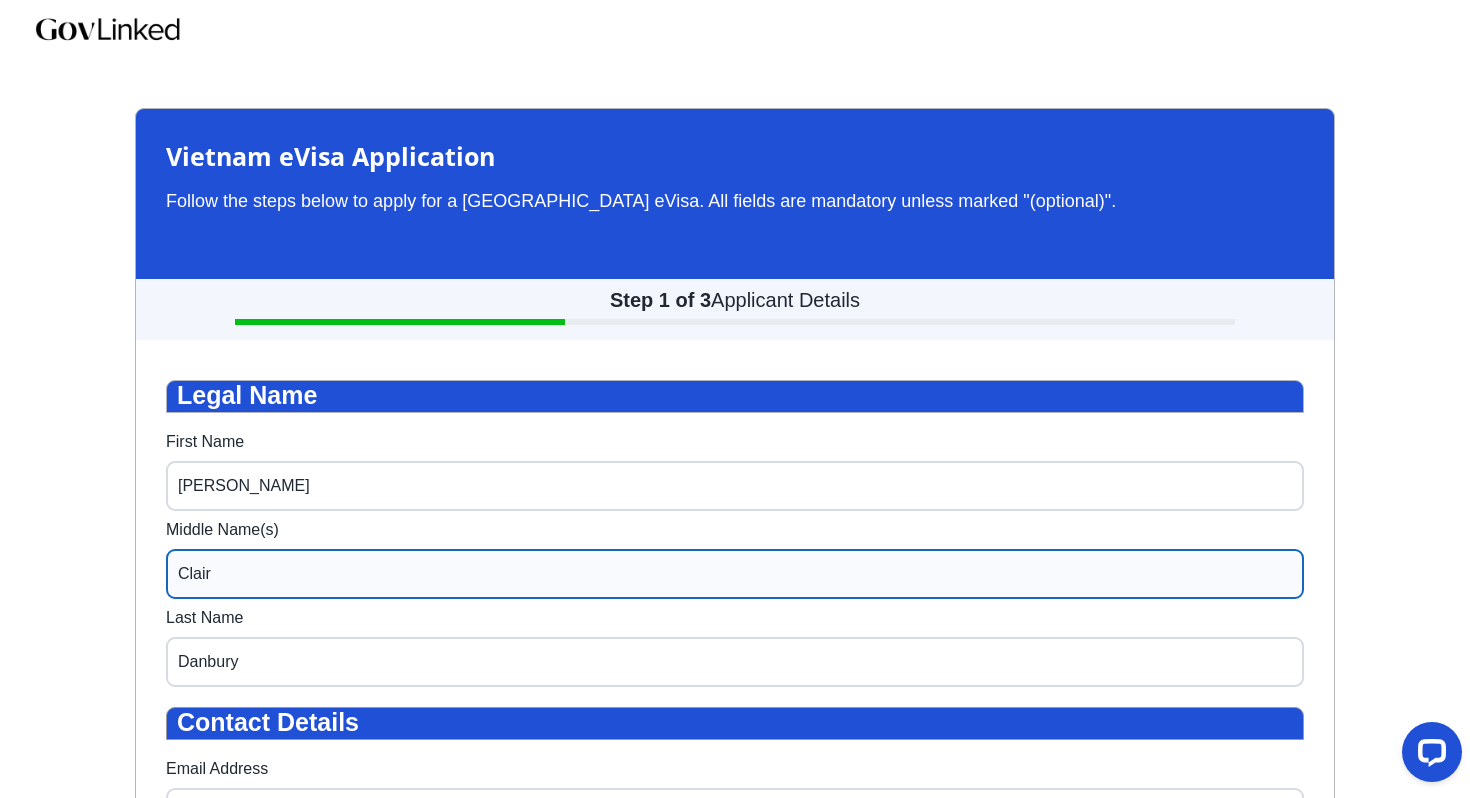 click on "Clair" at bounding box center (735, 574) 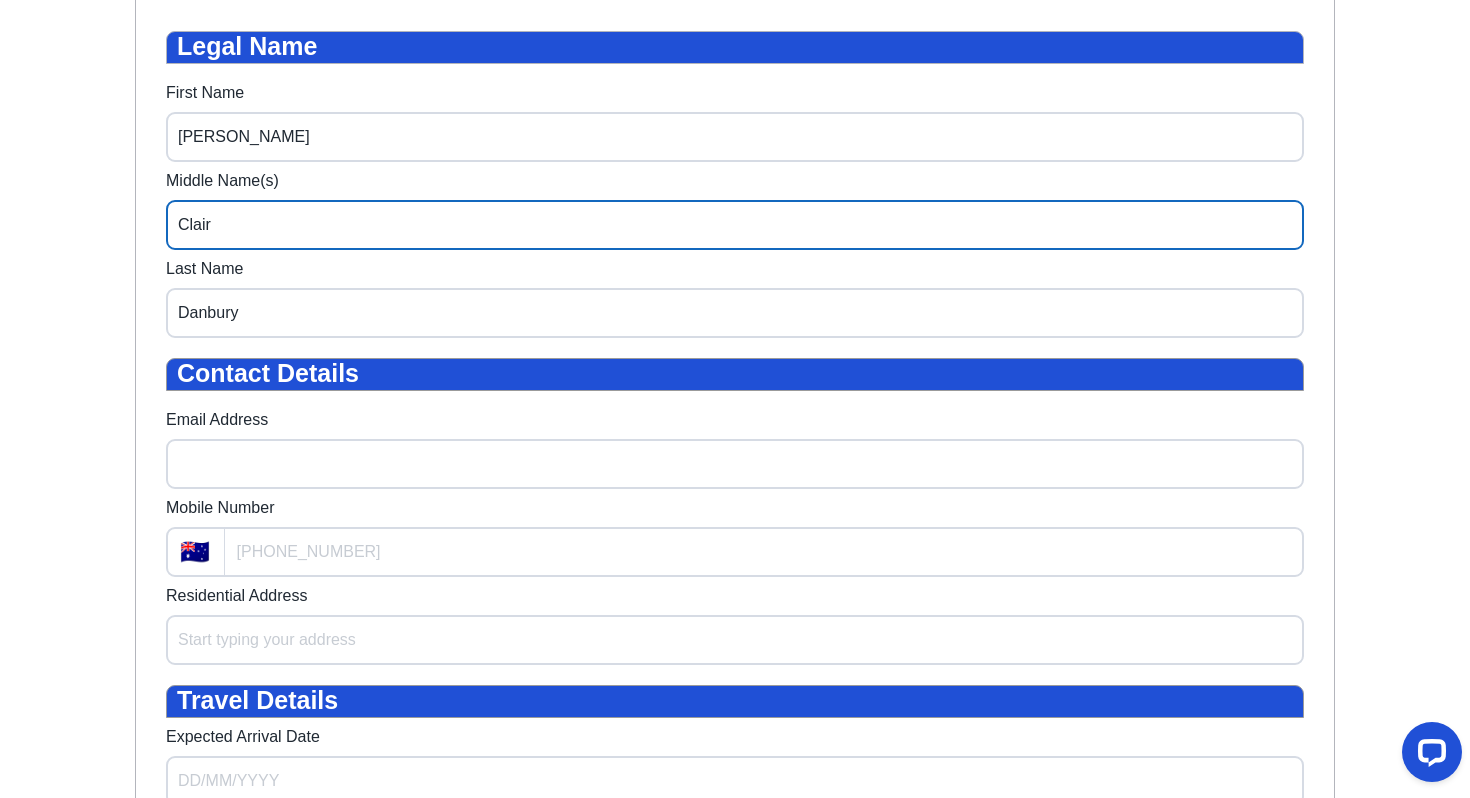 scroll, scrollTop: 369, scrollLeft: 0, axis: vertical 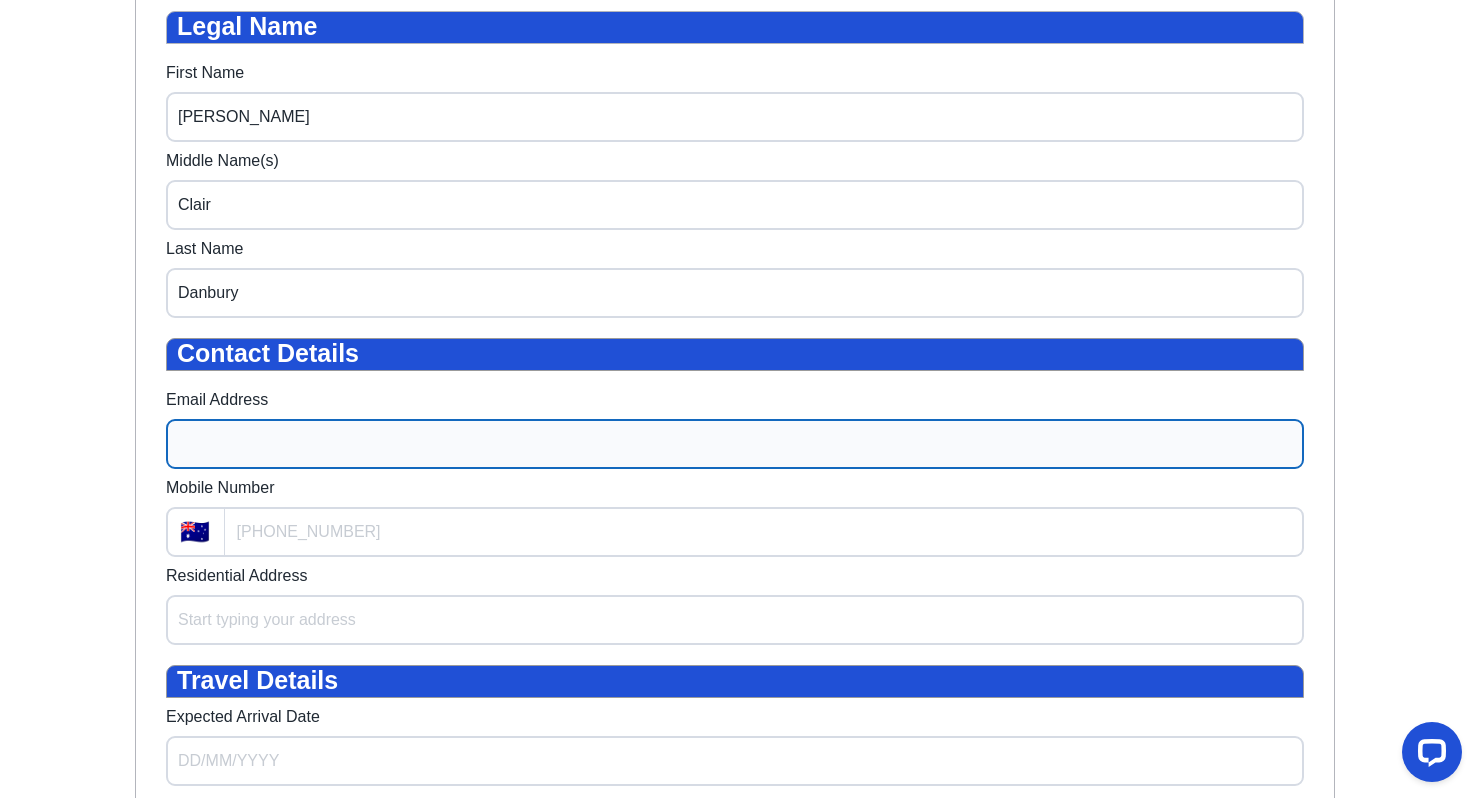 click on "Email Address" at bounding box center [735, 444] 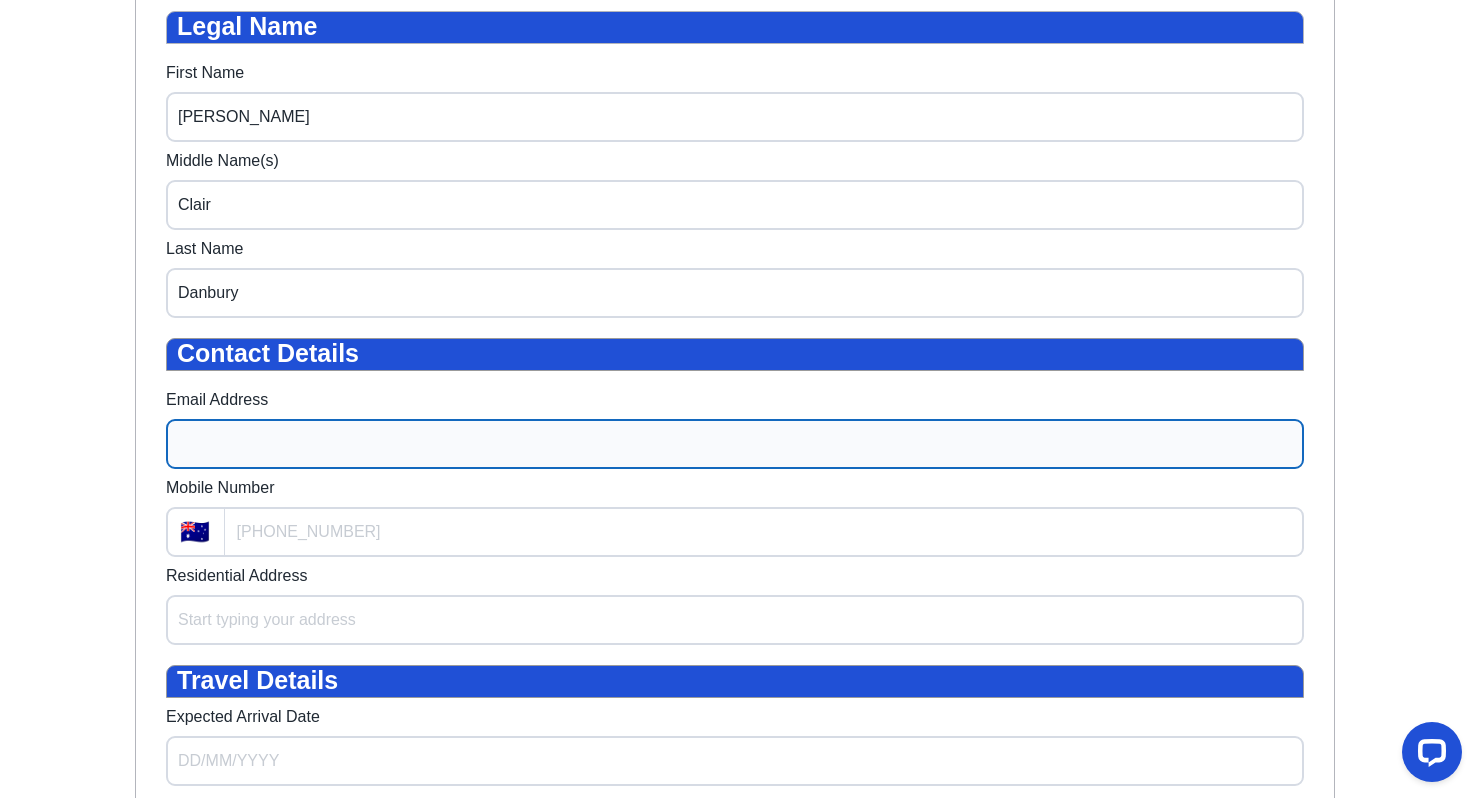 type on "sallyctutill@gmail.com" 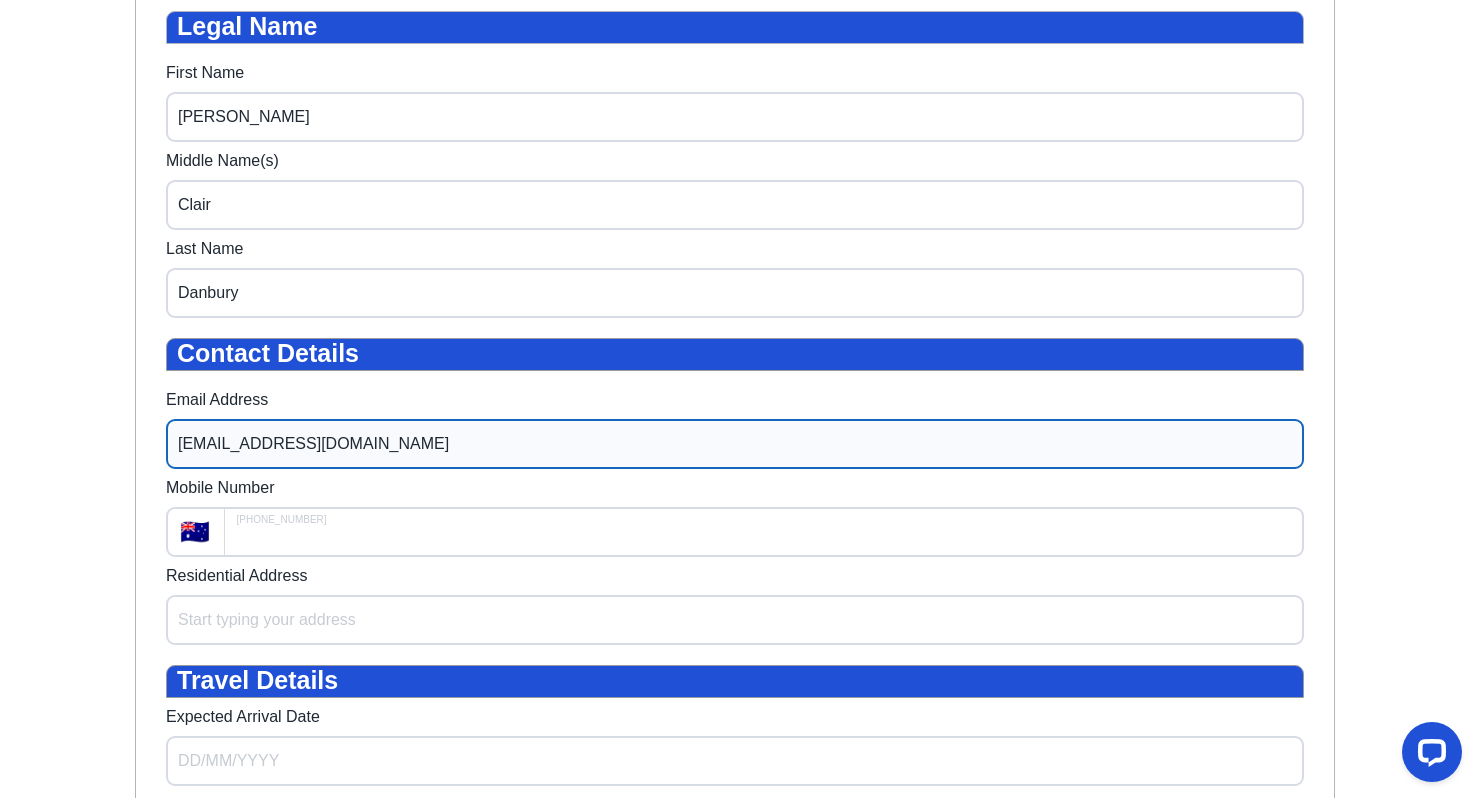 type on "+61 405 777 078" 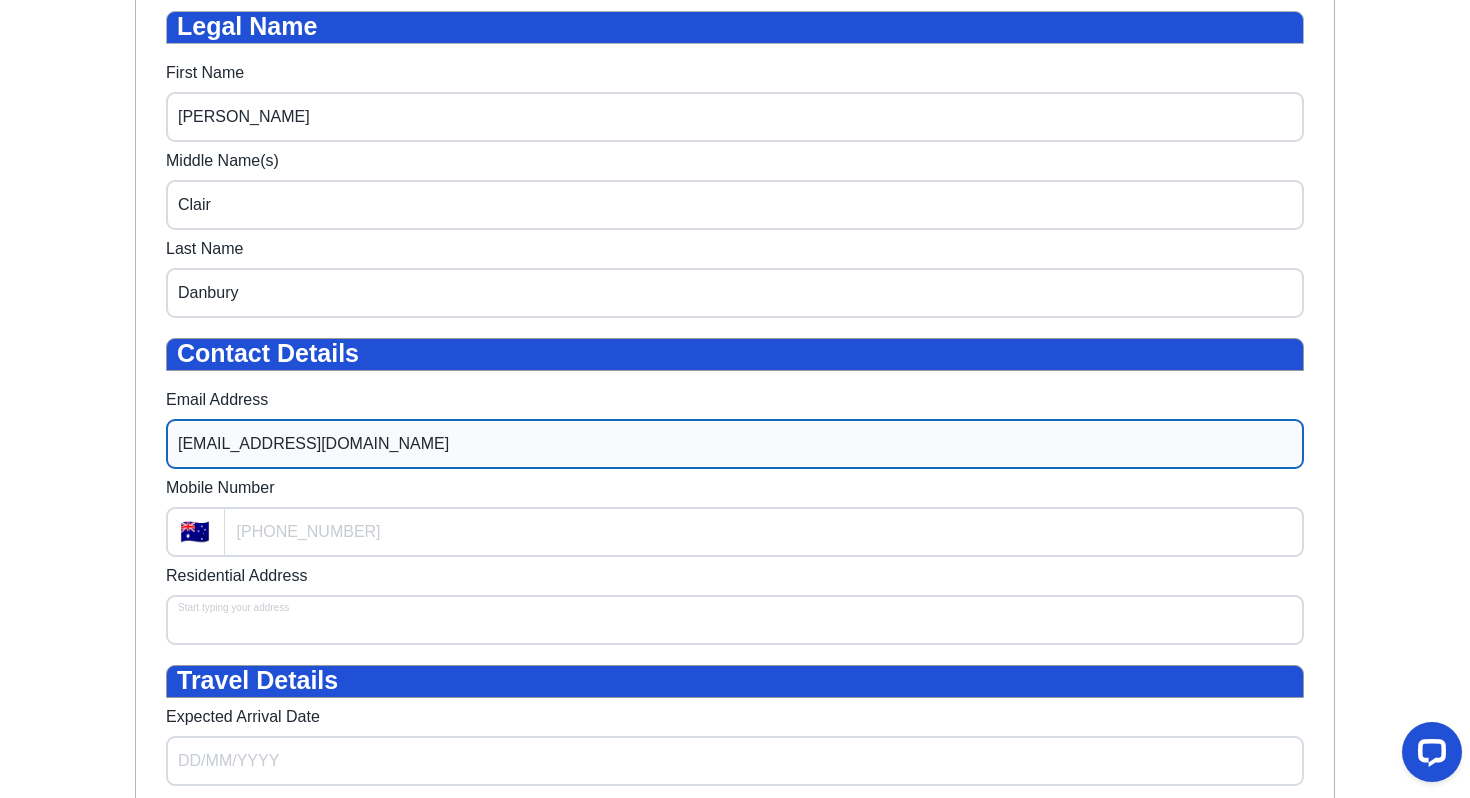 type on "16 Nungamoora Street" 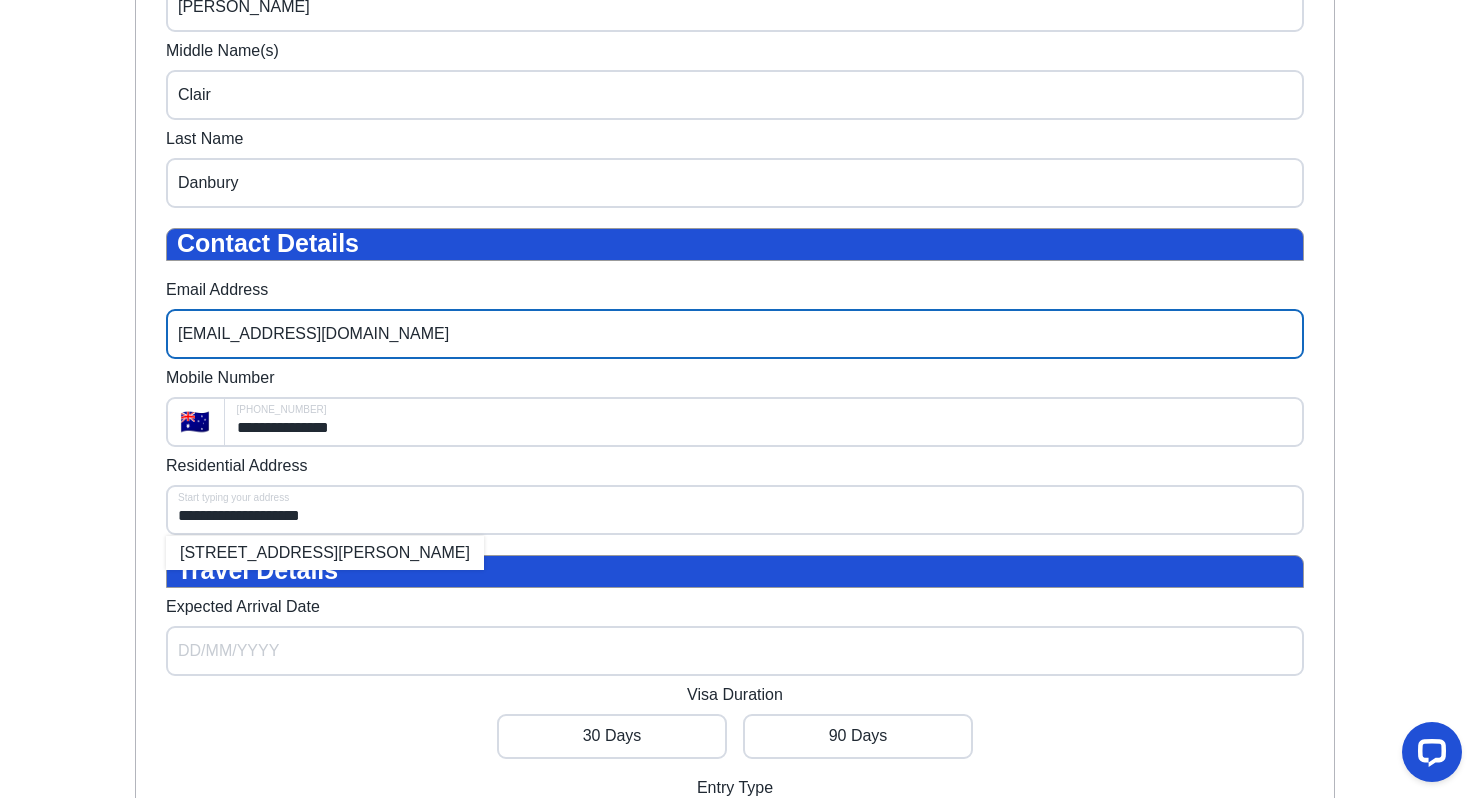 scroll, scrollTop: 562, scrollLeft: 0, axis: vertical 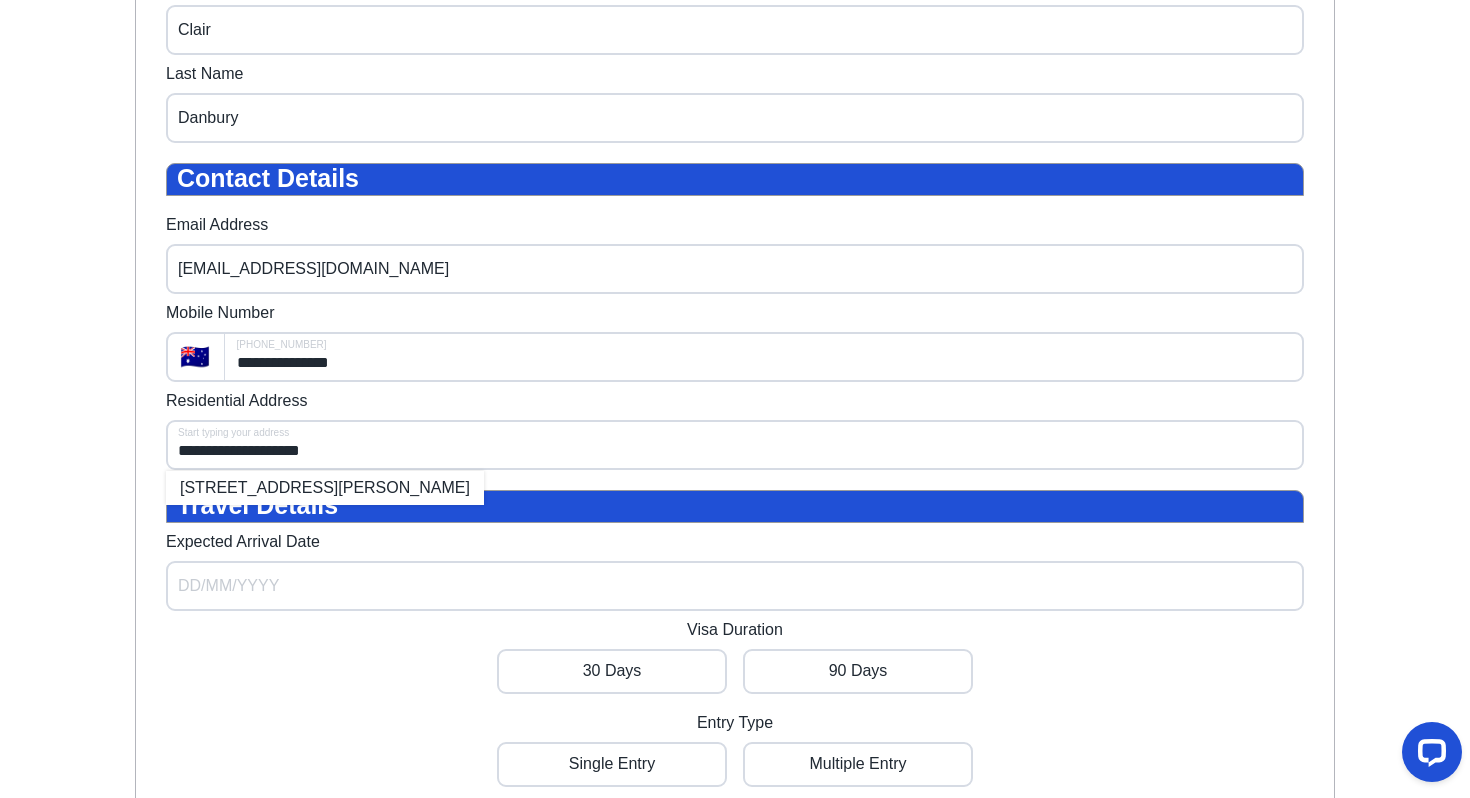 click on "**********" at bounding box center (735, 351) 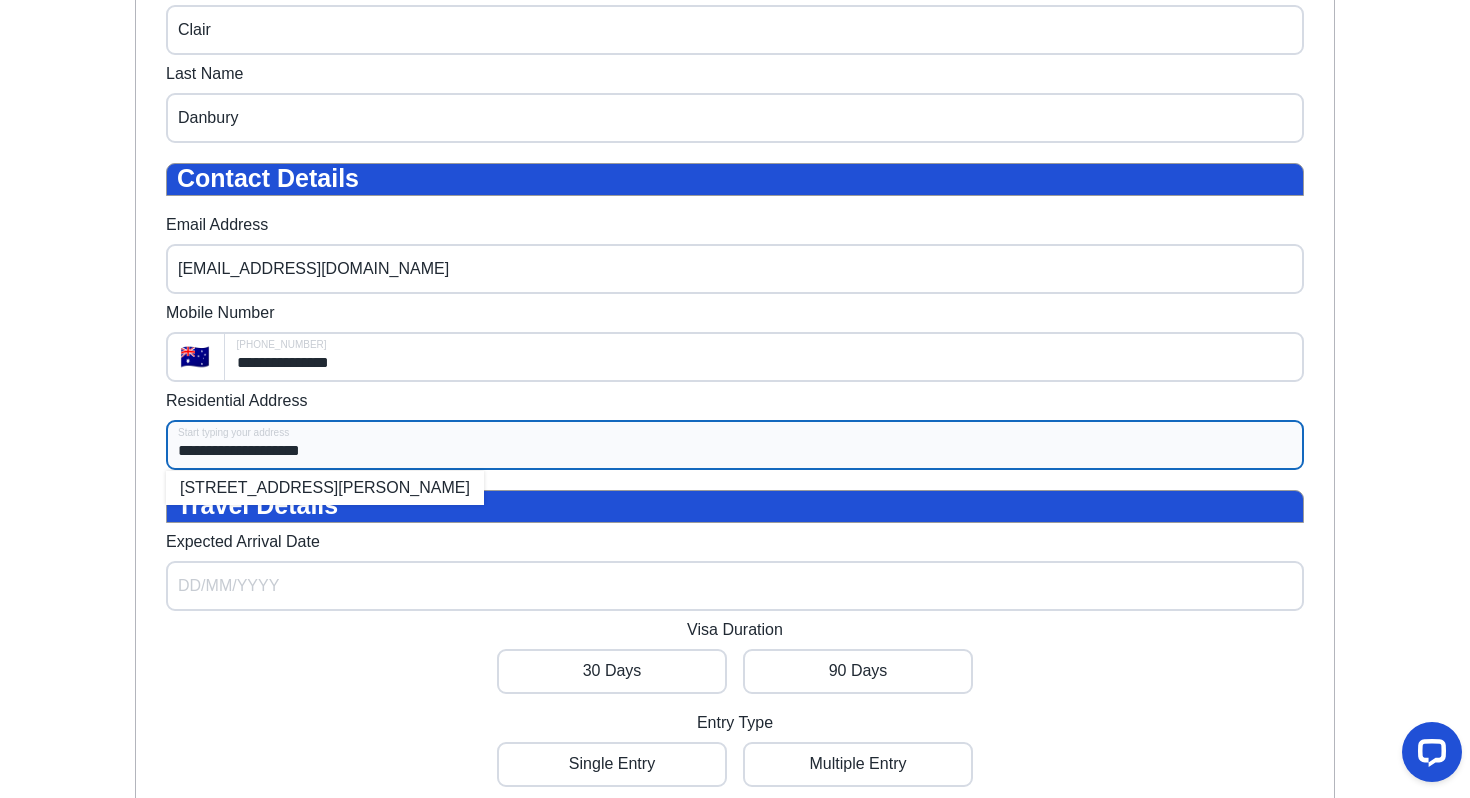 click on "**********" at bounding box center [735, 445] 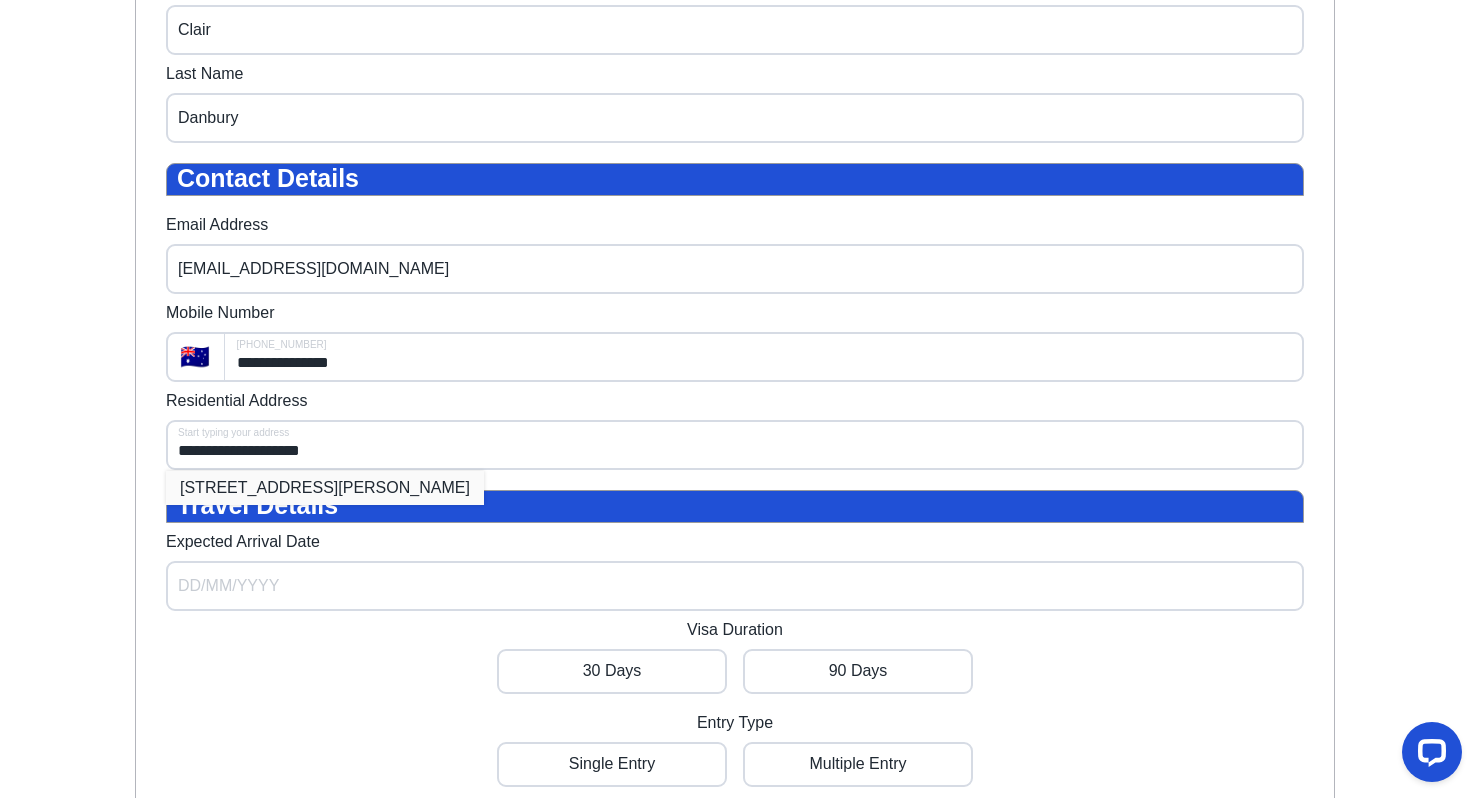 click on "16 Nungamoora Street, Hallett Cove SA, Australia" at bounding box center [325, 488] 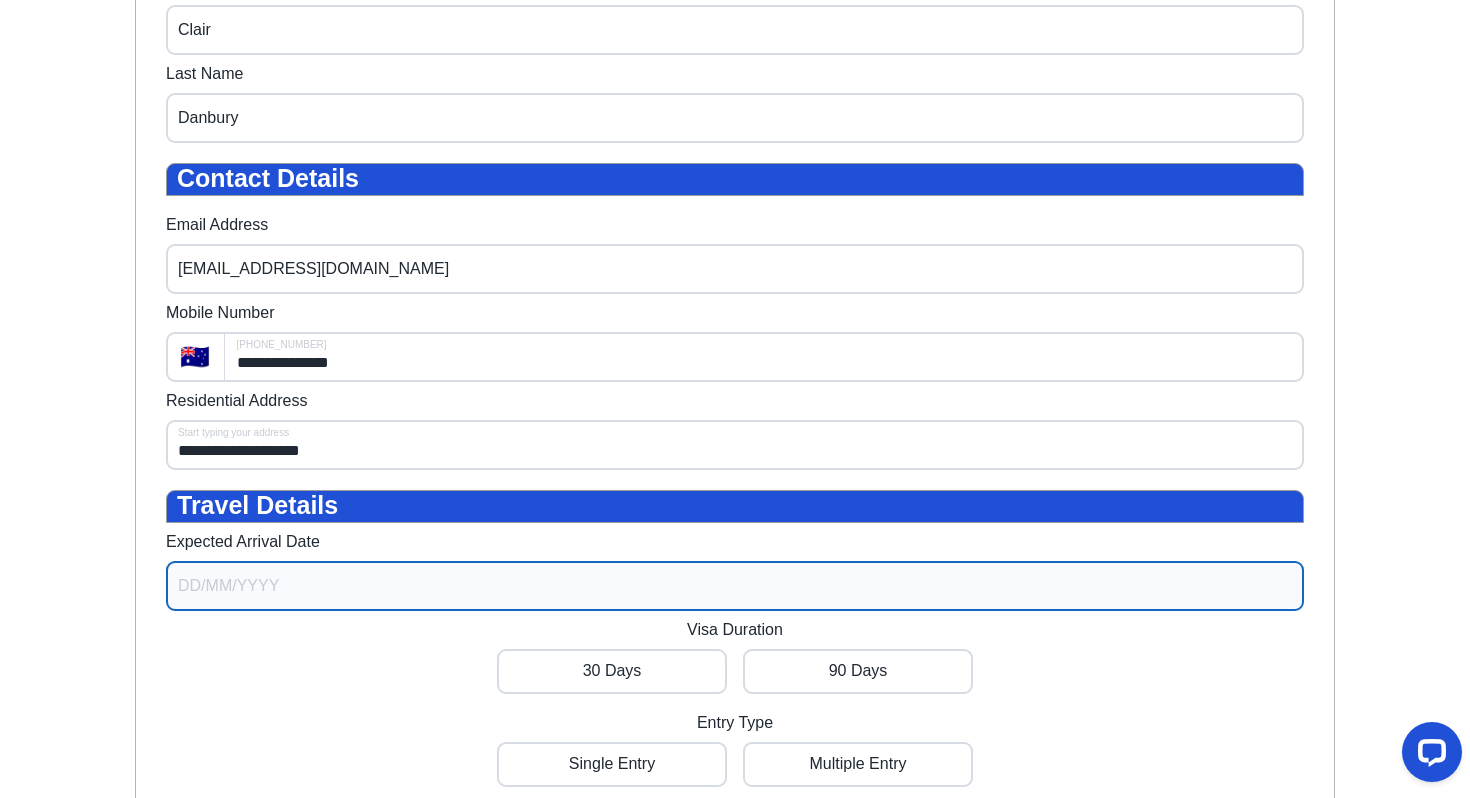 type on "**********" 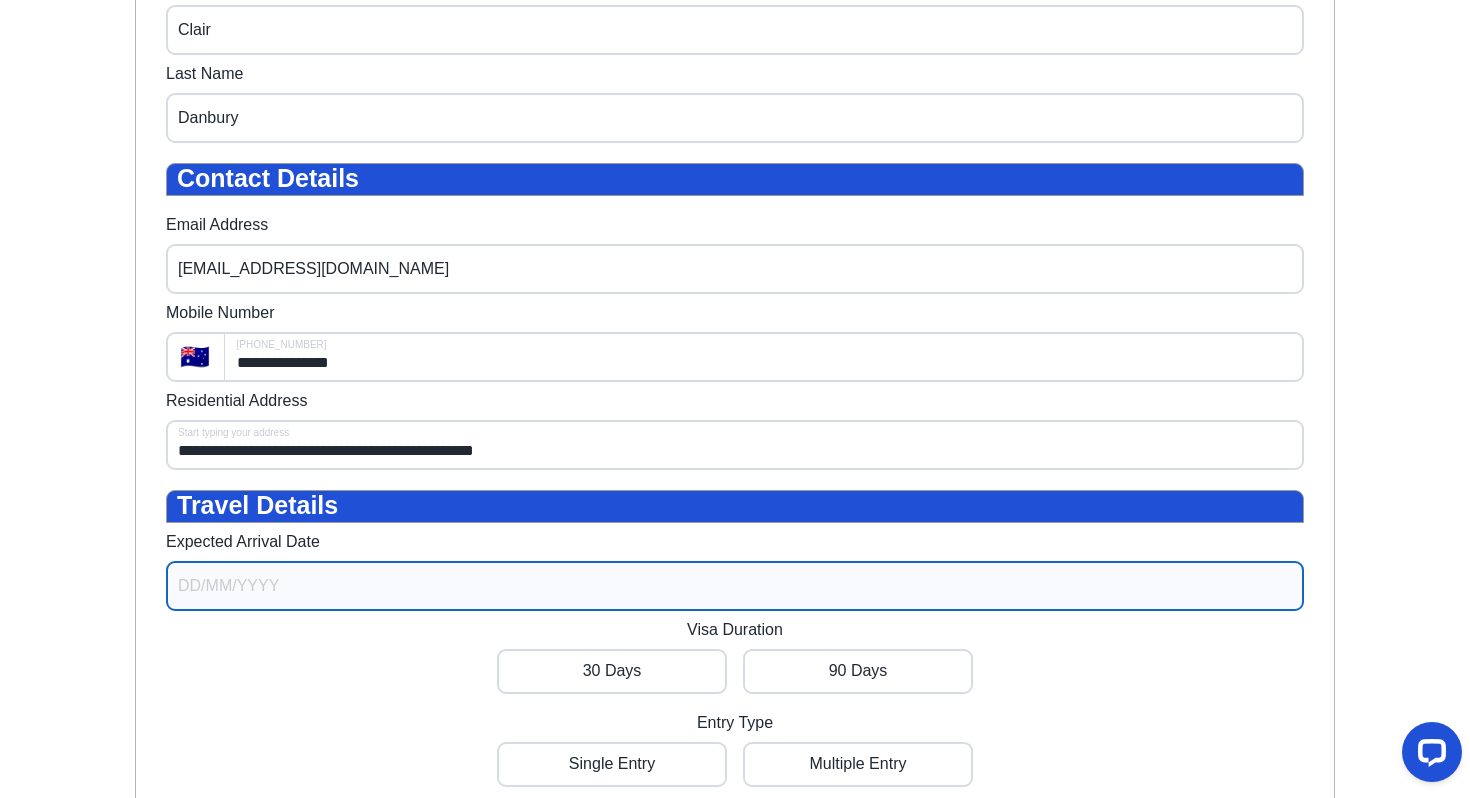 select on "6" 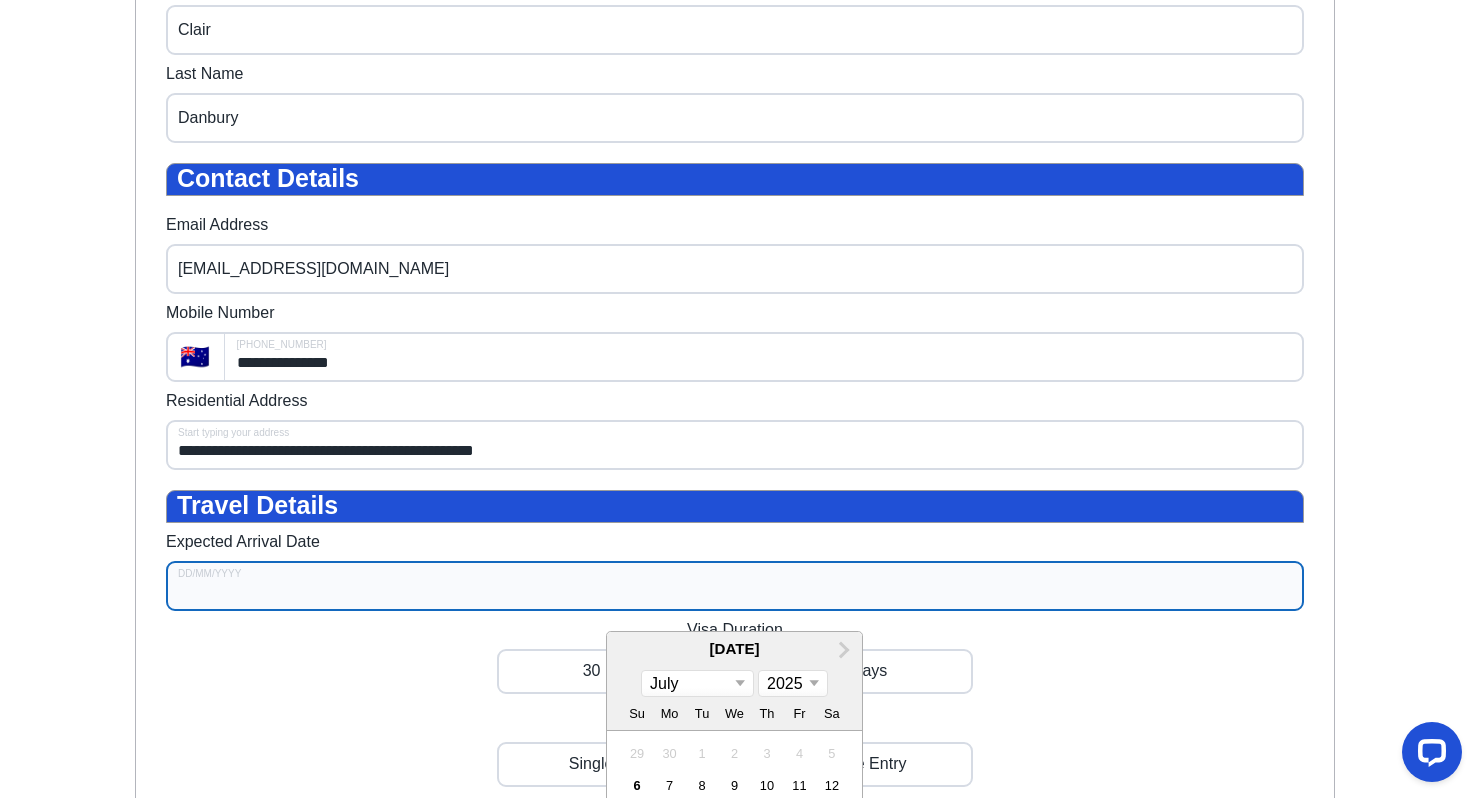 click on "Expected Arrival Date" at bounding box center (735, 586) 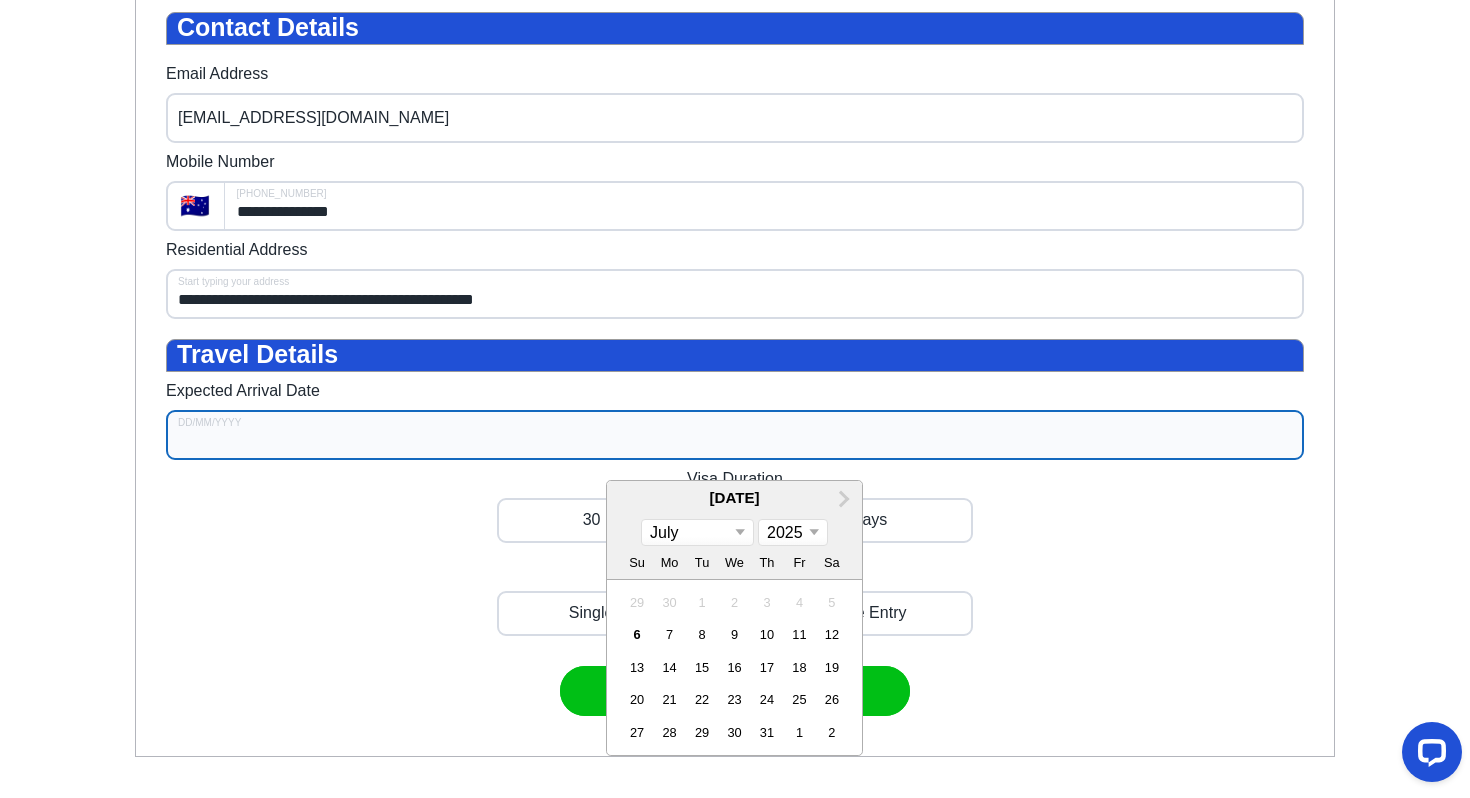 scroll, scrollTop: 715, scrollLeft: 0, axis: vertical 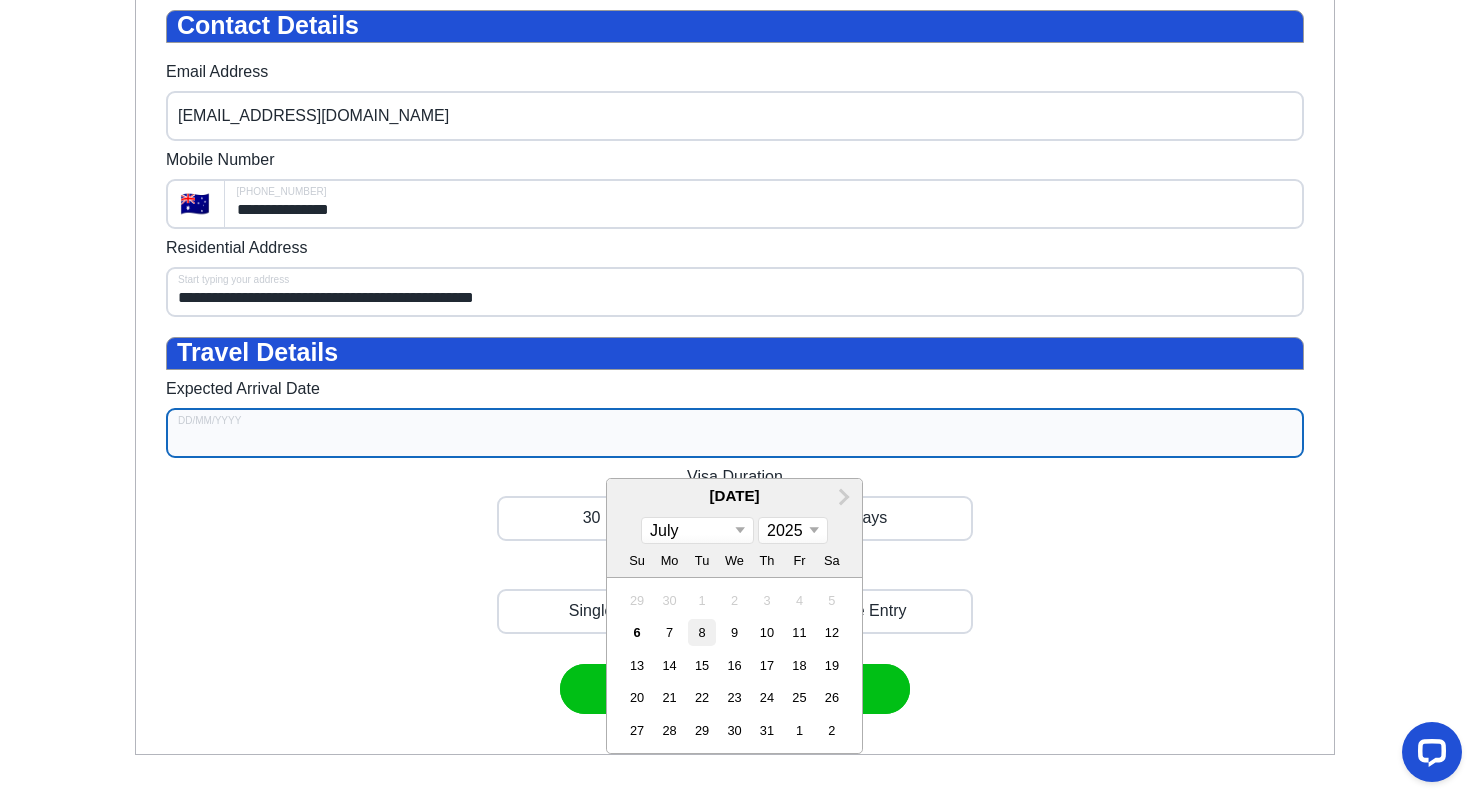 click on "8" at bounding box center (701, 632) 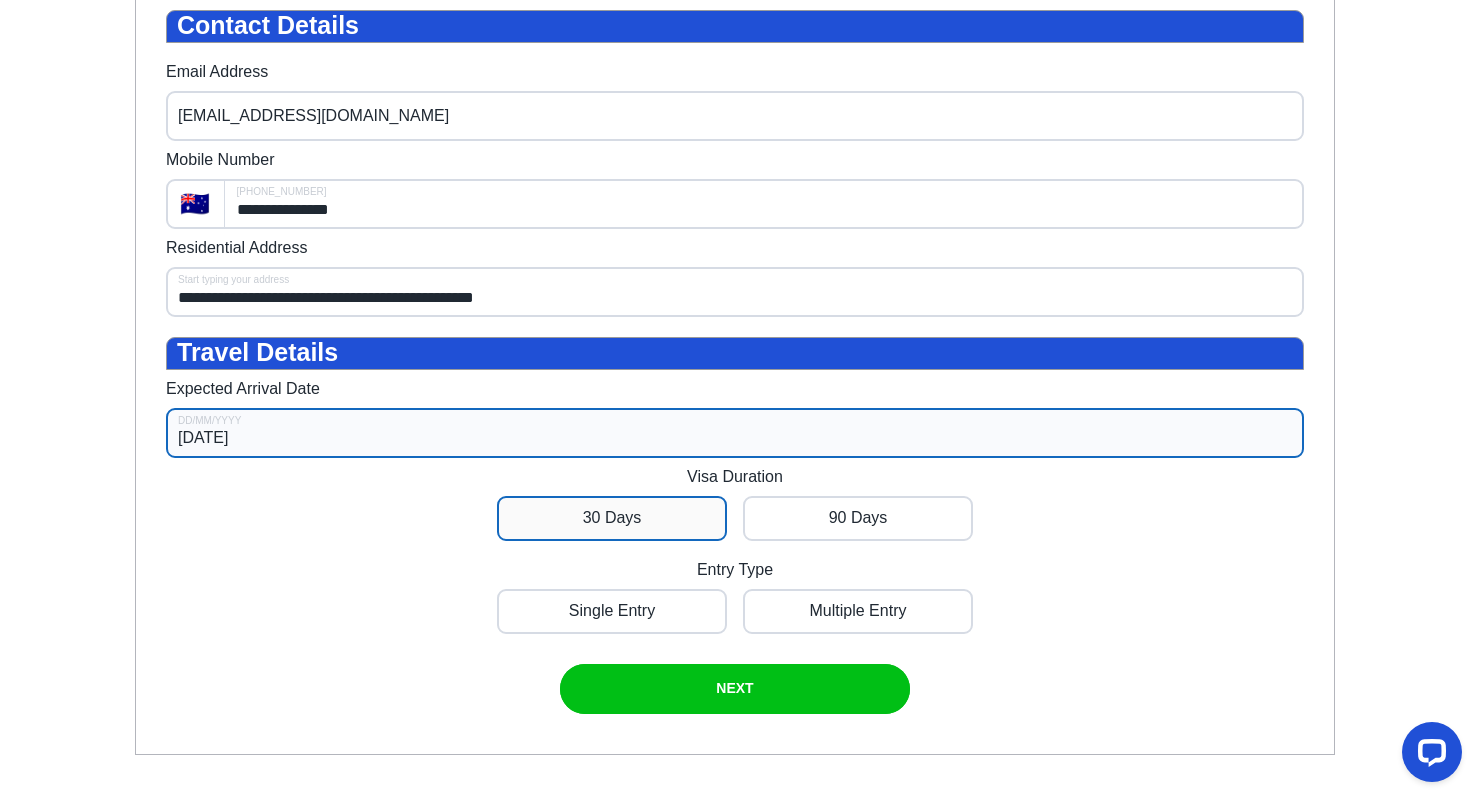 click at bounding box center (612, 518) 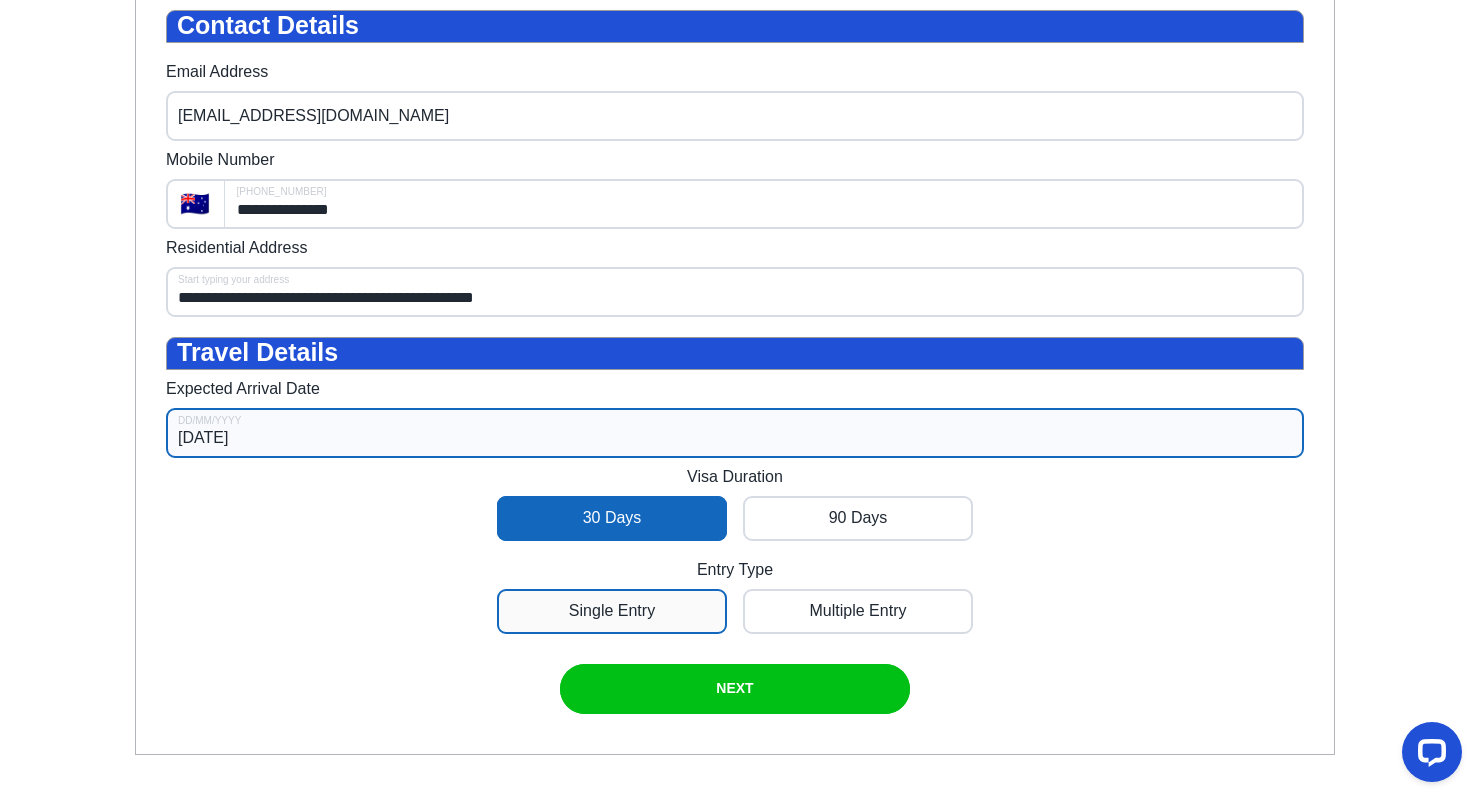 click at bounding box center (612, 611) 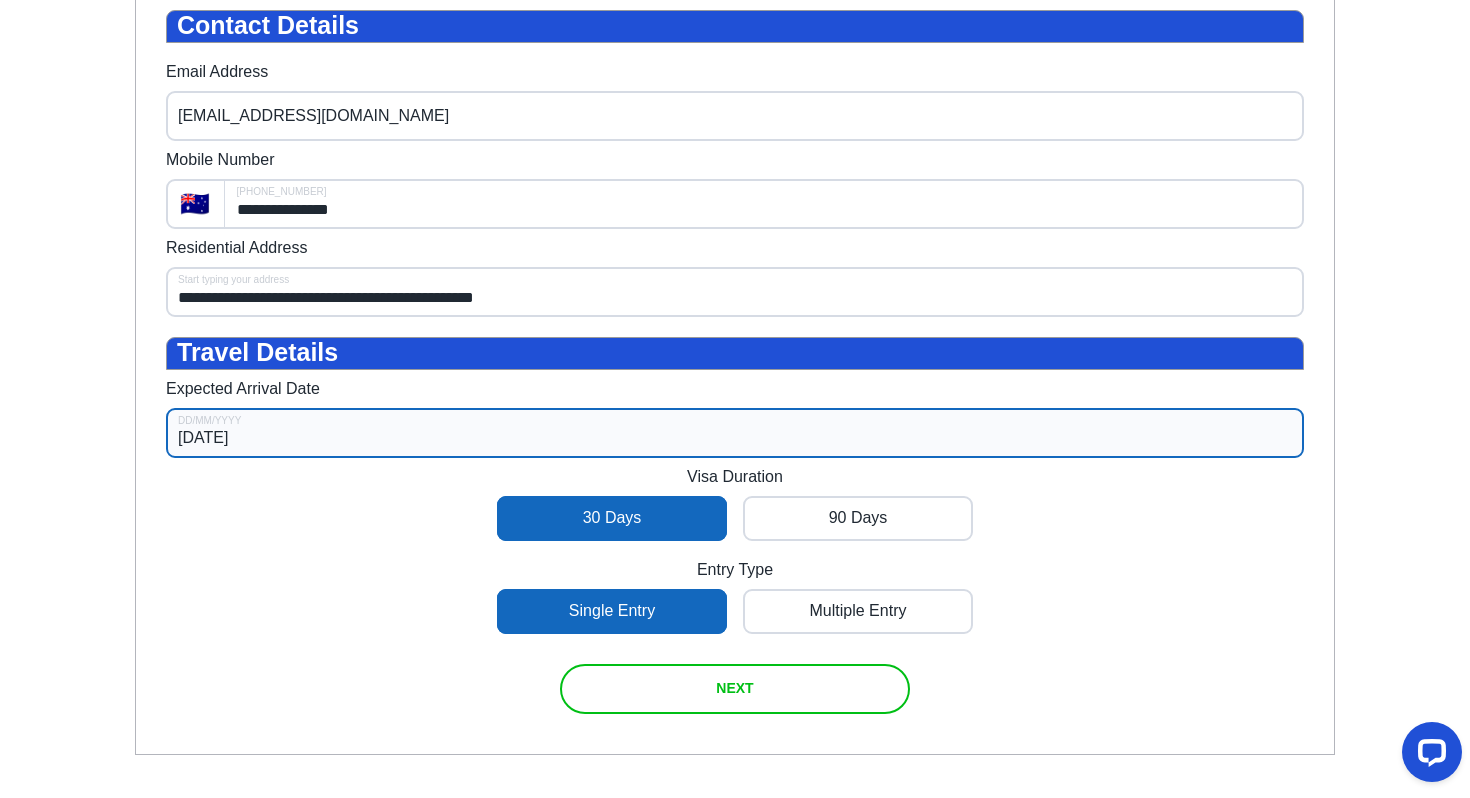 click at bounding box center (735, 689) 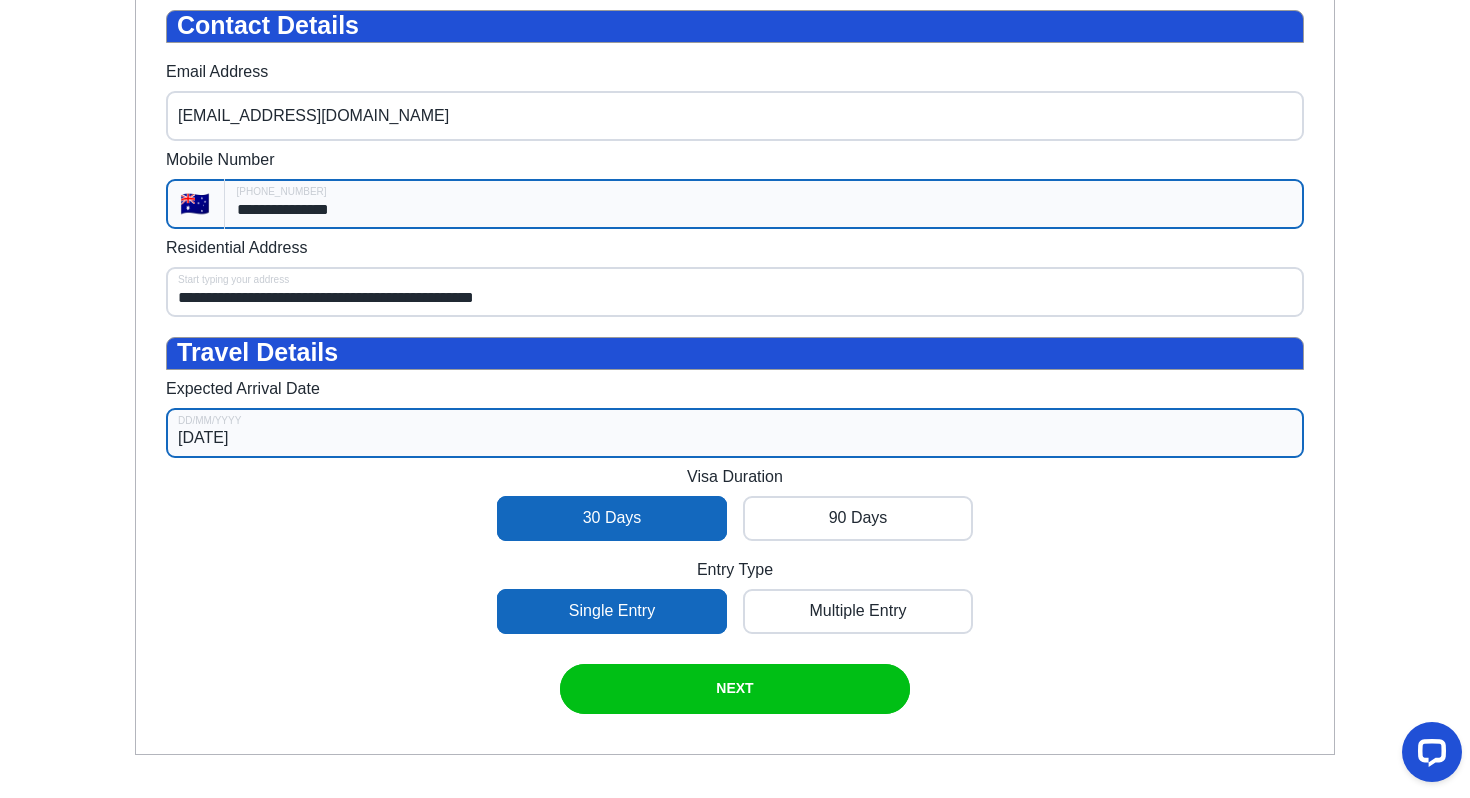 click on "**********" at bounding box center (764, 204) 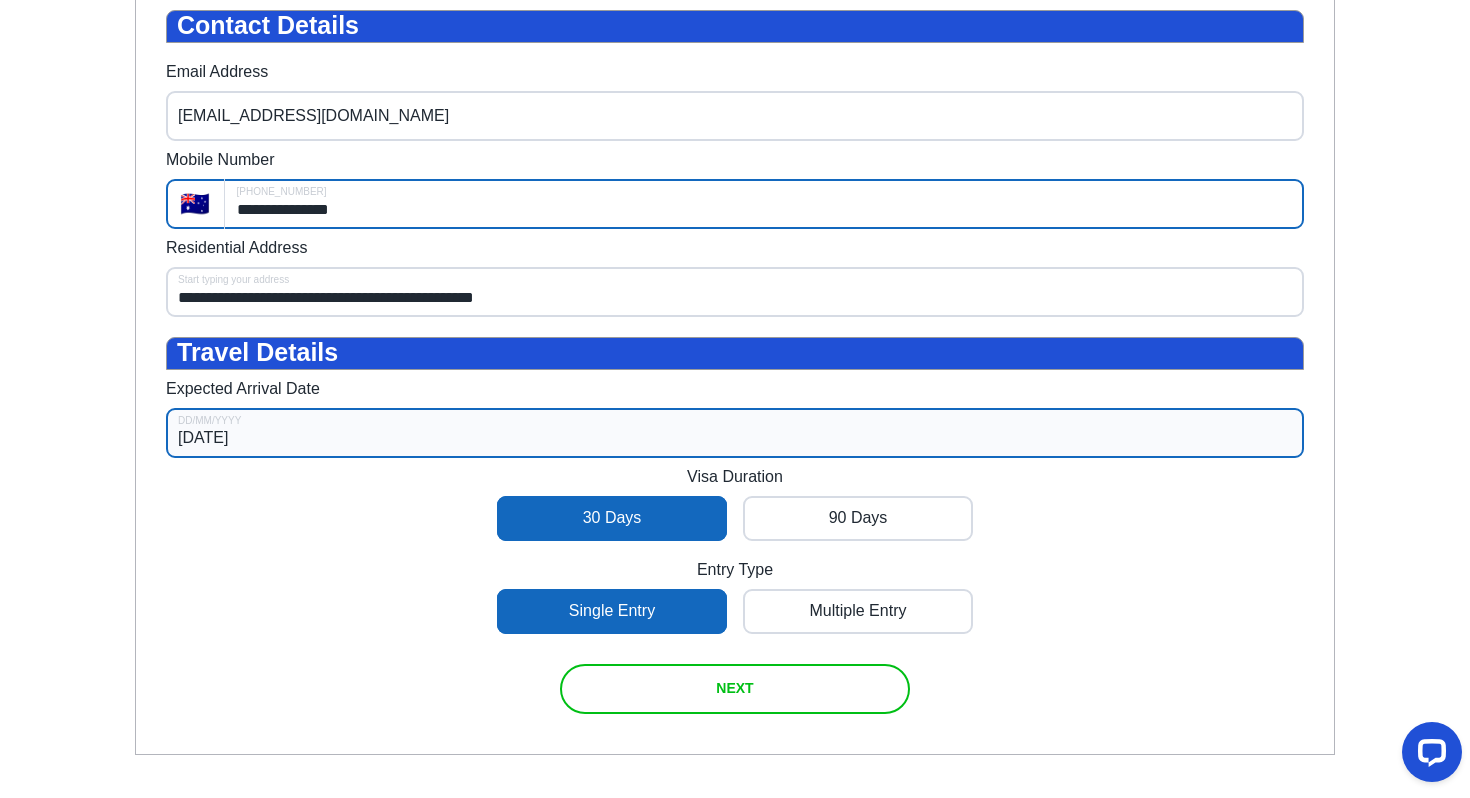 click at bounding box center [735, 689] 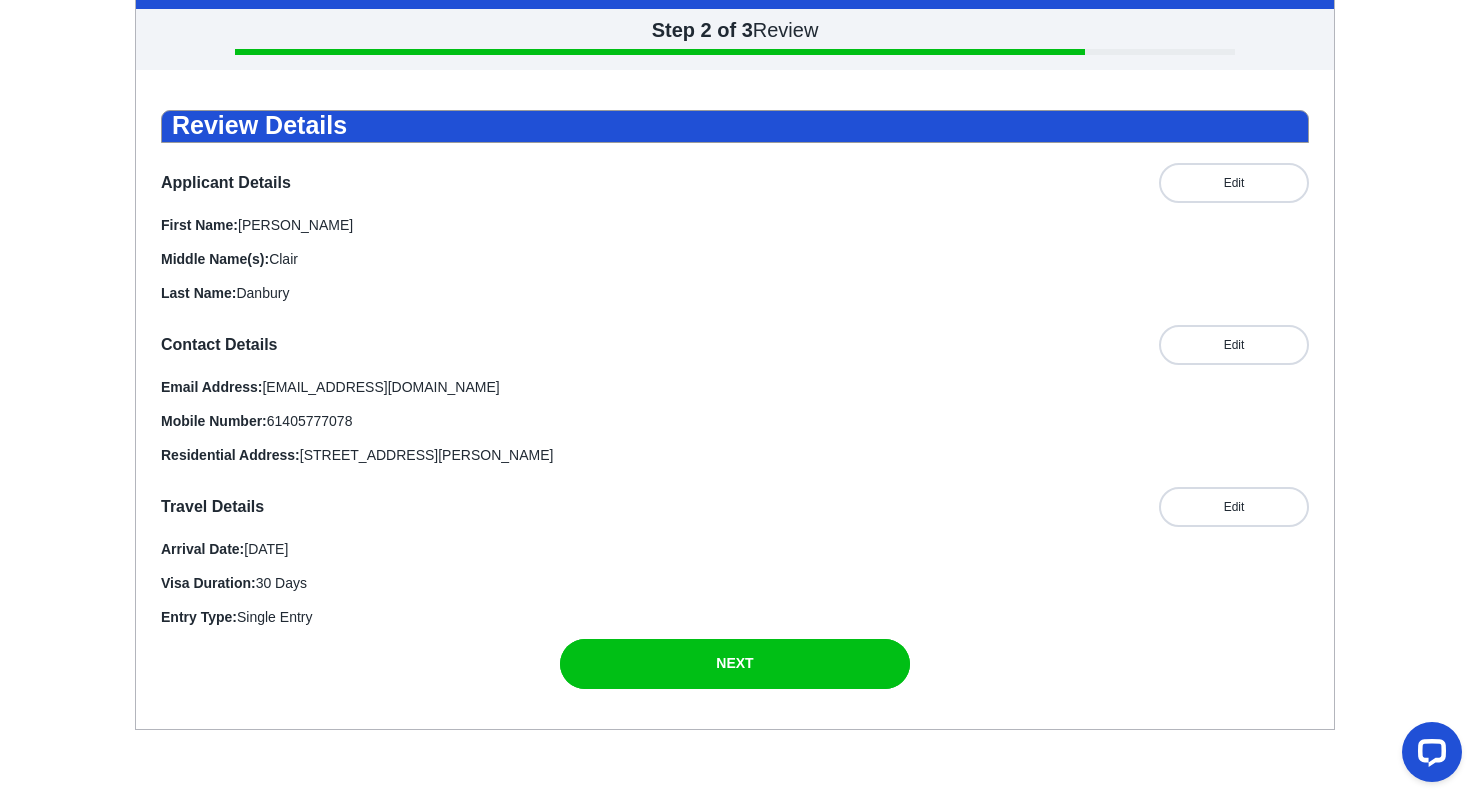 scroll, scrollTop: 256, scrollLeft: 0, axis: vertical 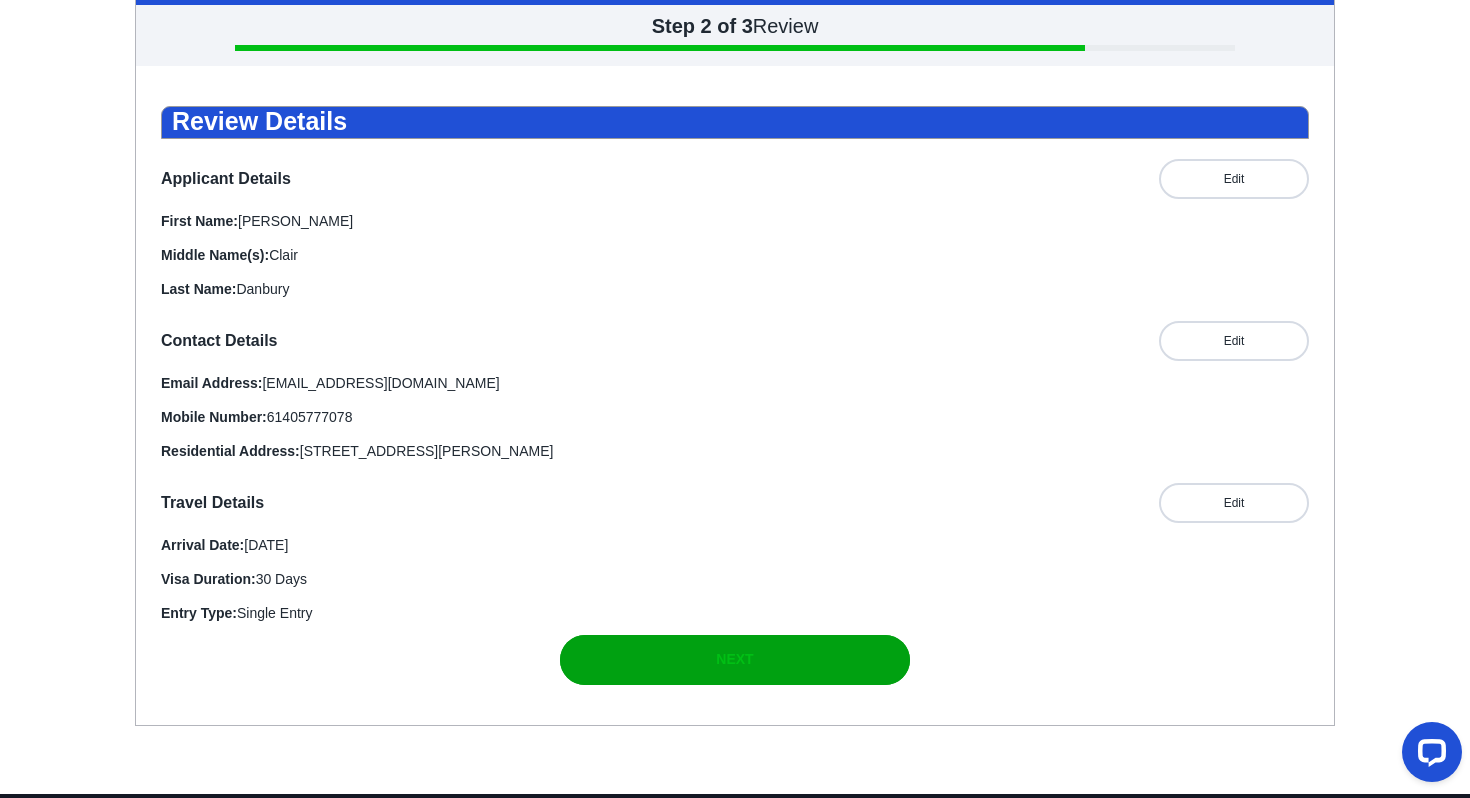 click at bounding box center (735, 660) 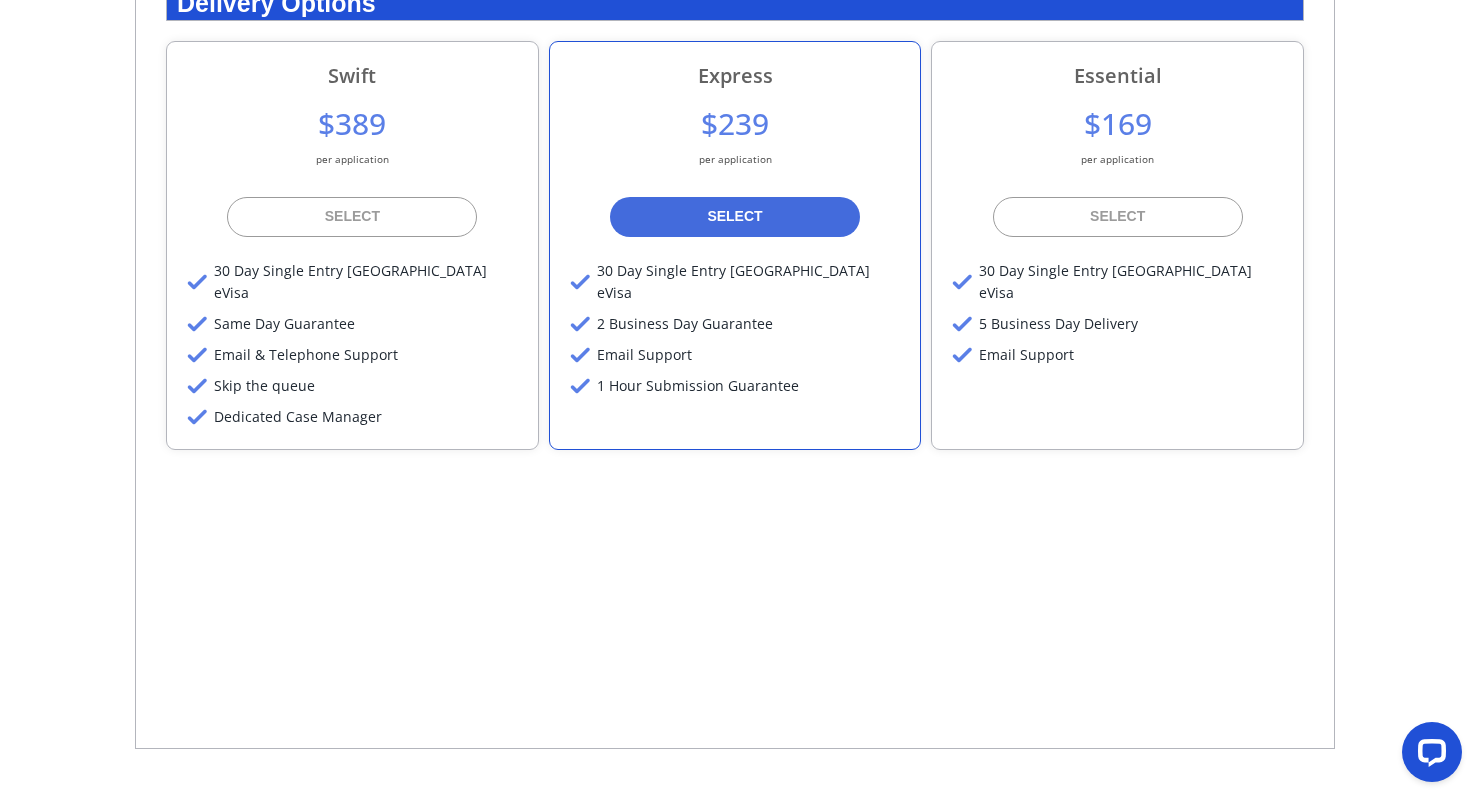 scroll, scrollTop: 378, scrollLeft: 0, axis: vertical 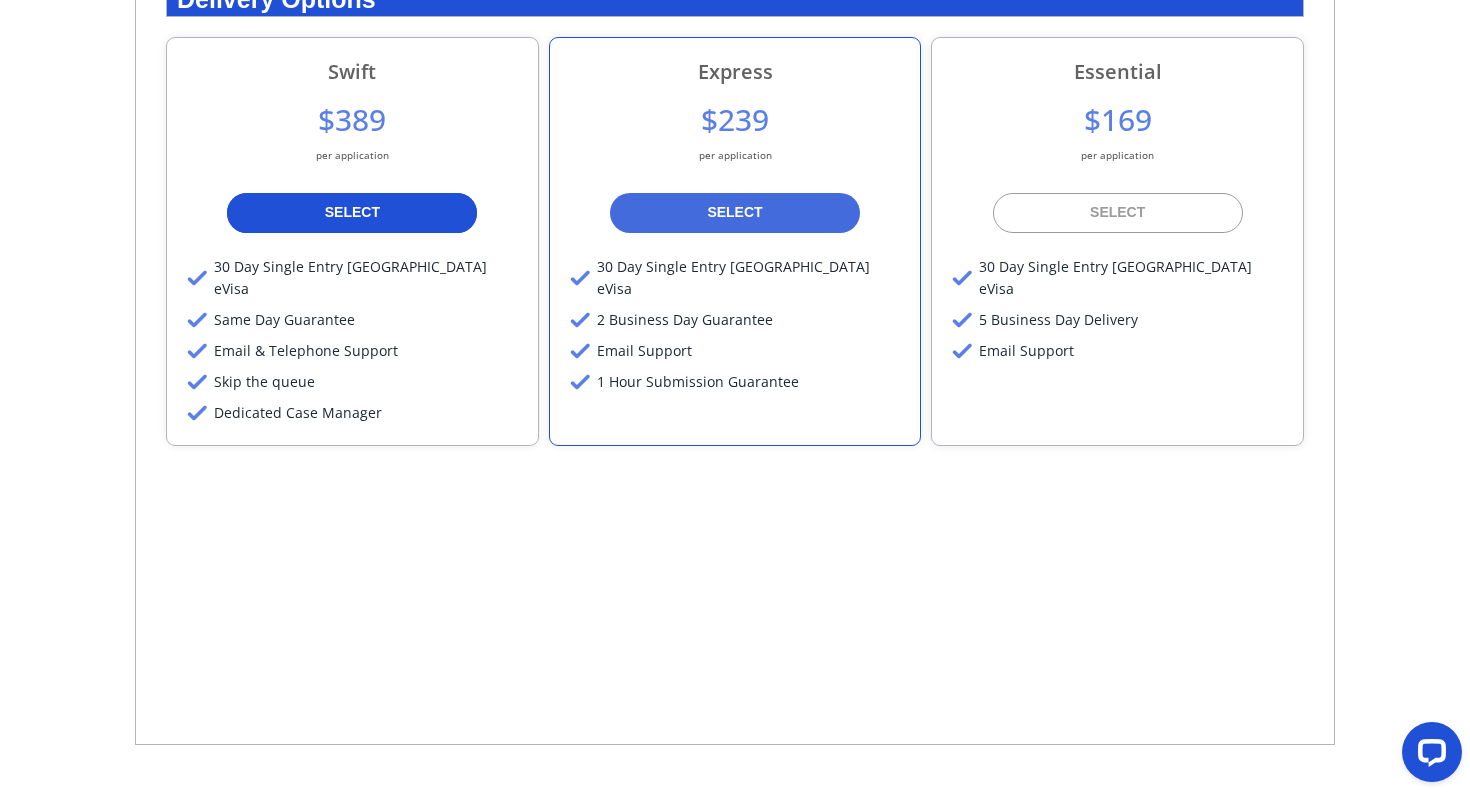 click at bounding box center (352, 213) 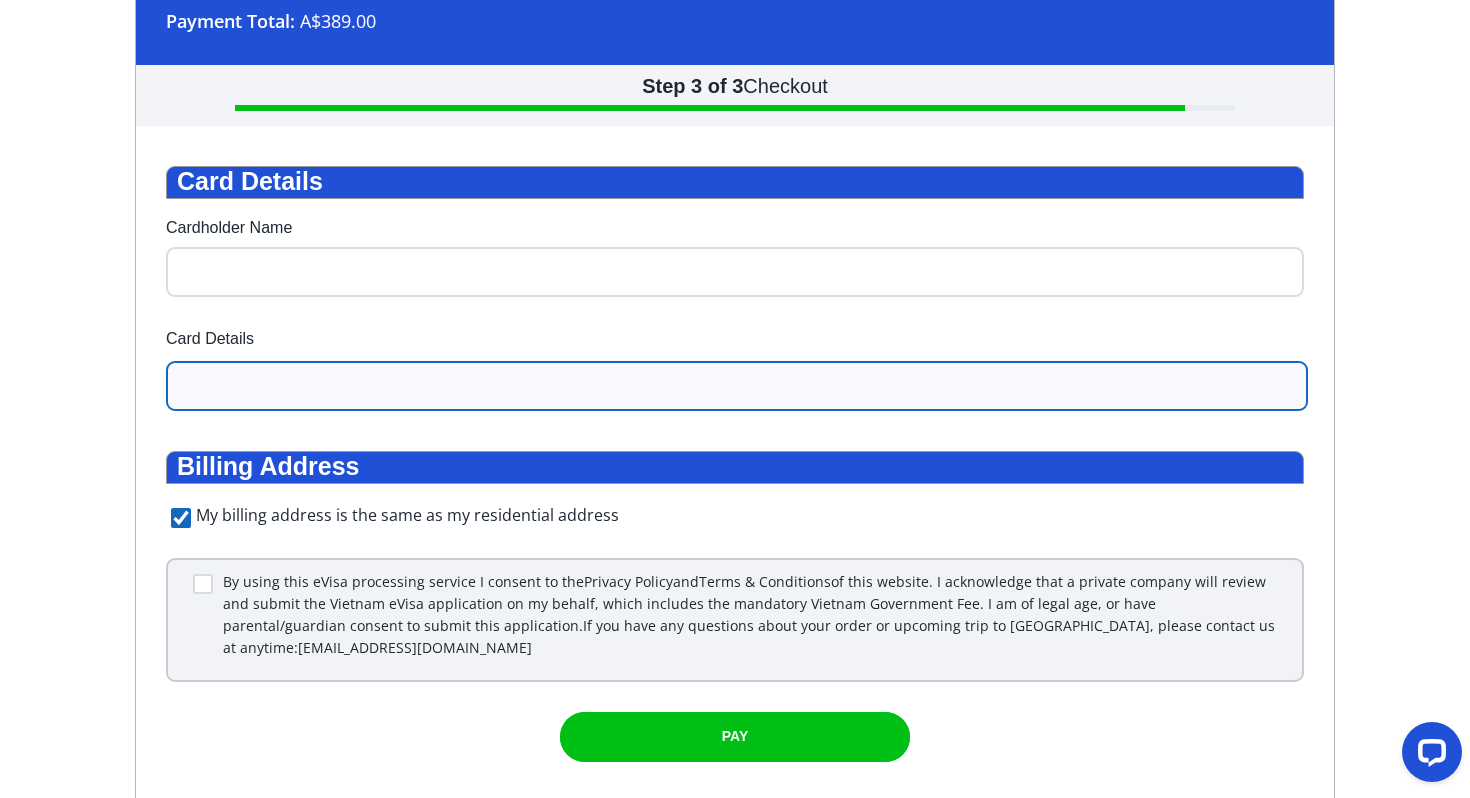 scroll, scrollTop: 192, scrollLeft: 0, axis: vertical 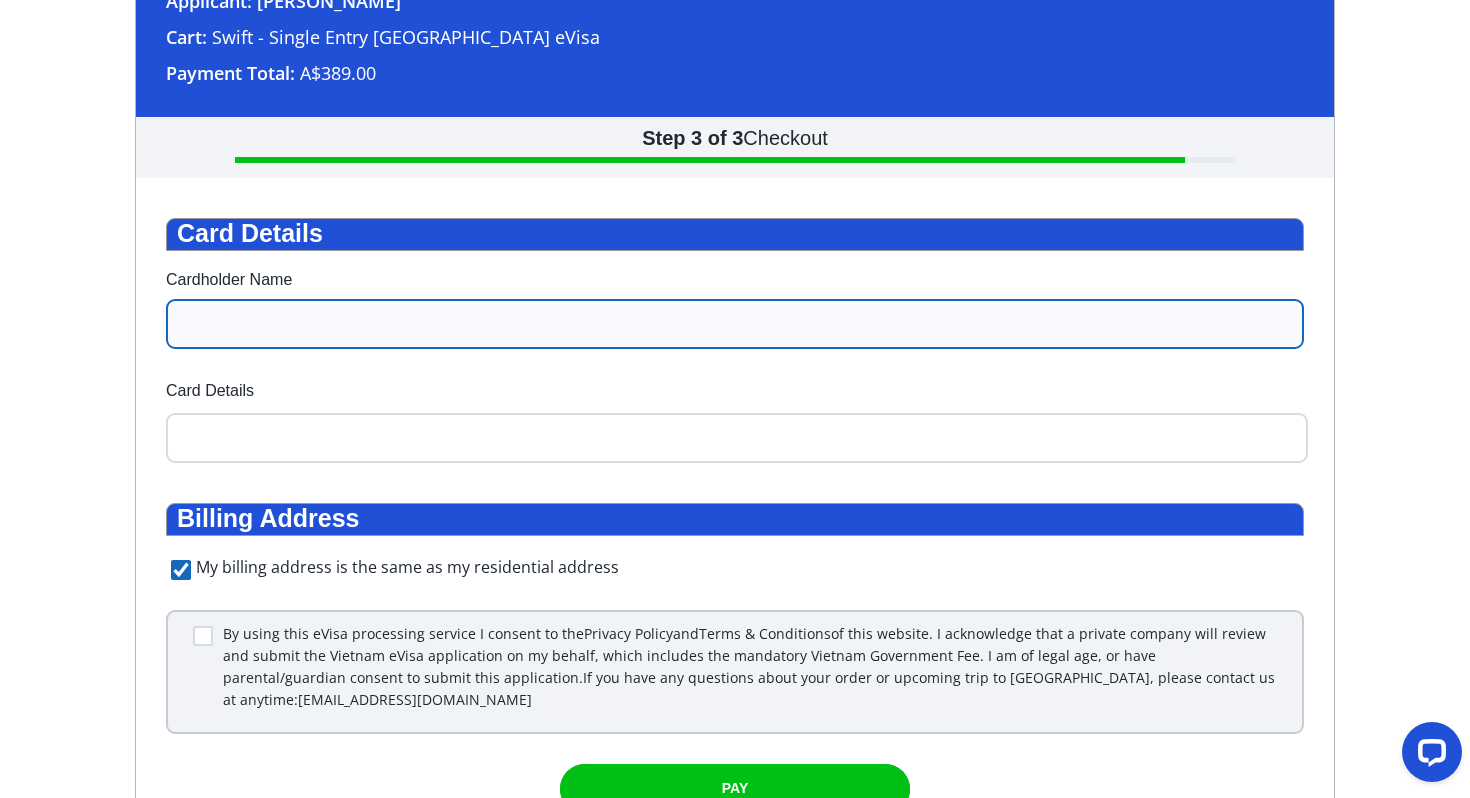 type on "4" 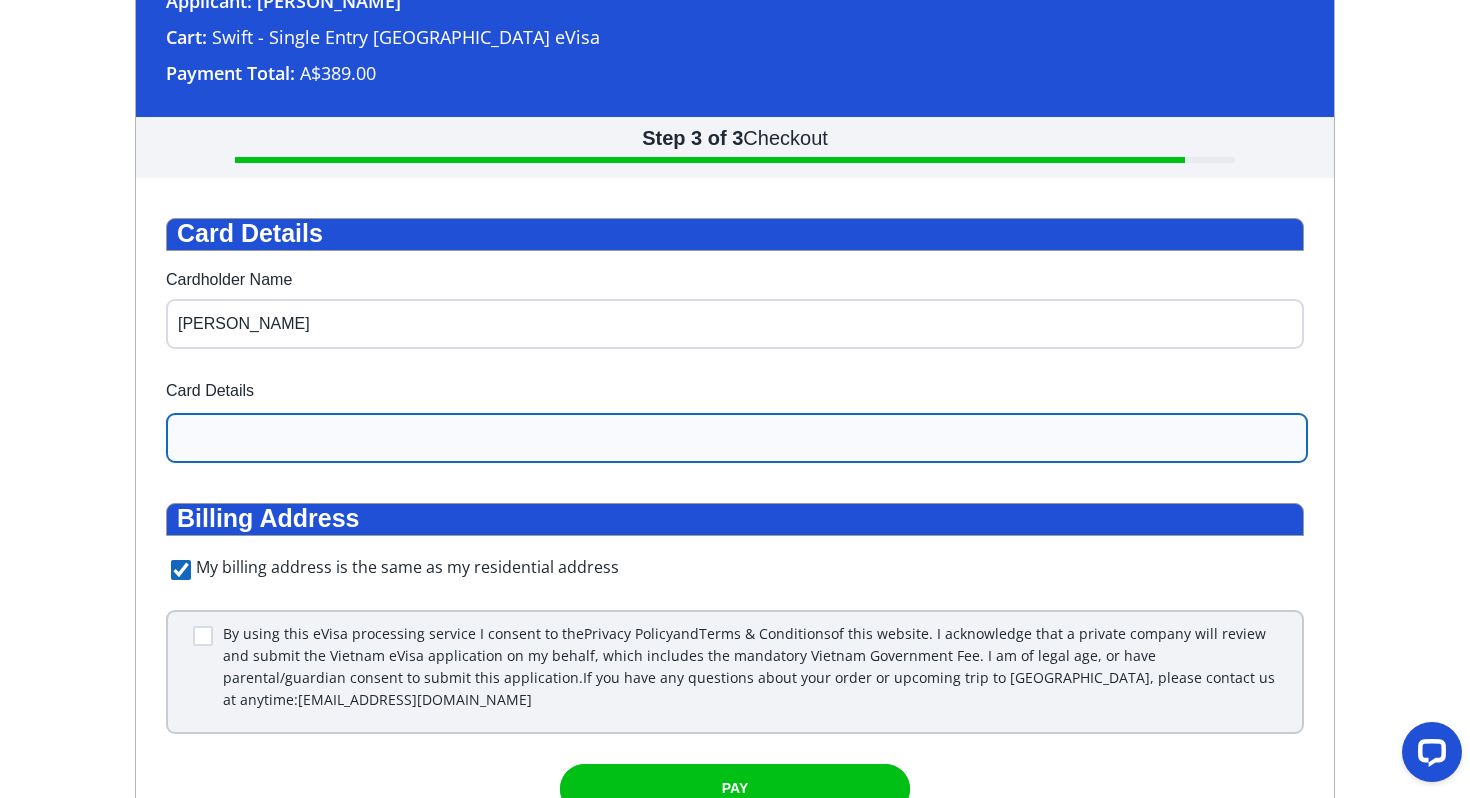 type on "Salluy Danbury" 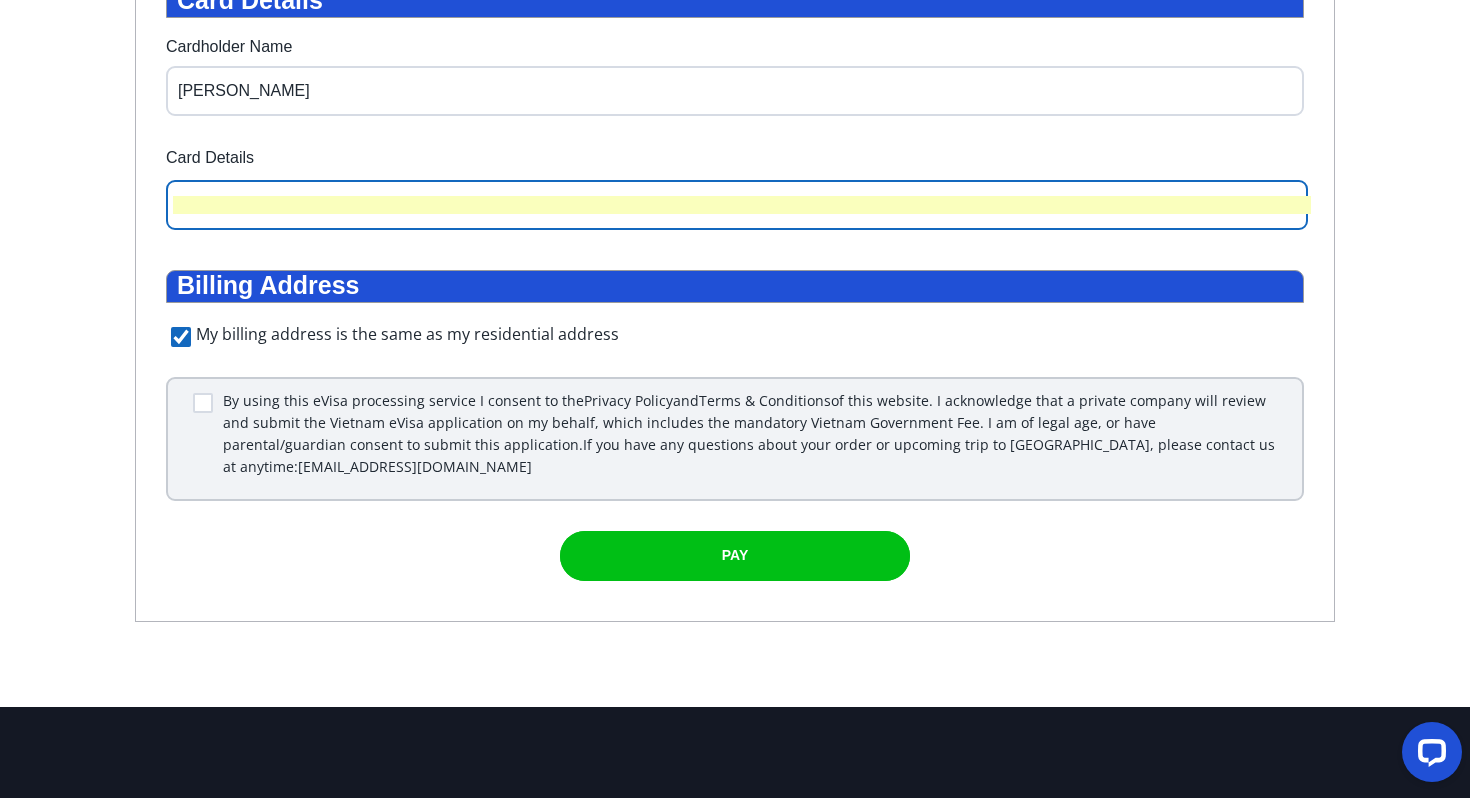 scroll, scrollTop: 461, scrollLeft: 0, axis: vertical 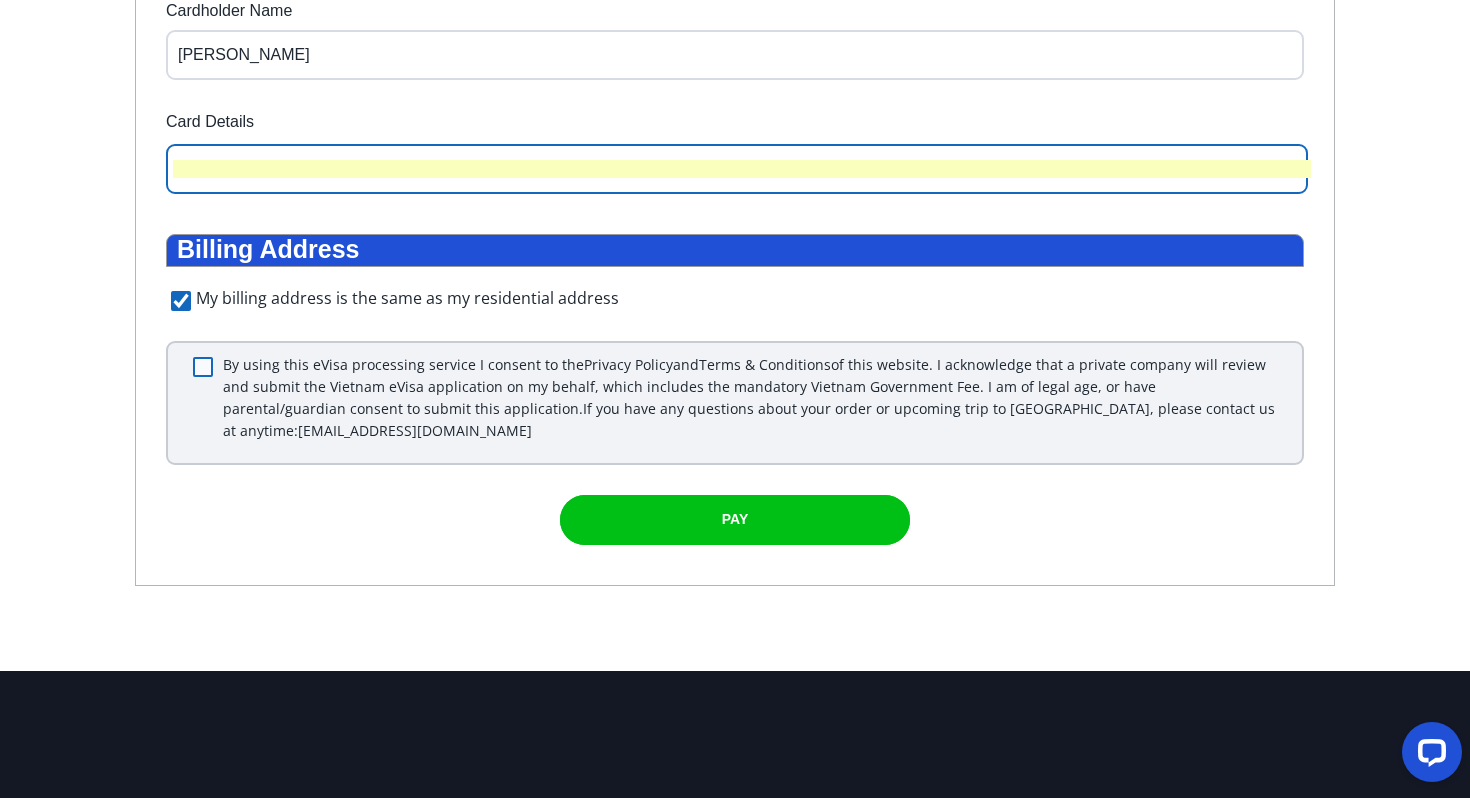 click at bounding box center [203, 367] 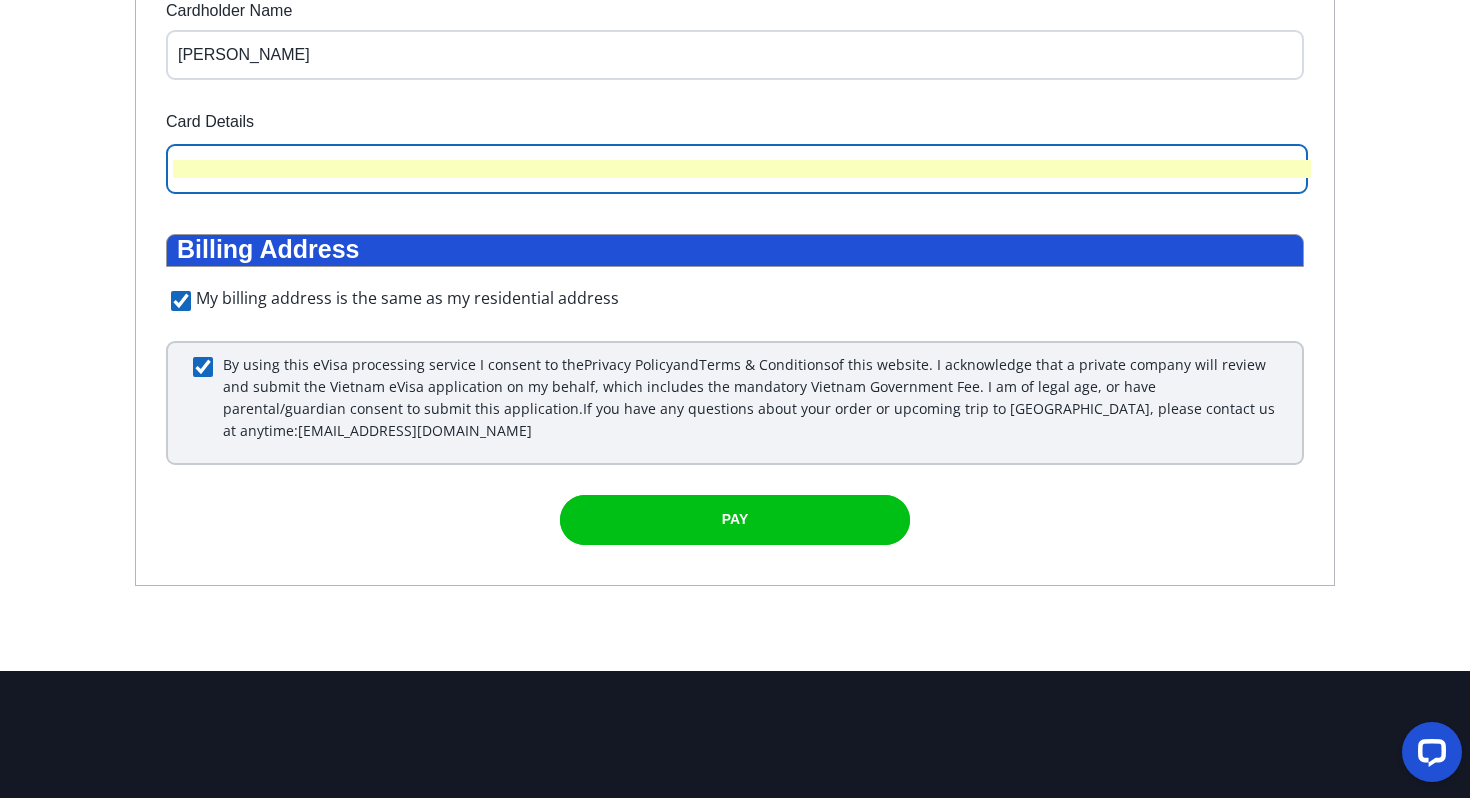 checkbox on "true" 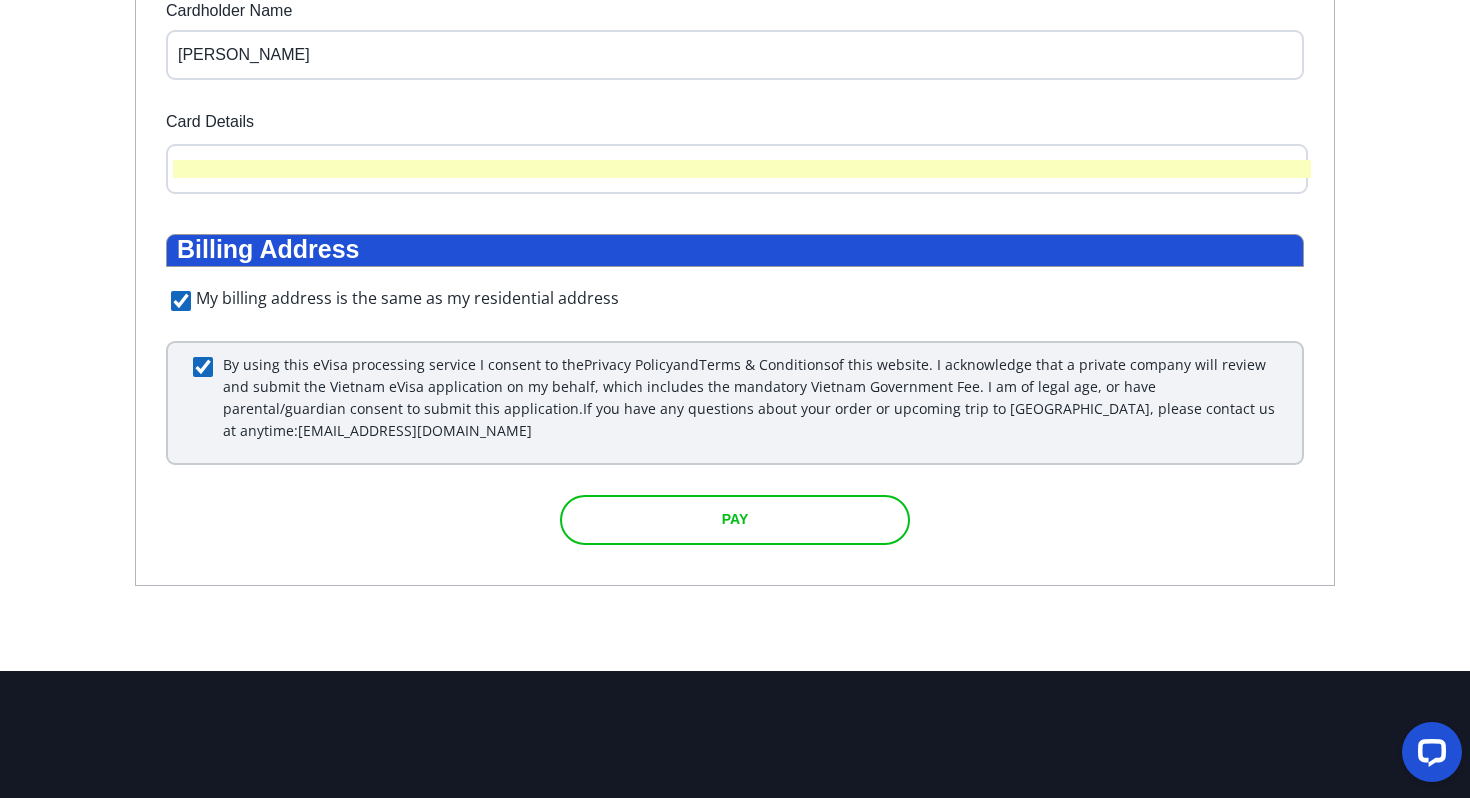 click at bounding box center [735, 520] 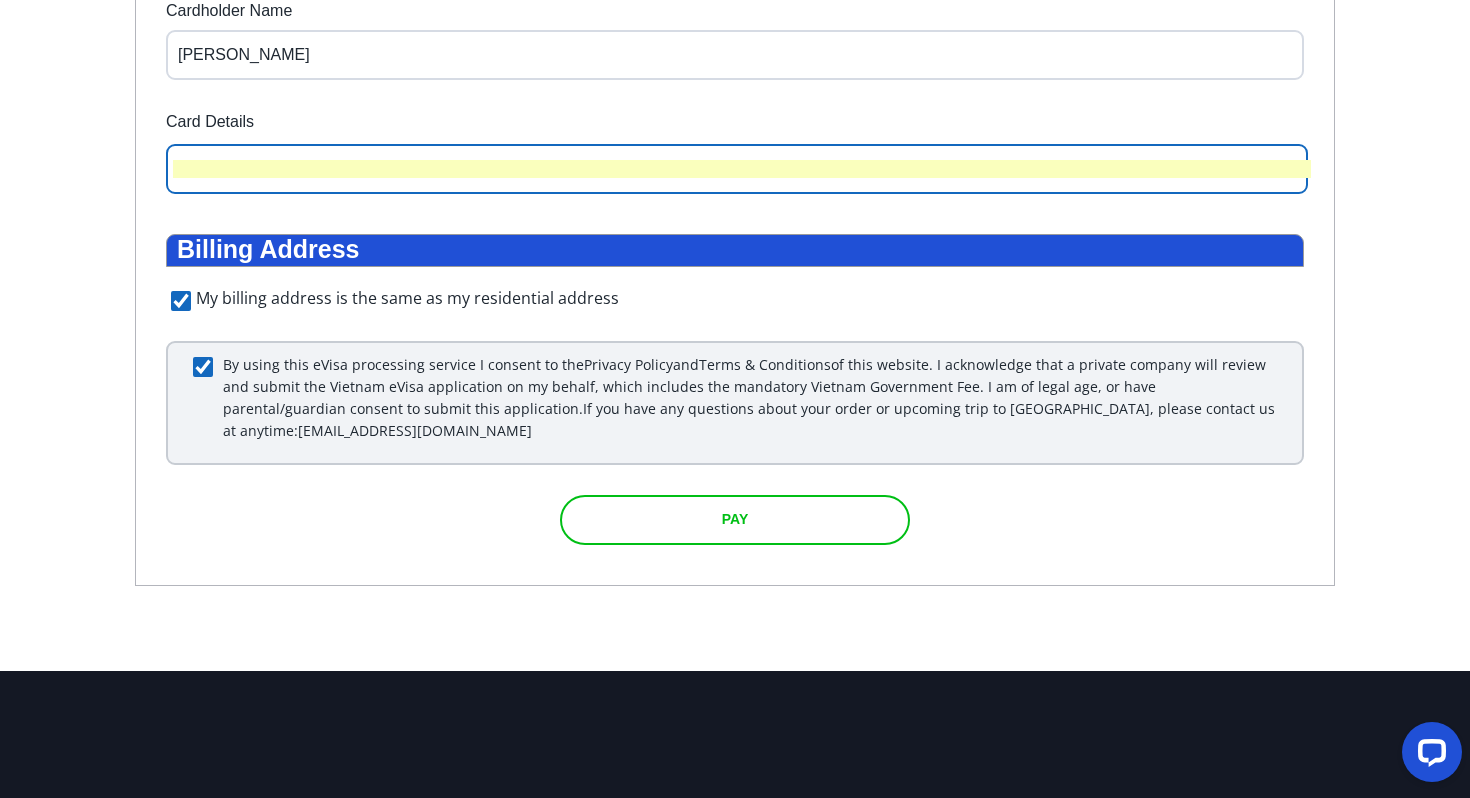 click at bounding box center [735, 520] 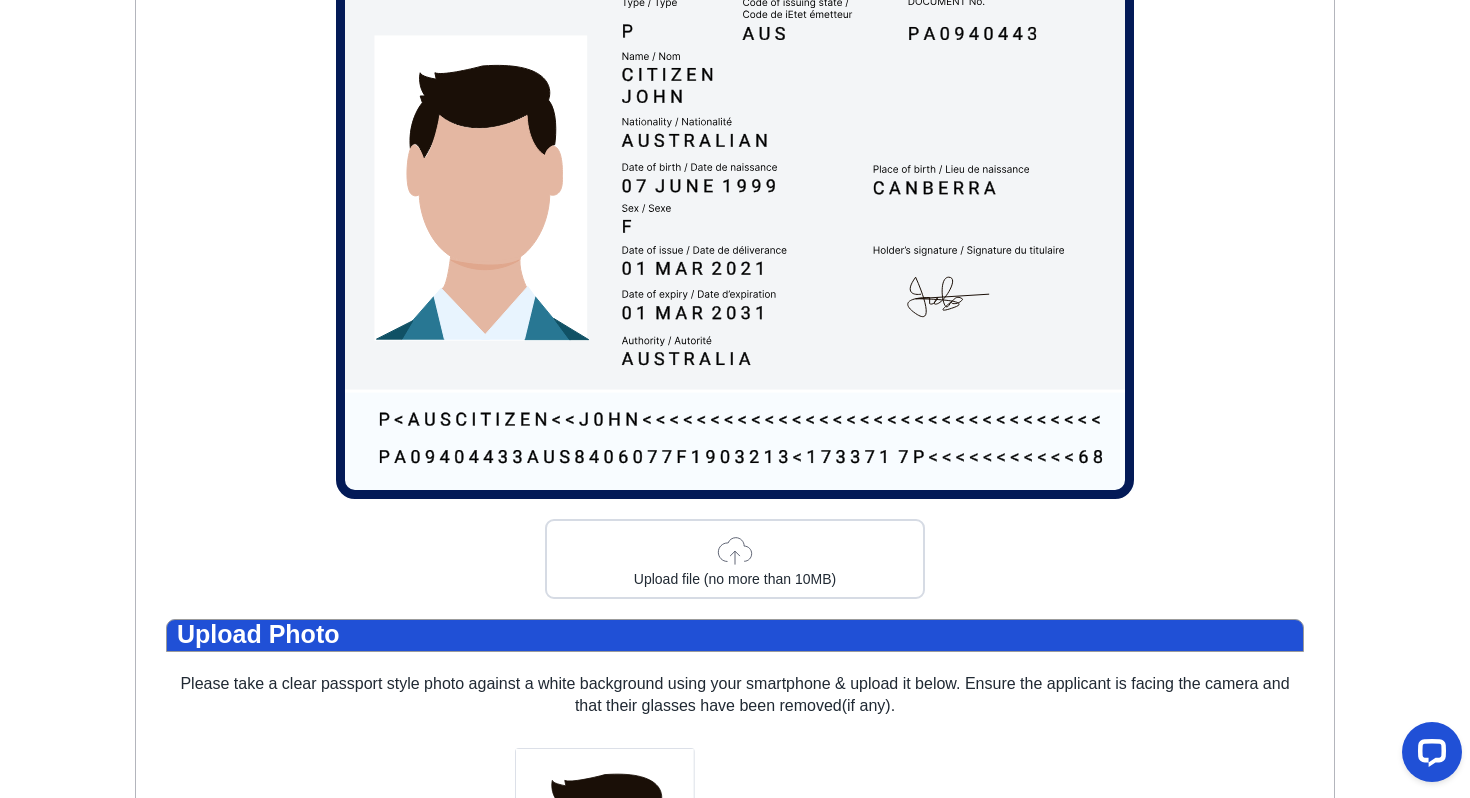 scroll, scrollTop: 553, scrollLeft: 0, axis: vertical 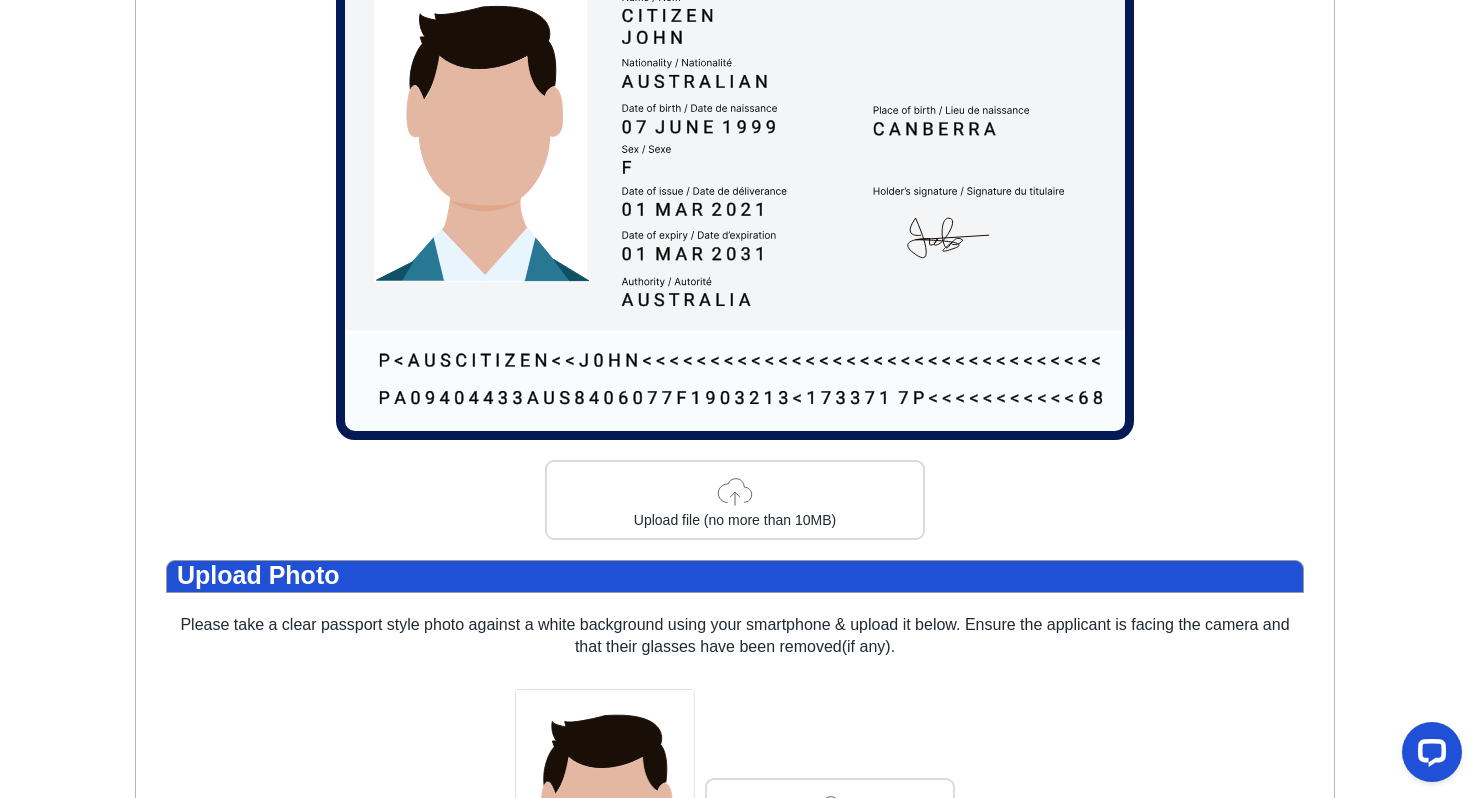 click on "Upload file (no more than 10MB)" at bounding box center [735, 520] 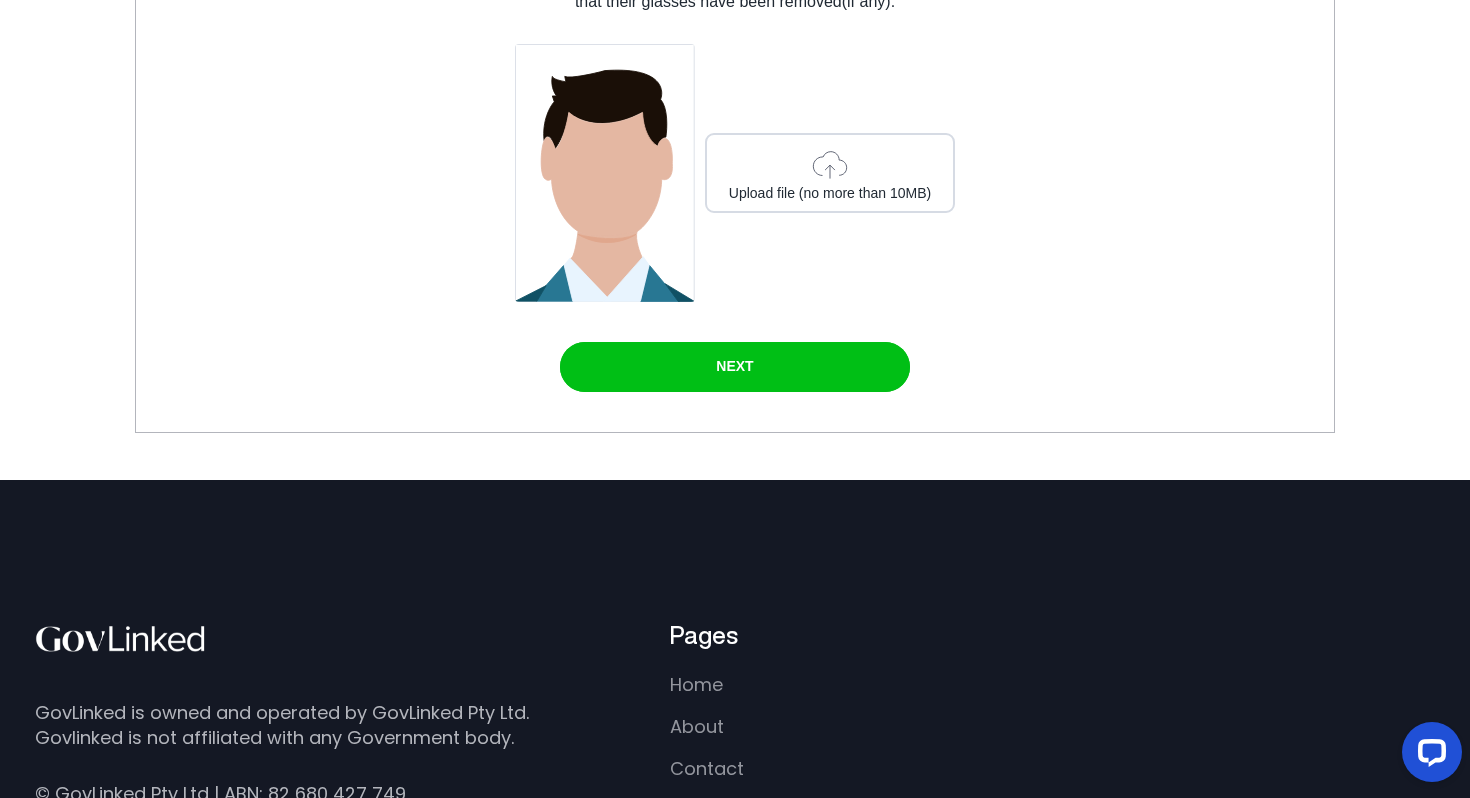 scroll, scrollTop: 1114, scrollLeft: 0, axis: vertical 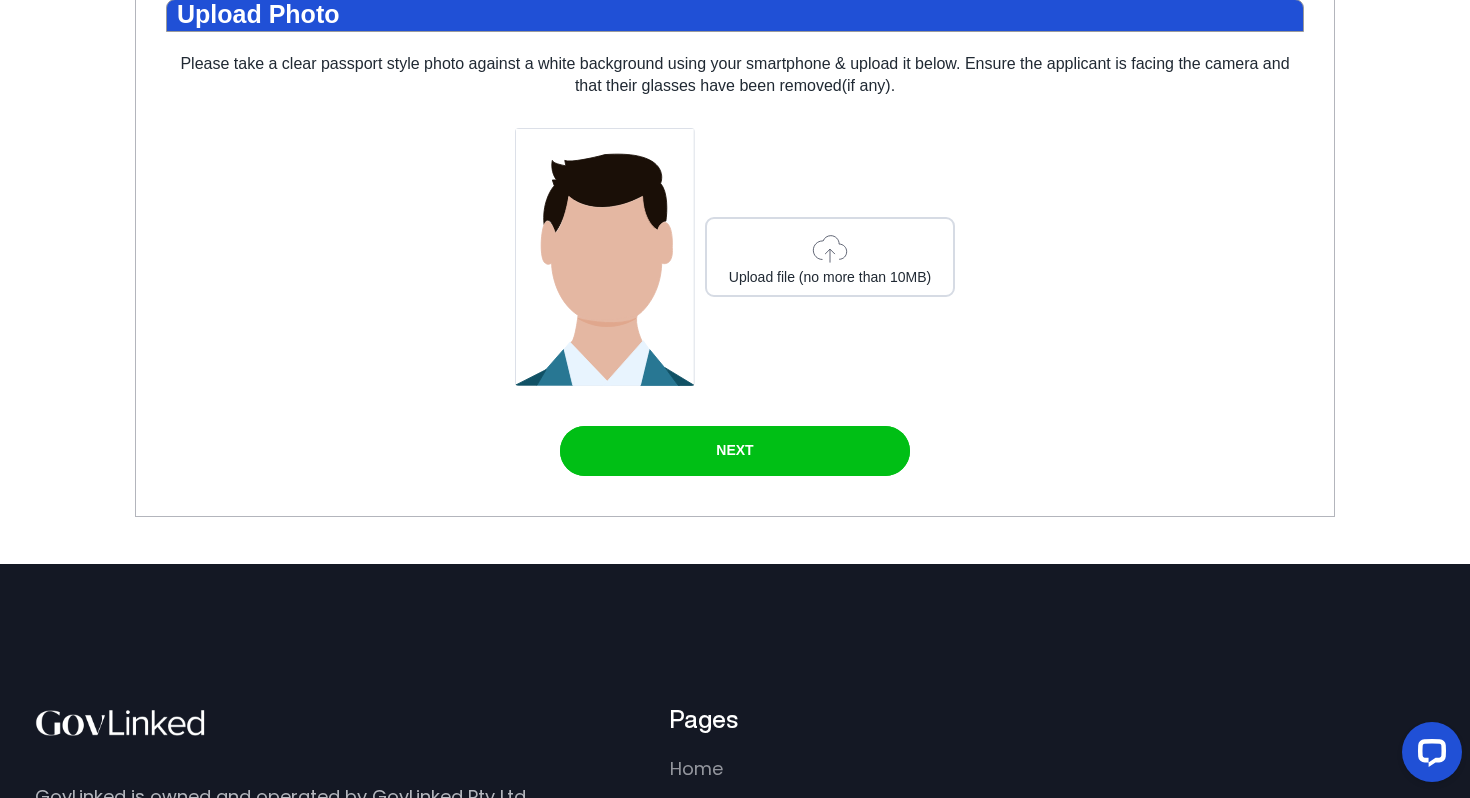 click 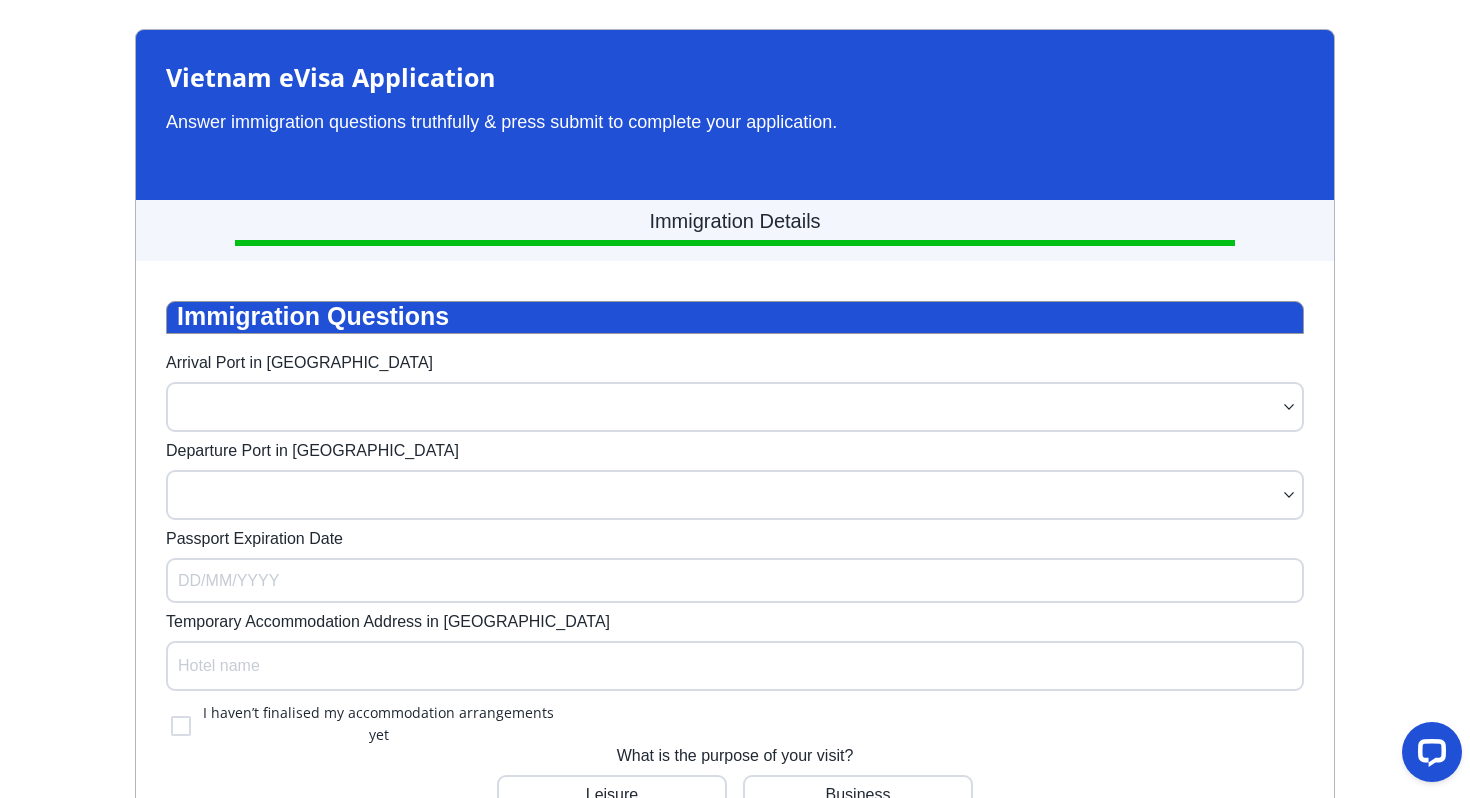 scroll, scrollTop: 60, scrollLeft: 0, axis: vertical 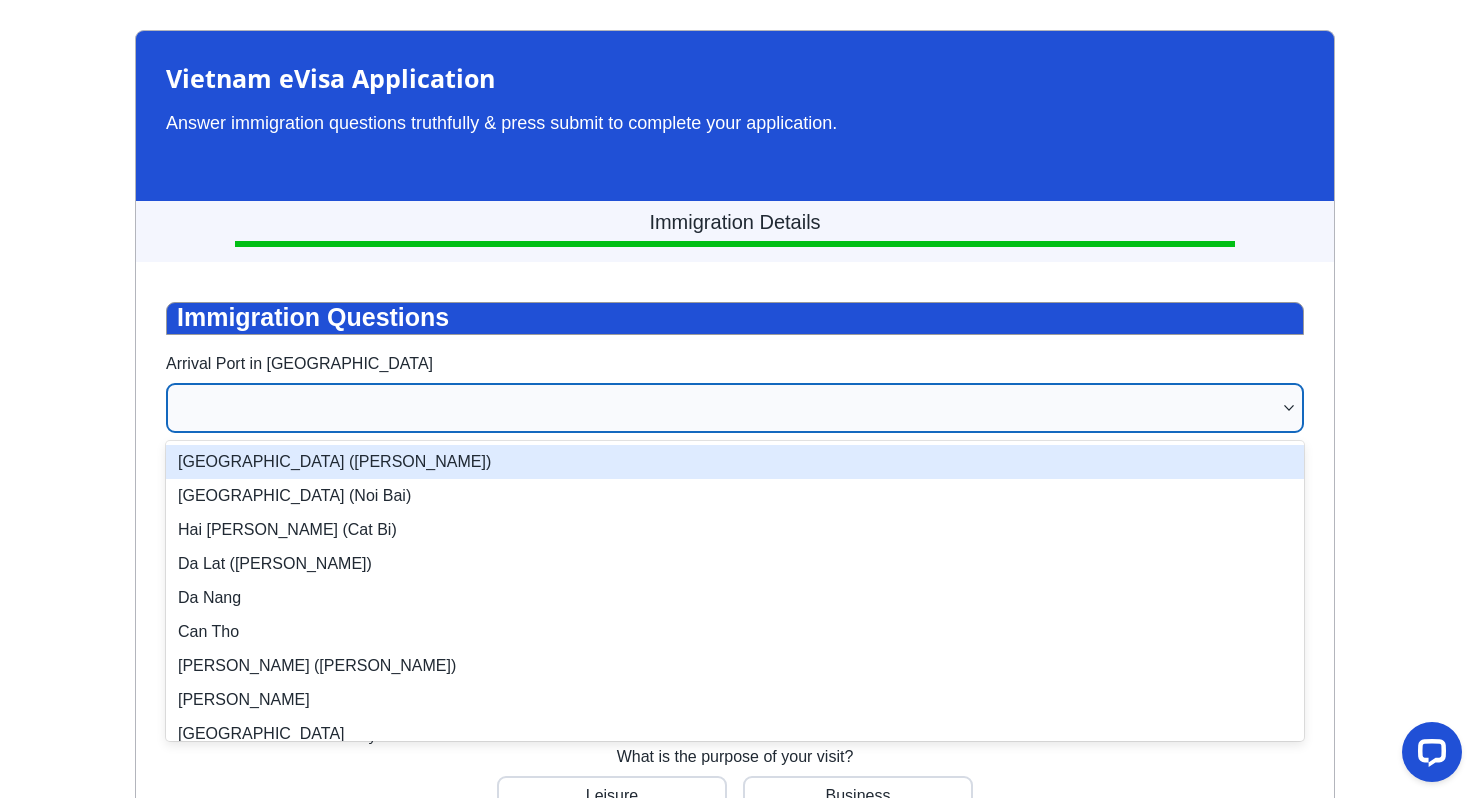 click at bounding box center (725, 408) 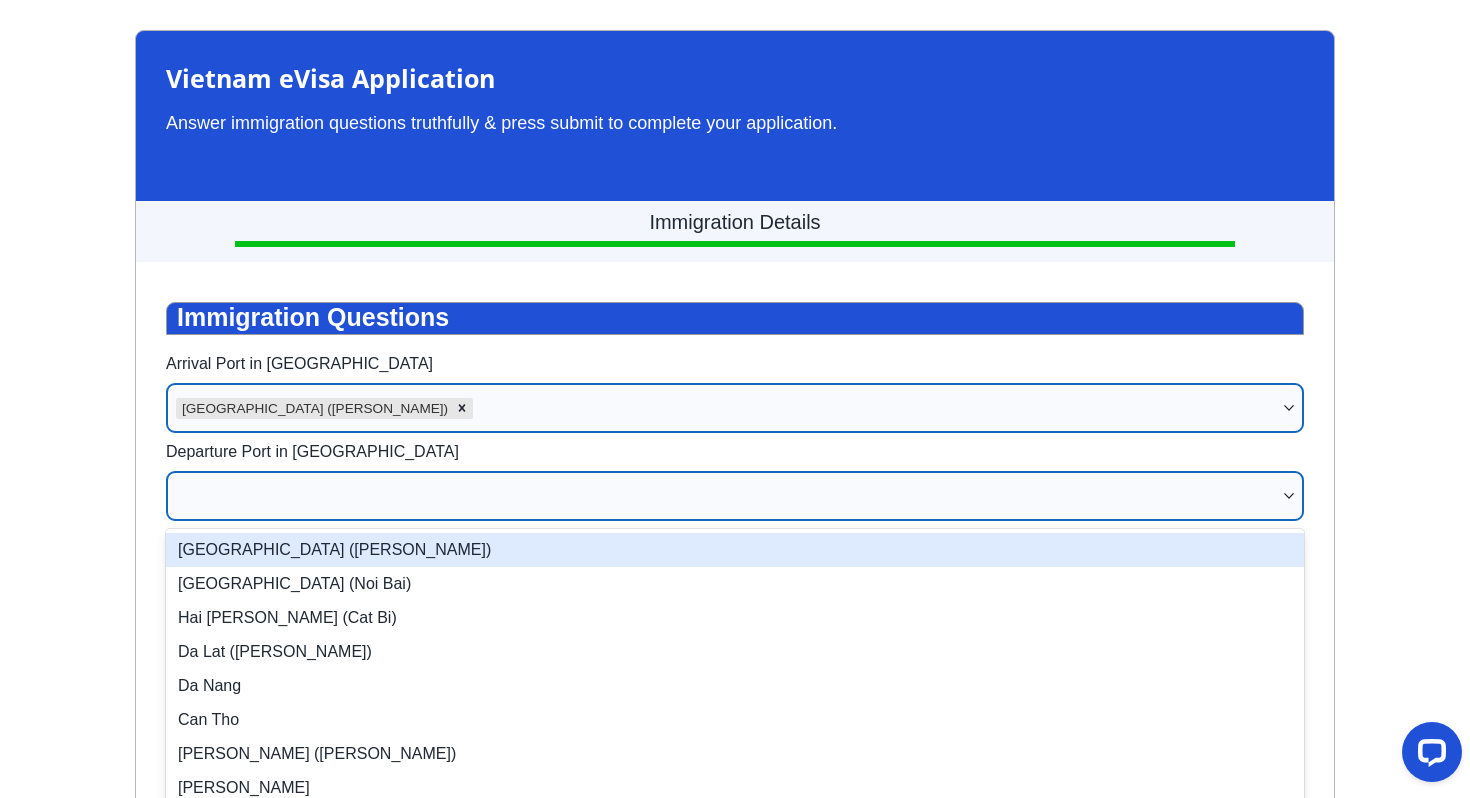 click at bounding box center [725, 496] 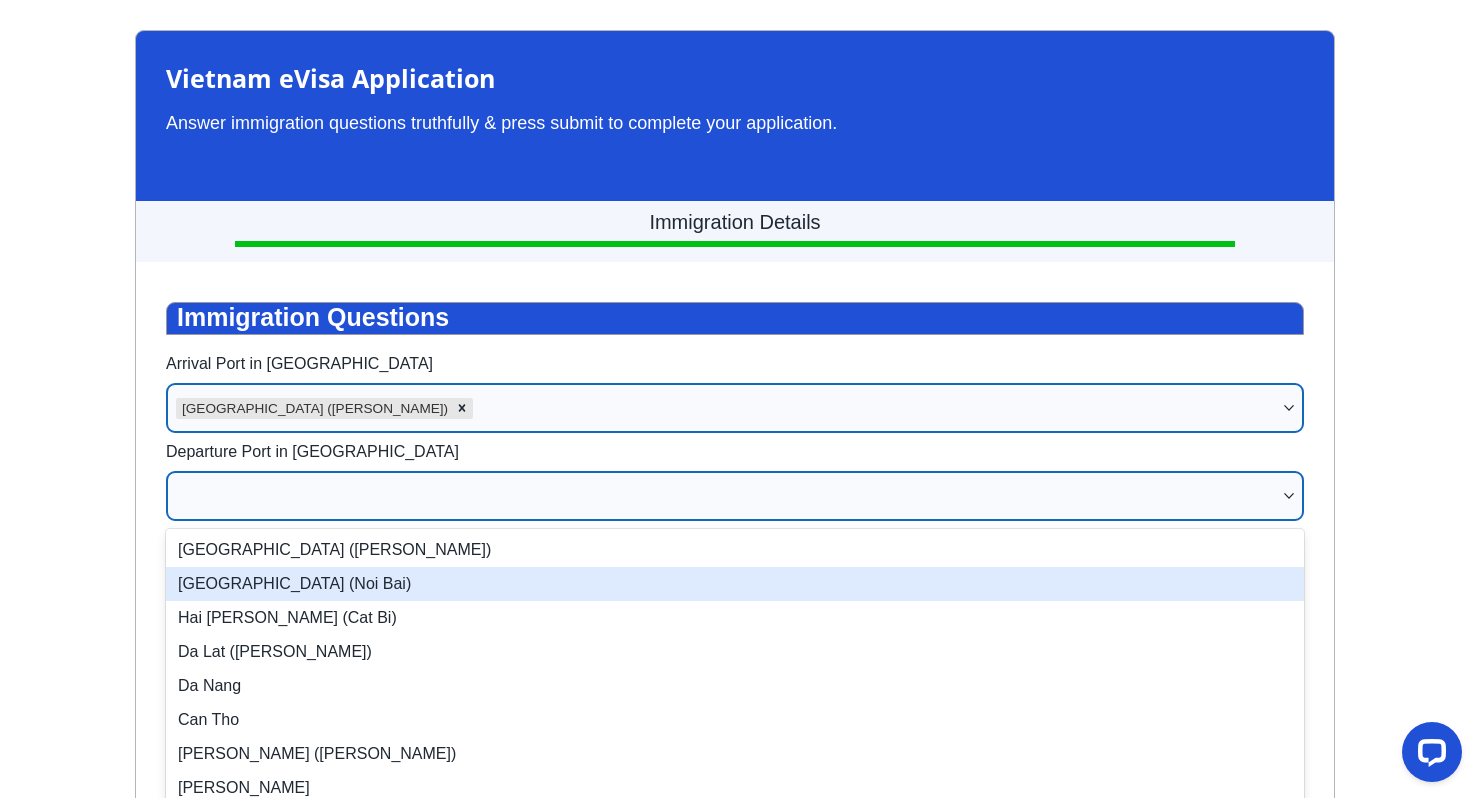 click on "Hanoi (Noi Bai)" at bounding box center (735, 584) 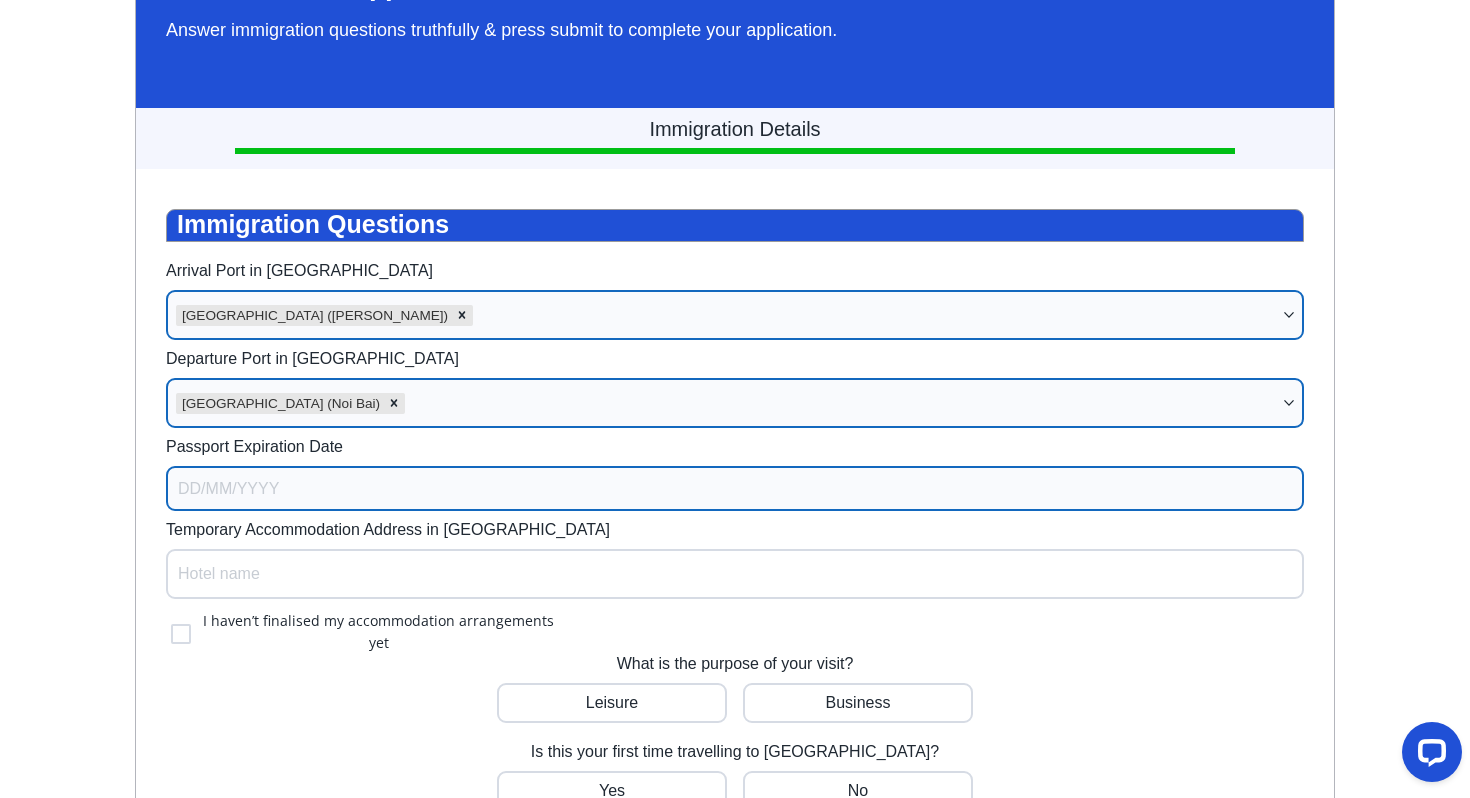 scroll, scrollTop: 157, scrollLeft: 0, axis: vertical 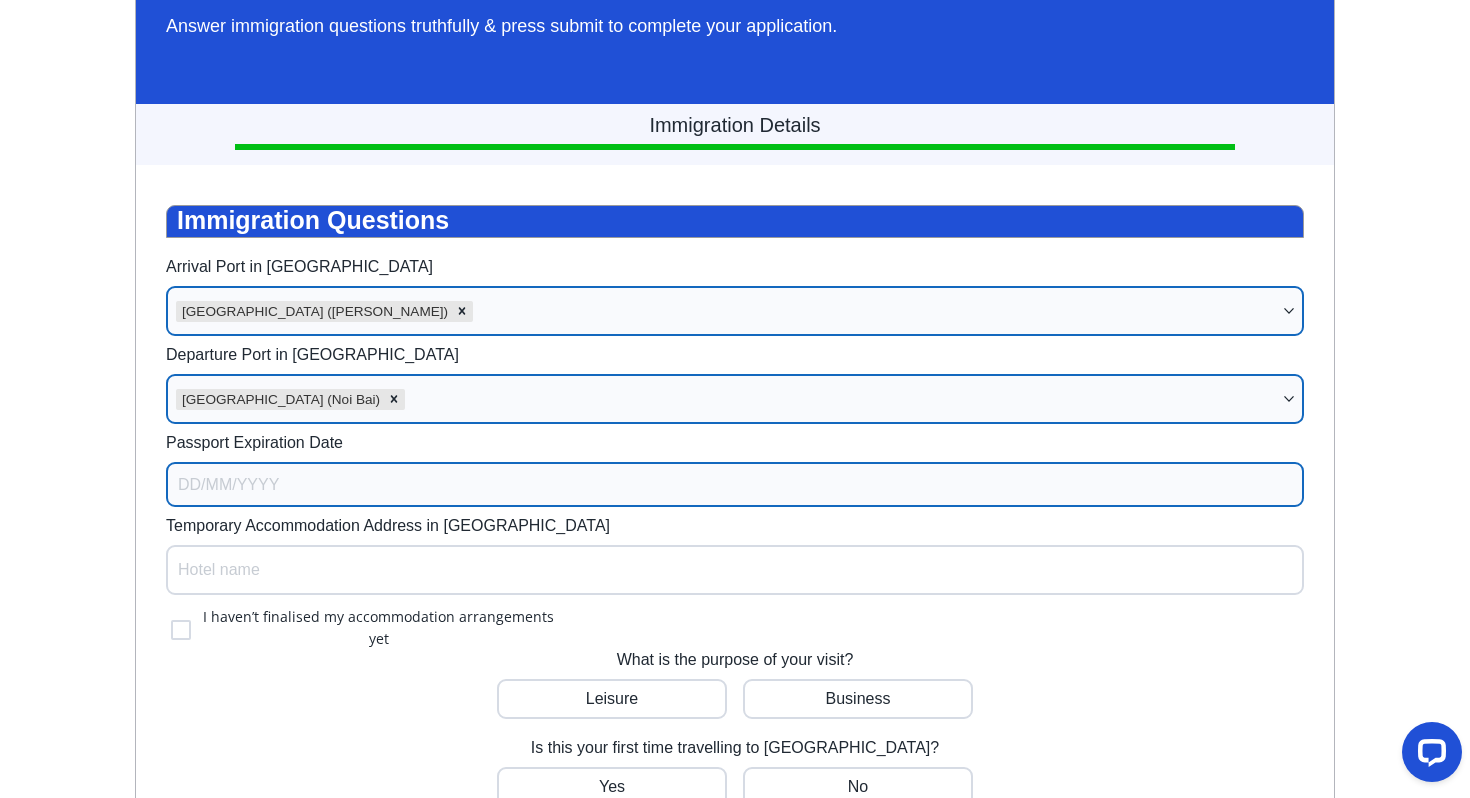select on "6" 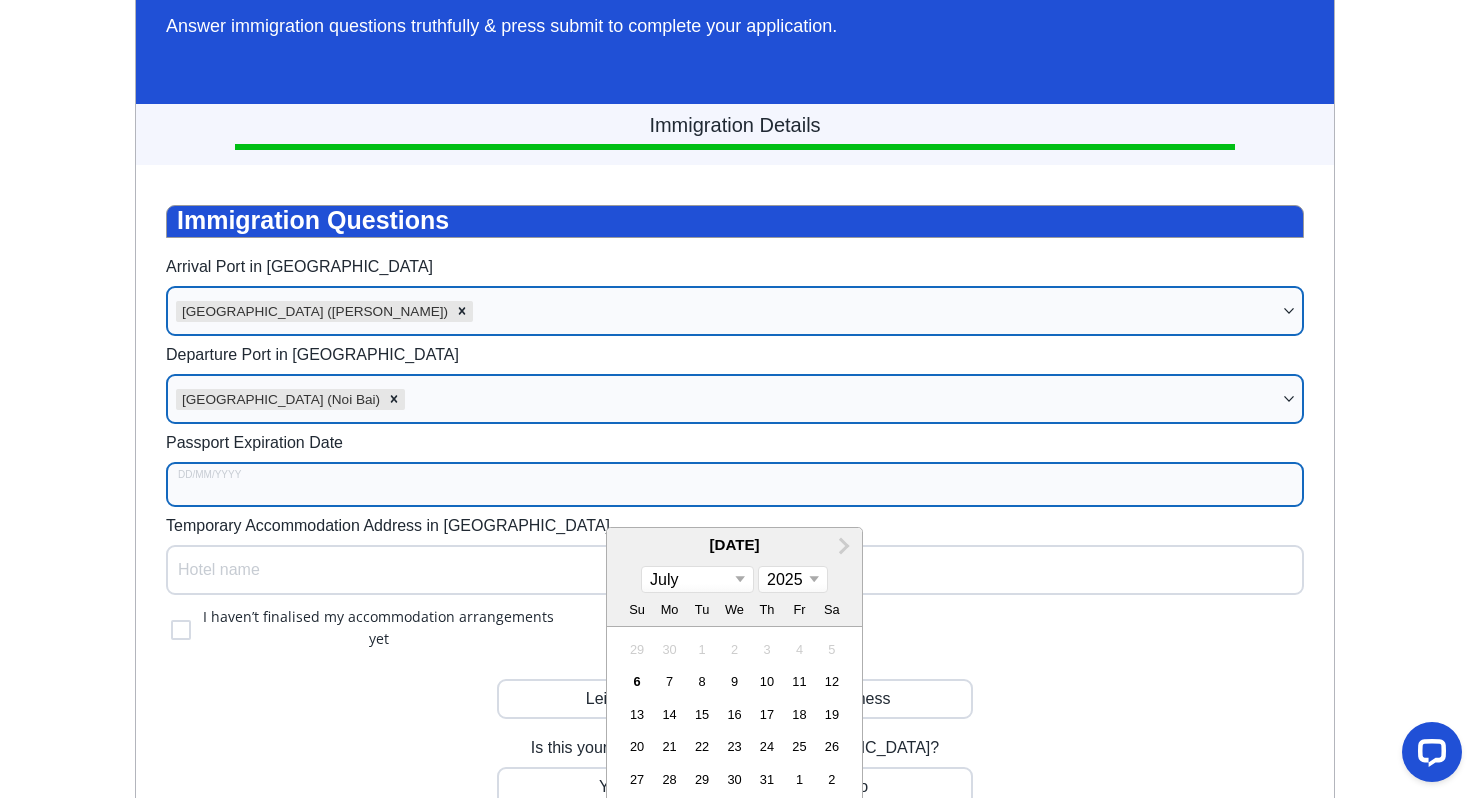 click on "Passport Expiration Date" at bounding box center [735, 484] 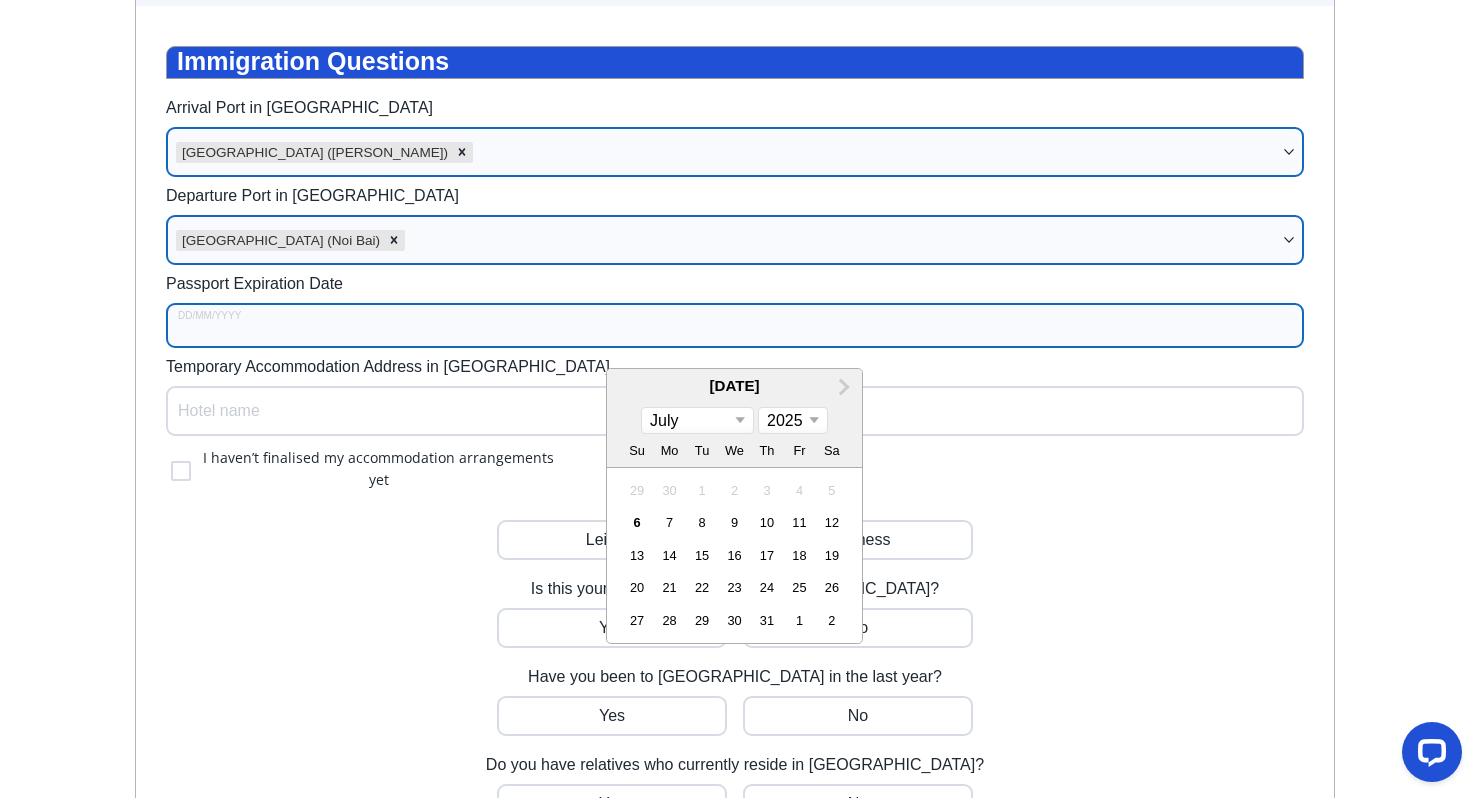scroll, scrollTop: 318, scrollLeft: 0, axis: vertical 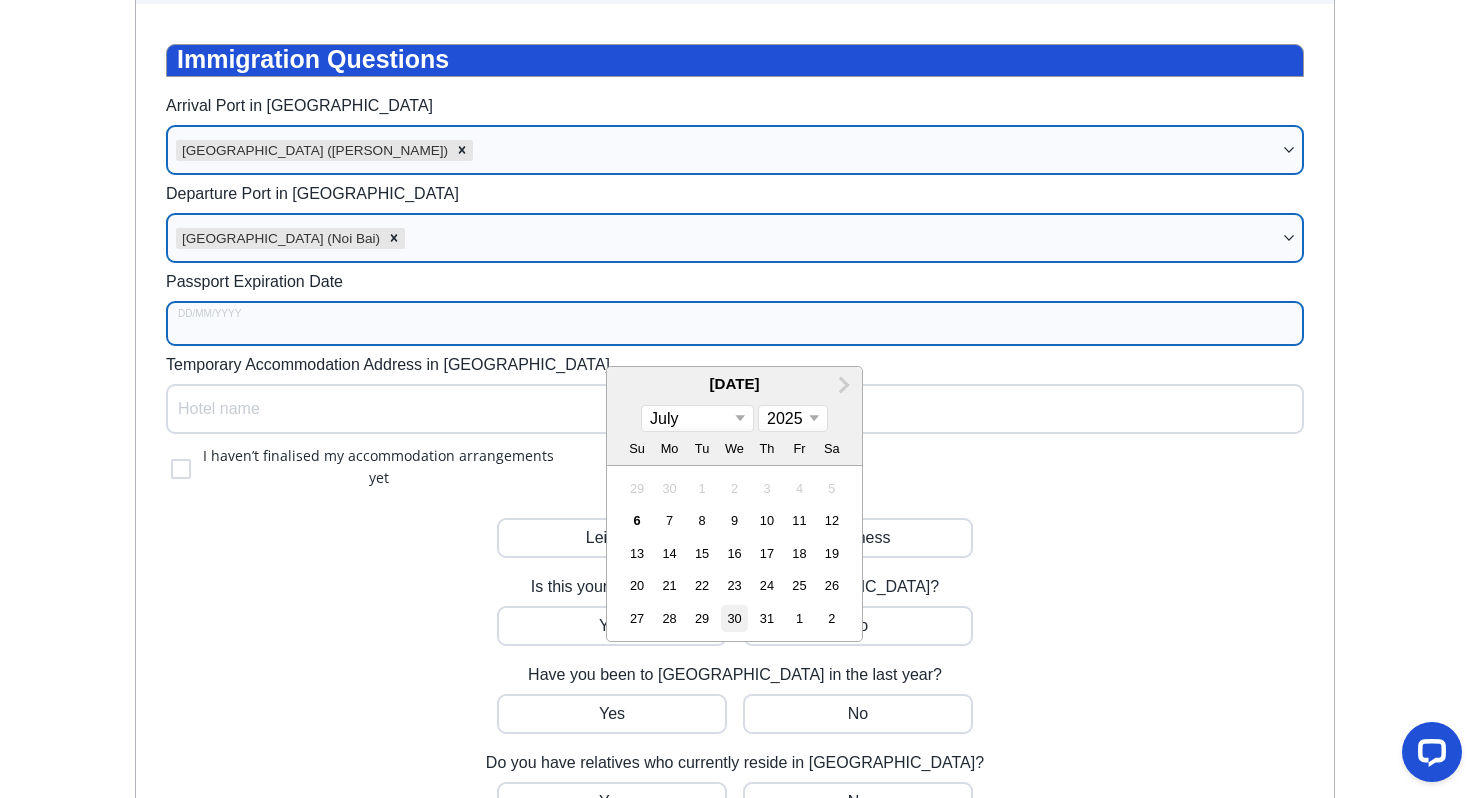 click on "30" at bounding box center (734, 618) 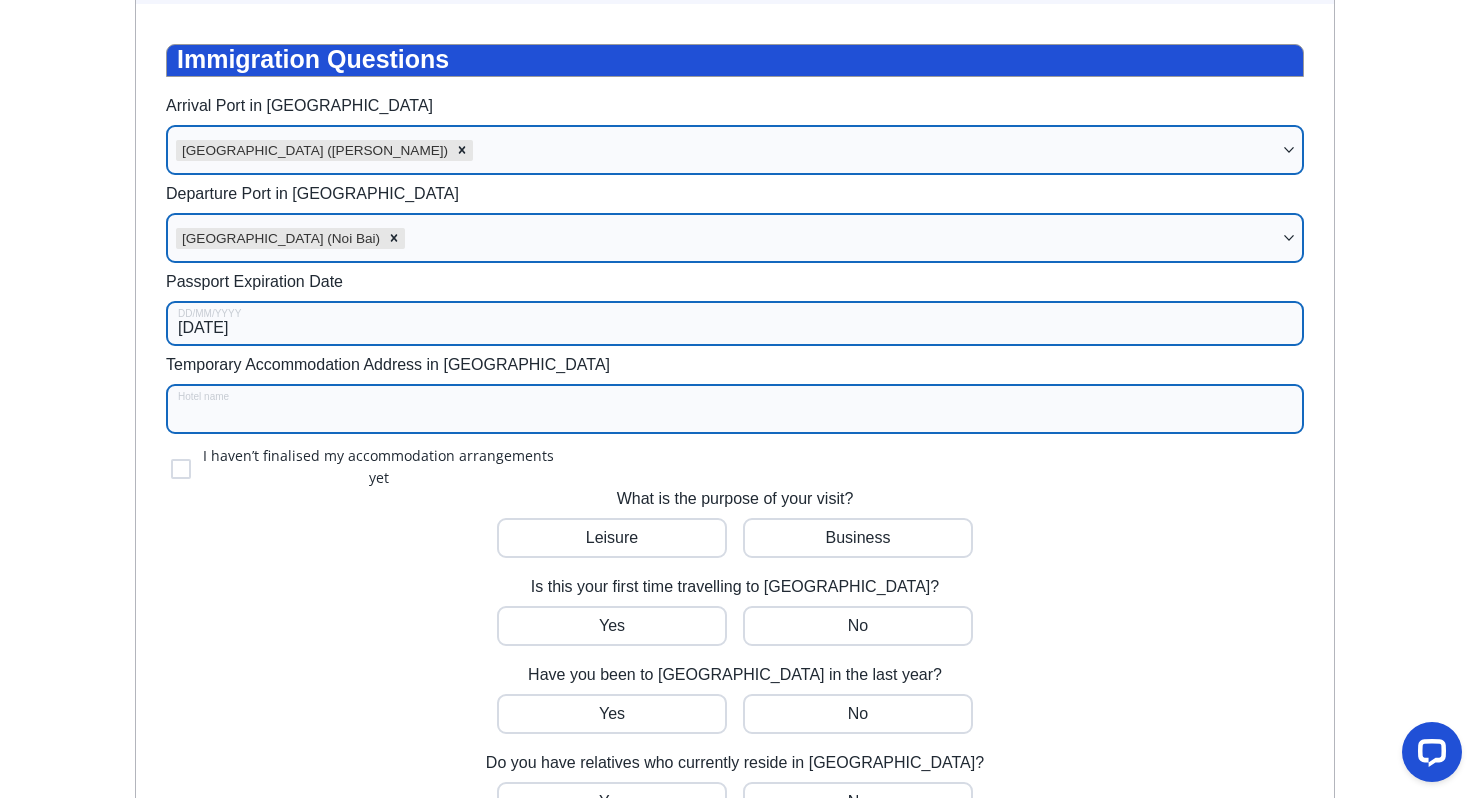 click on "Temporary Accommodation Address in Vietnam" at bounding box center (735, 409) 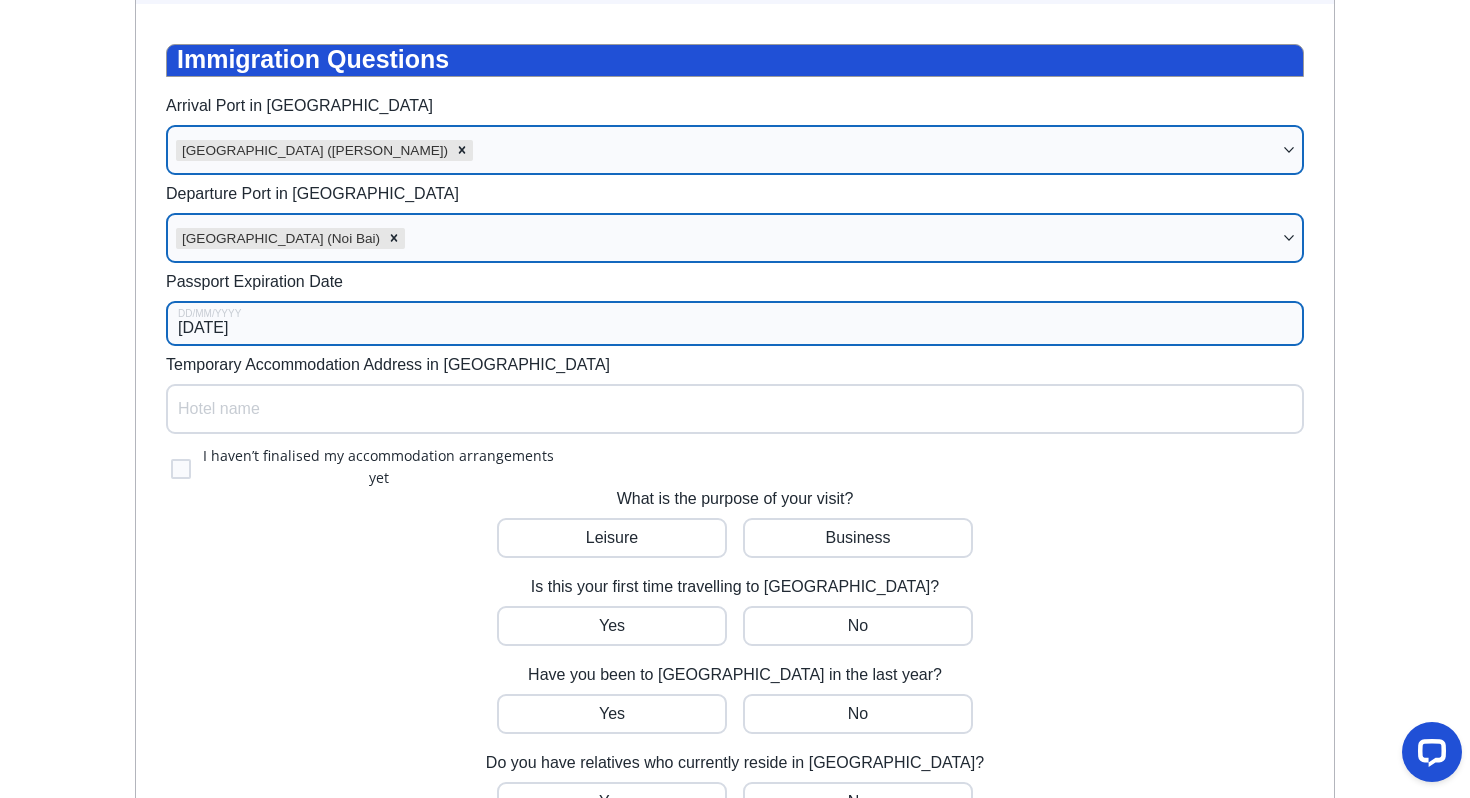 click at bounding box center (181, 469) 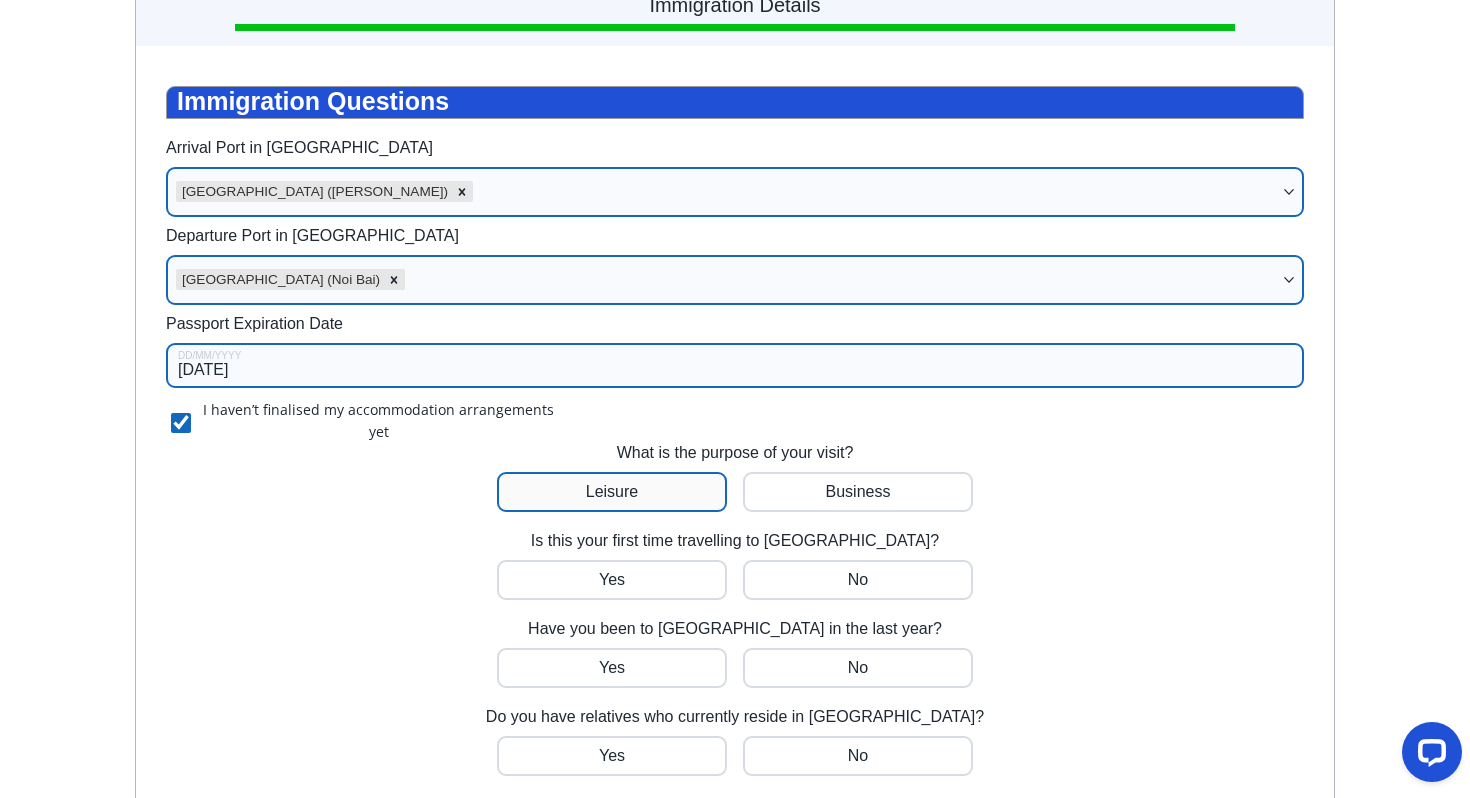 click at bounding box center [612, 492] 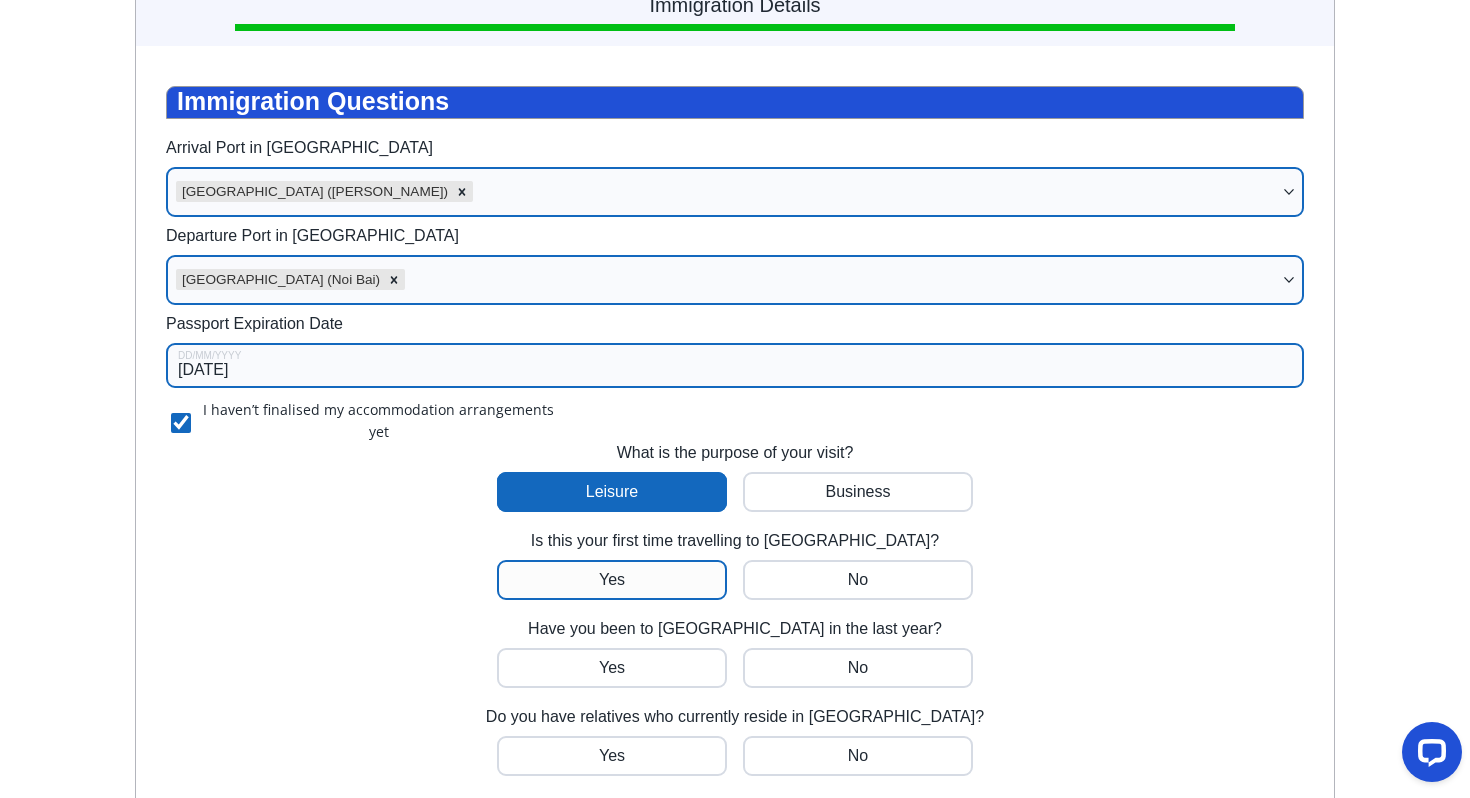 click at bounding box center [612, 580] 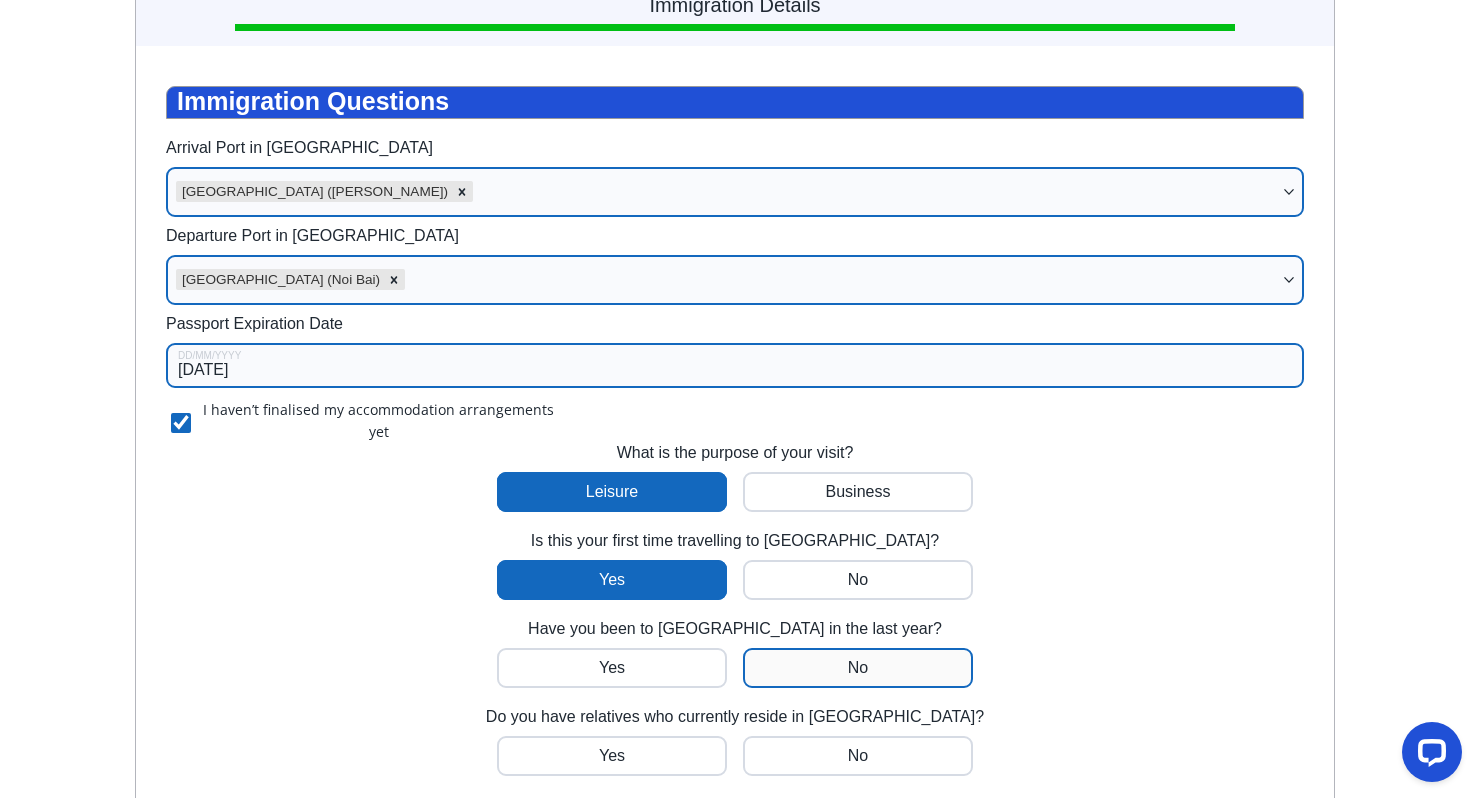 click at bounding box center [612, 668] 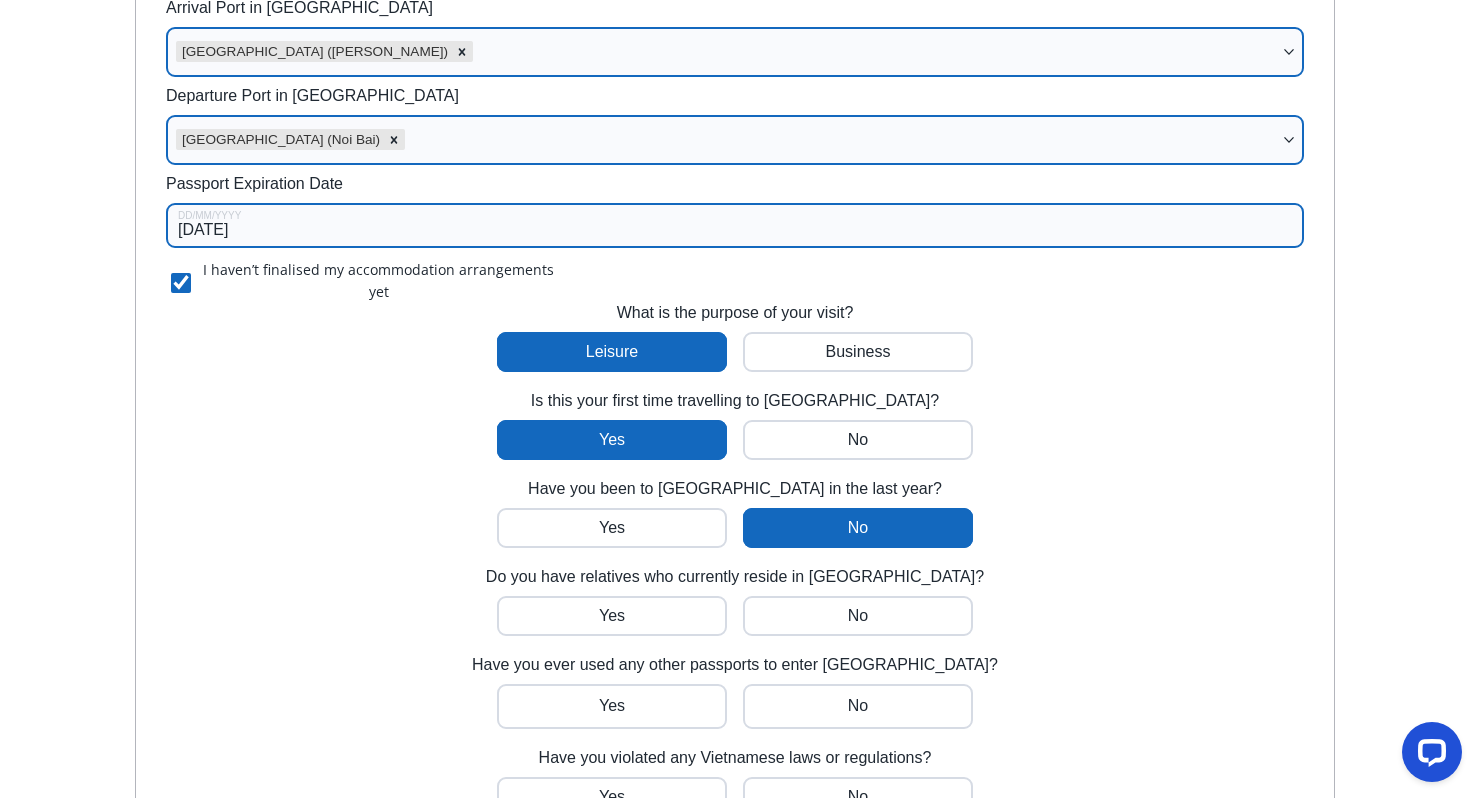 scroll, scrollTop: 466, scrollLeft: 0, axis: vertical 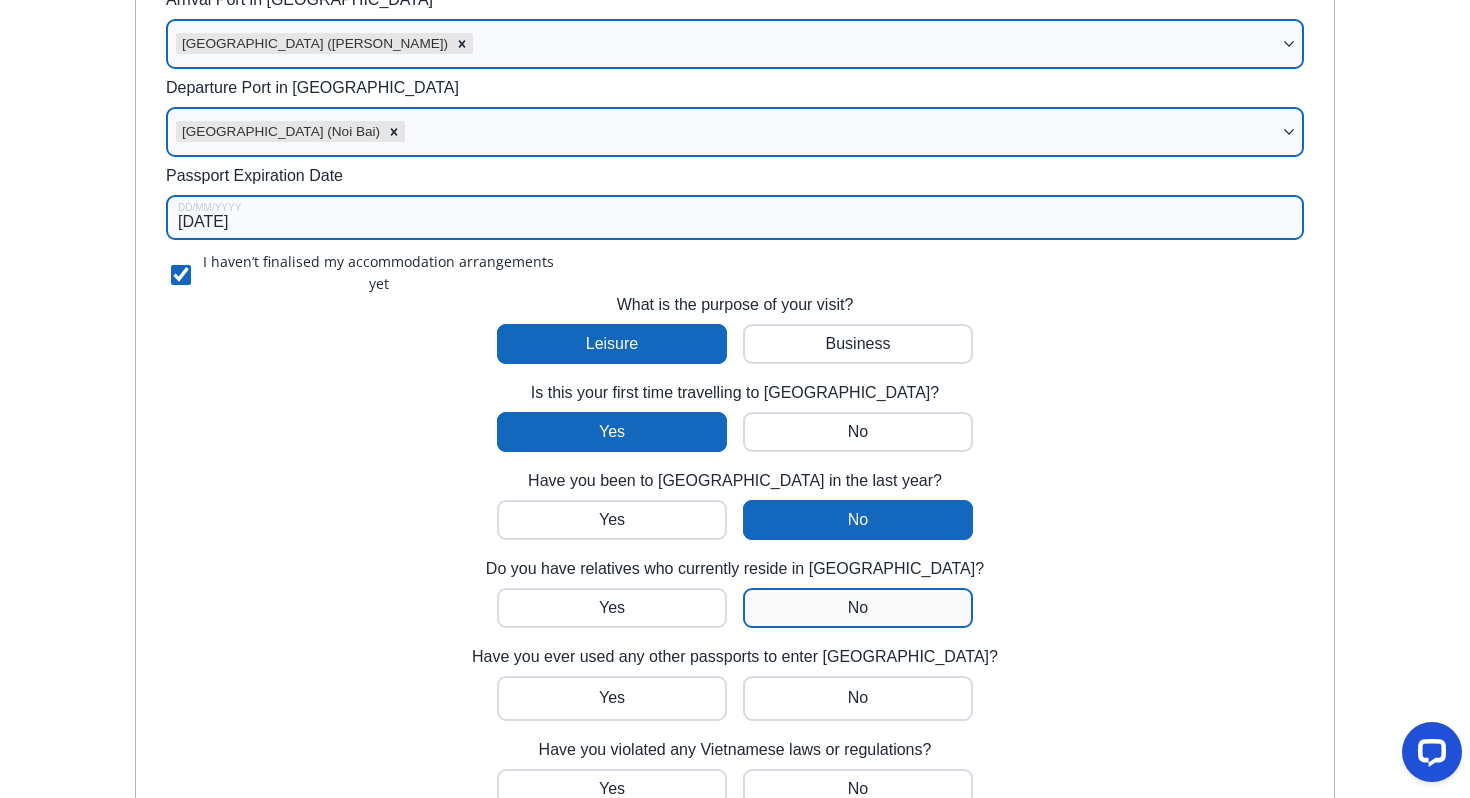click at bounding box center (612, 608) 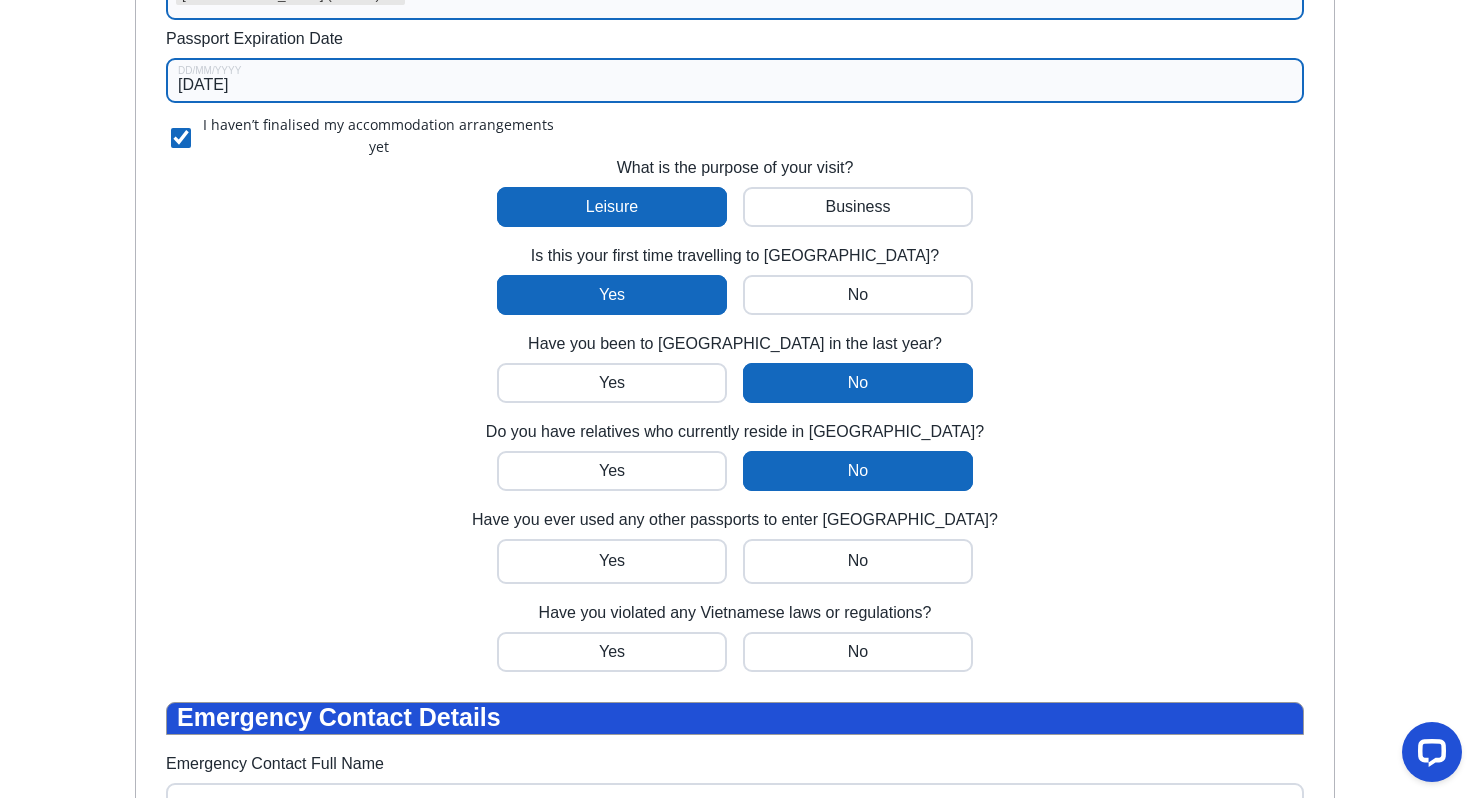 scroll, scrollTop: 622, scrollLeft: 0, axis: vertical 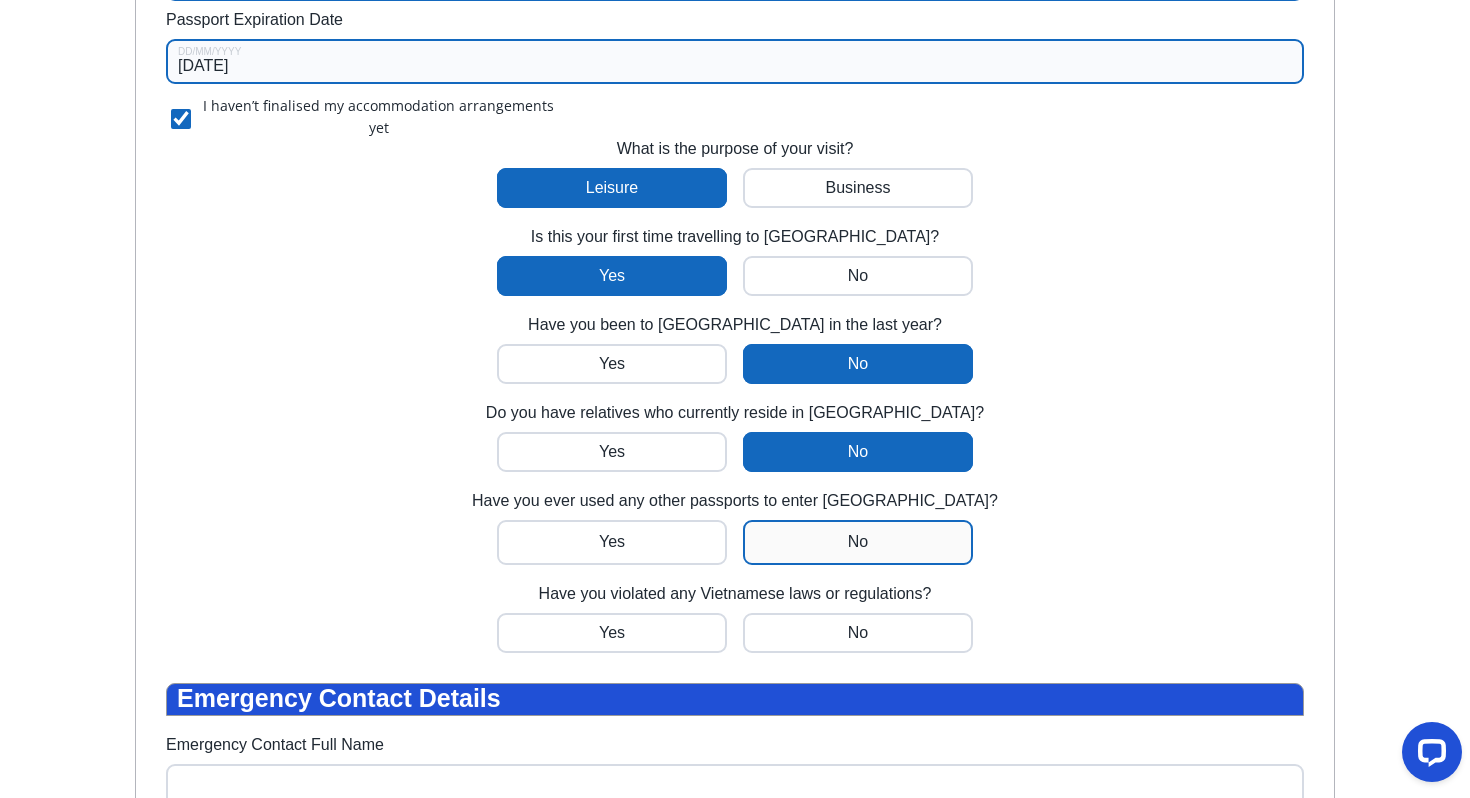 click at bounding box center (612, 542) 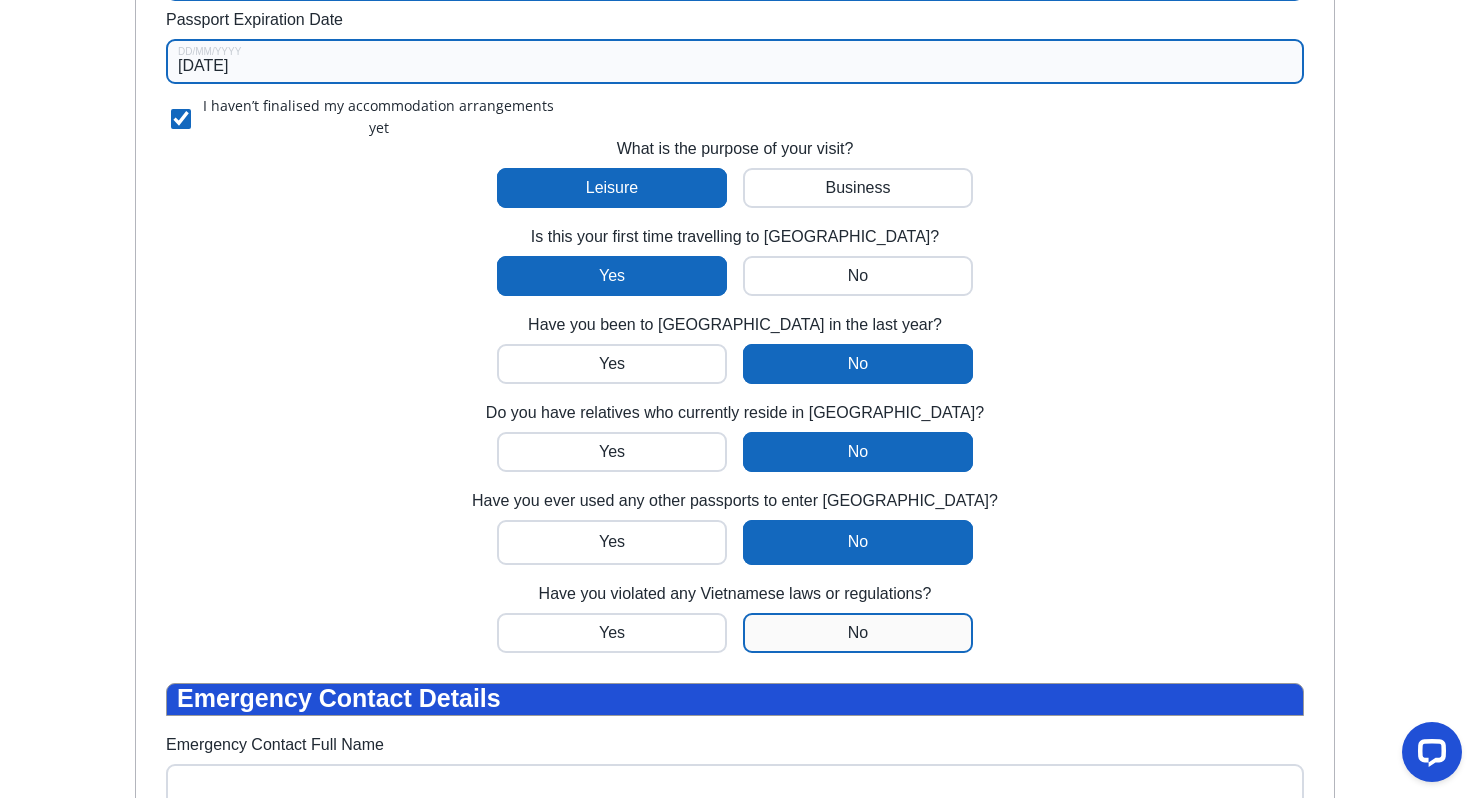 click at bounding box center [612, 633] 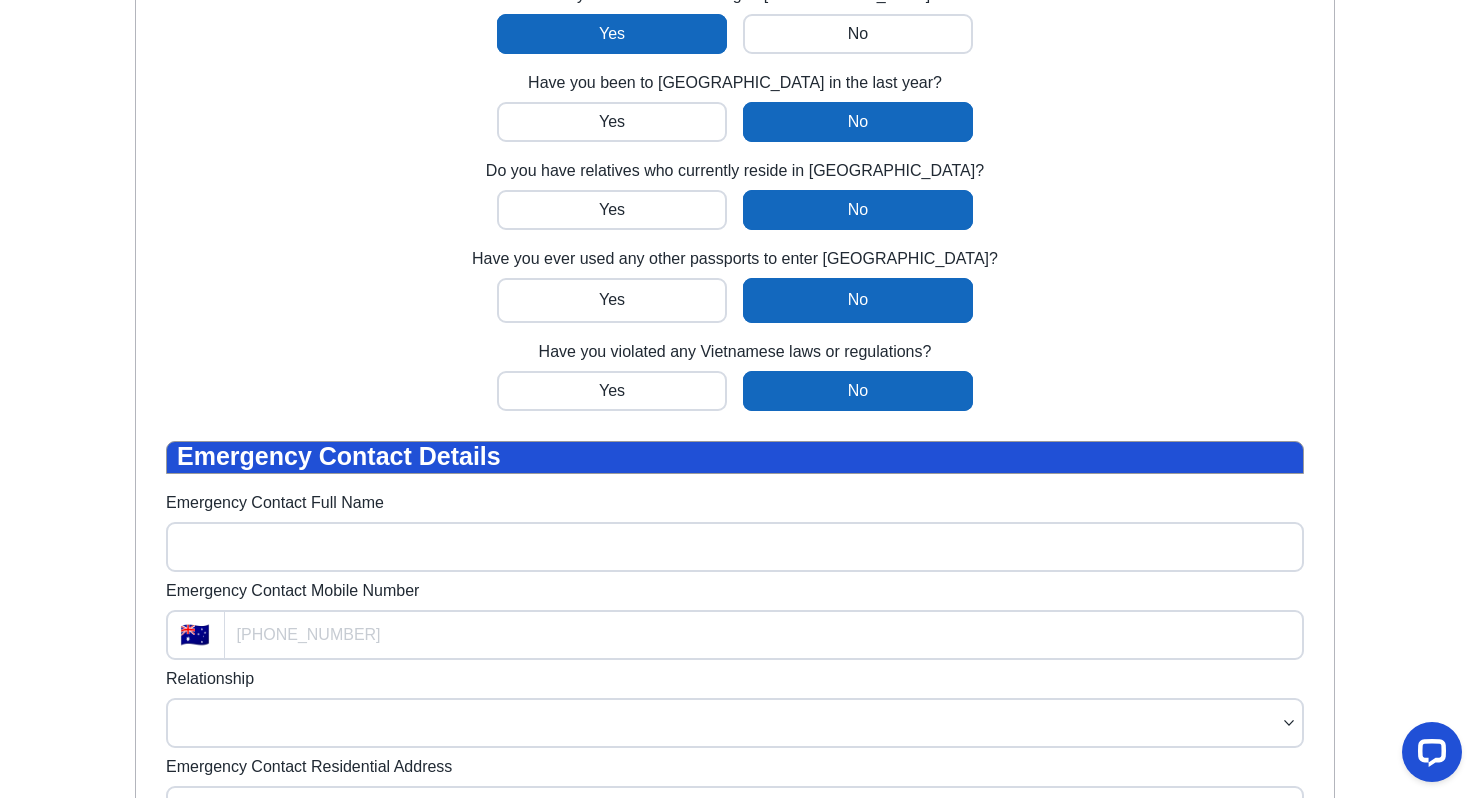 scroll, scrollTop: 901, scrollLeft: 0, axis: vertical 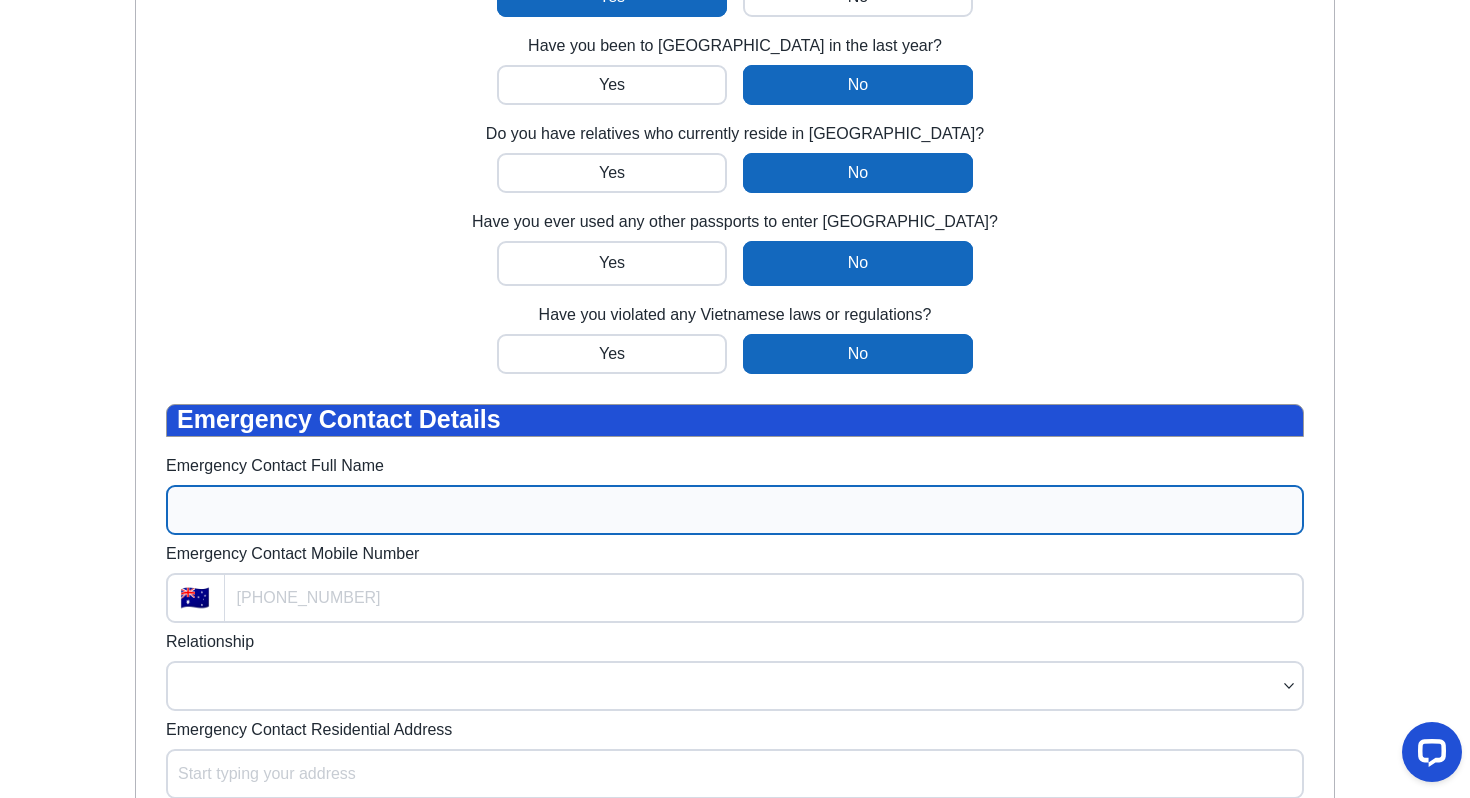 click on "Emergency Contact Full Name" at bounding box center [735, 510] 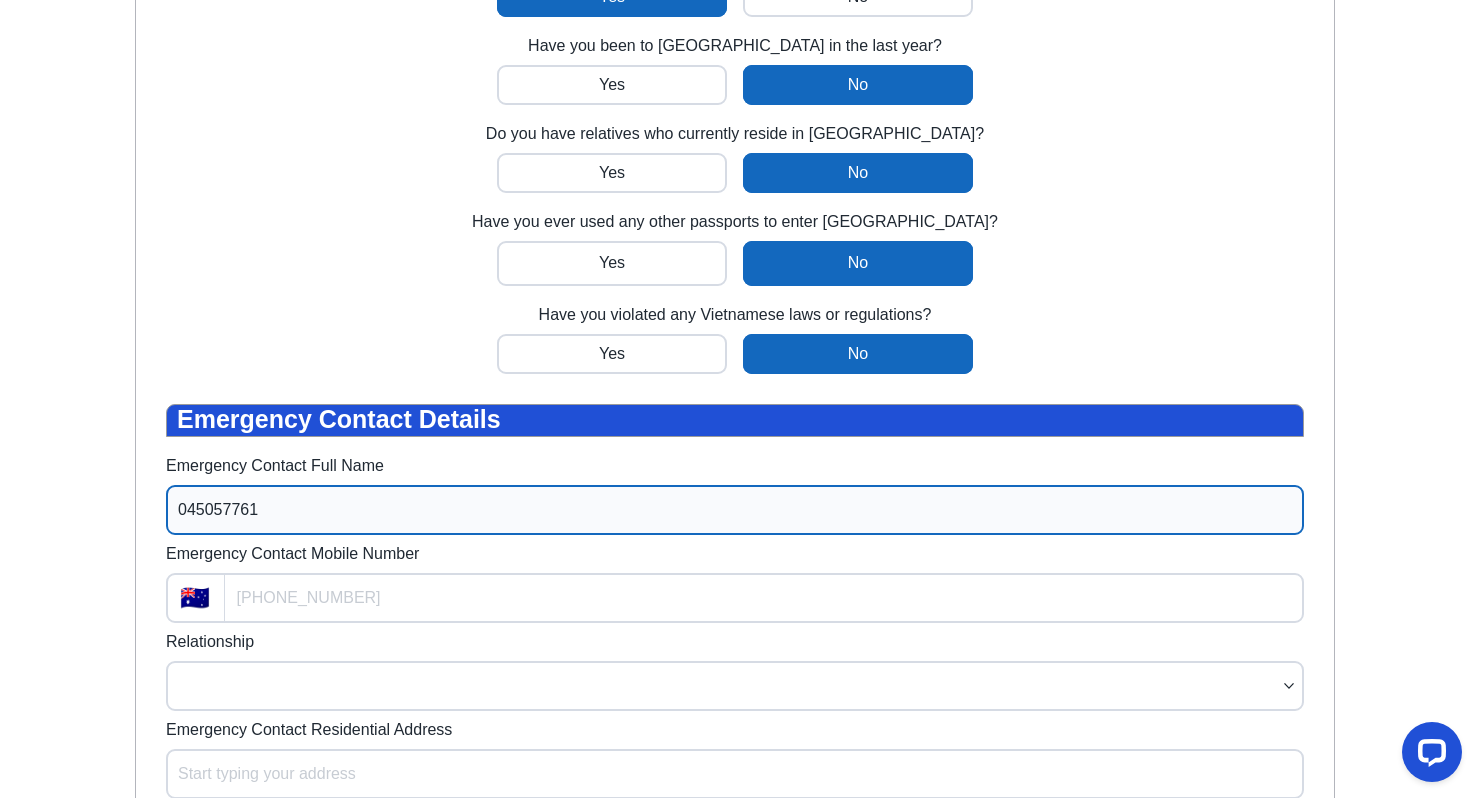 type on "0450577617" 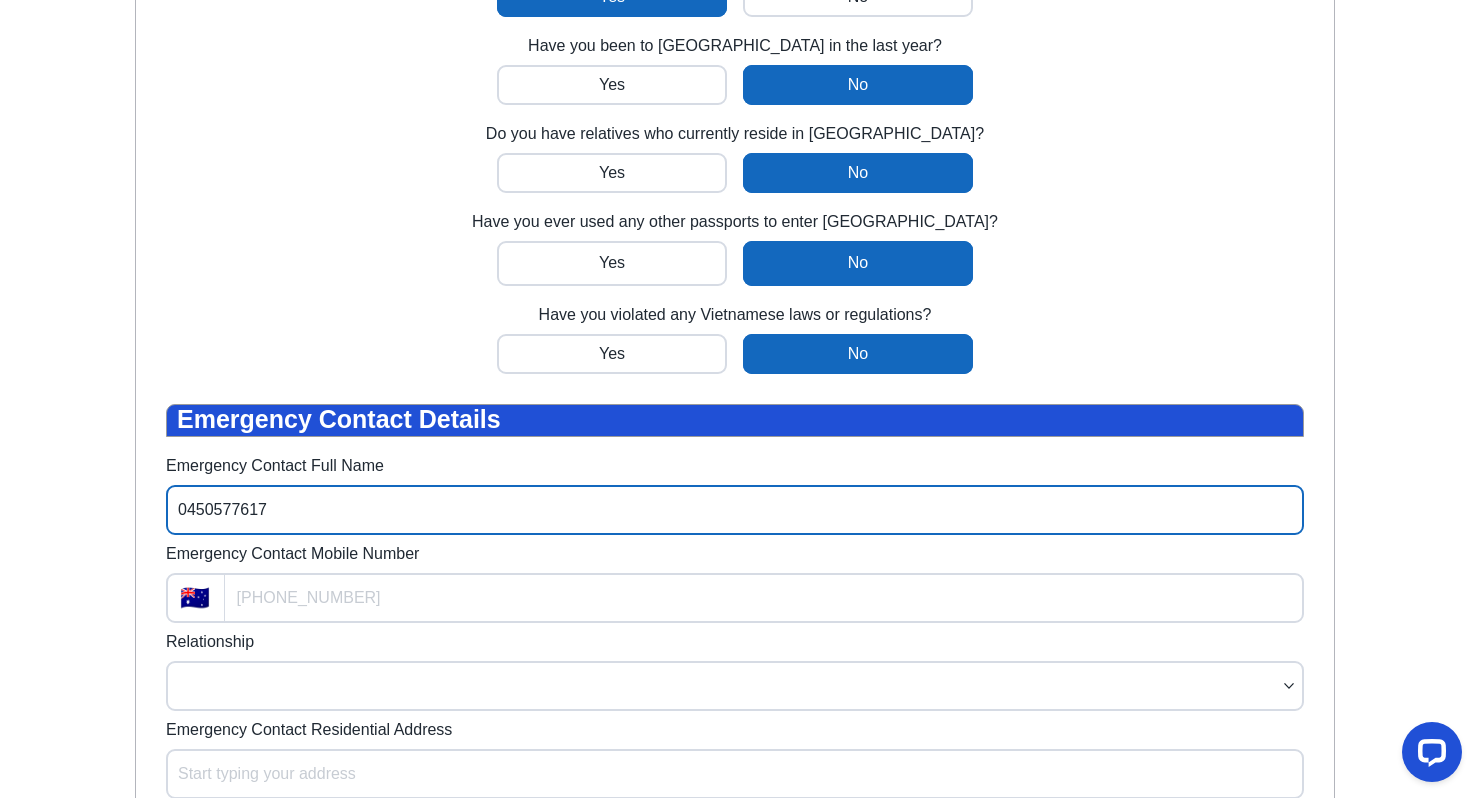 drag, startPoint x: 302, startPoint y: 502, endPoint x: 107, endPoint y: 499, distance: 195.02307 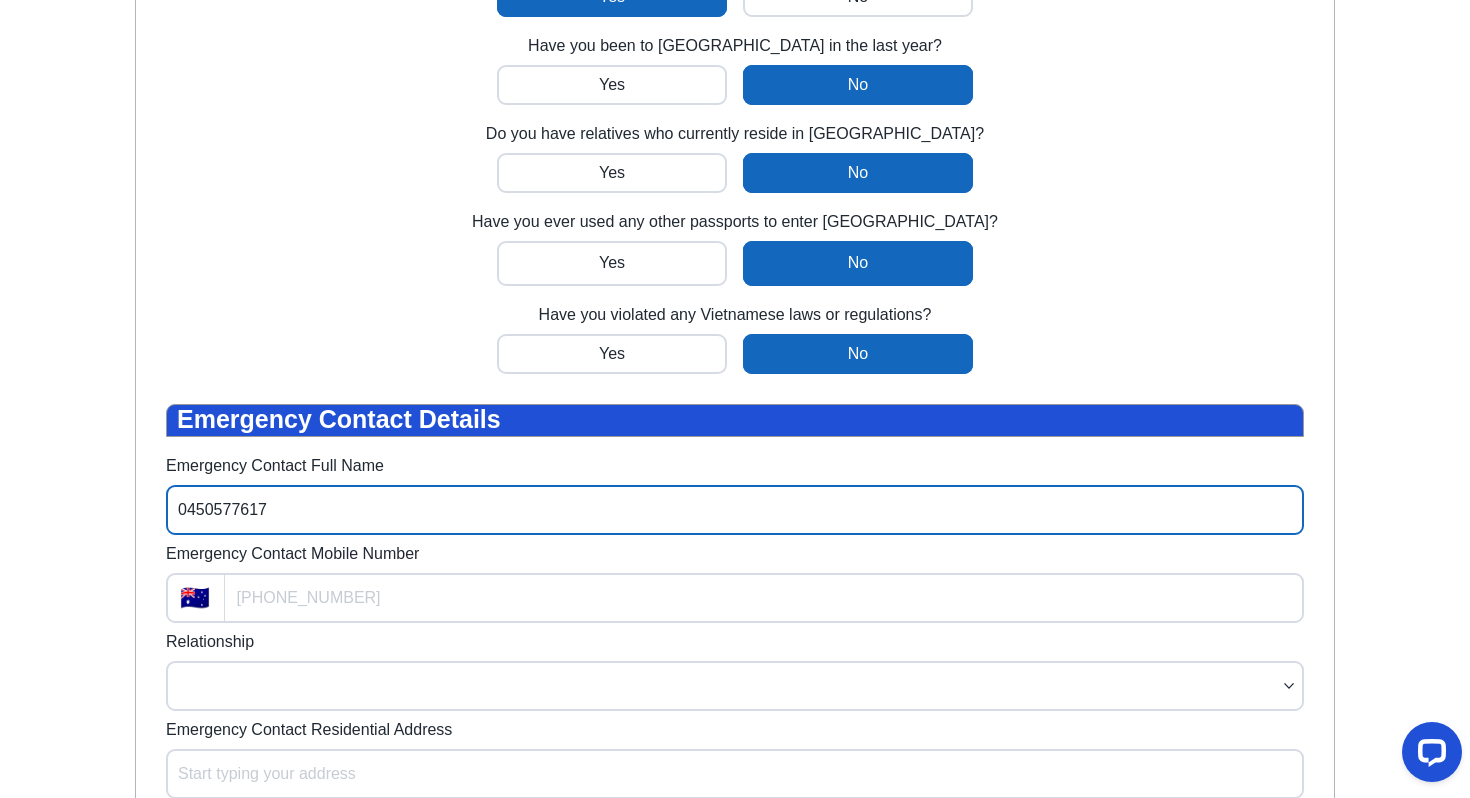 type 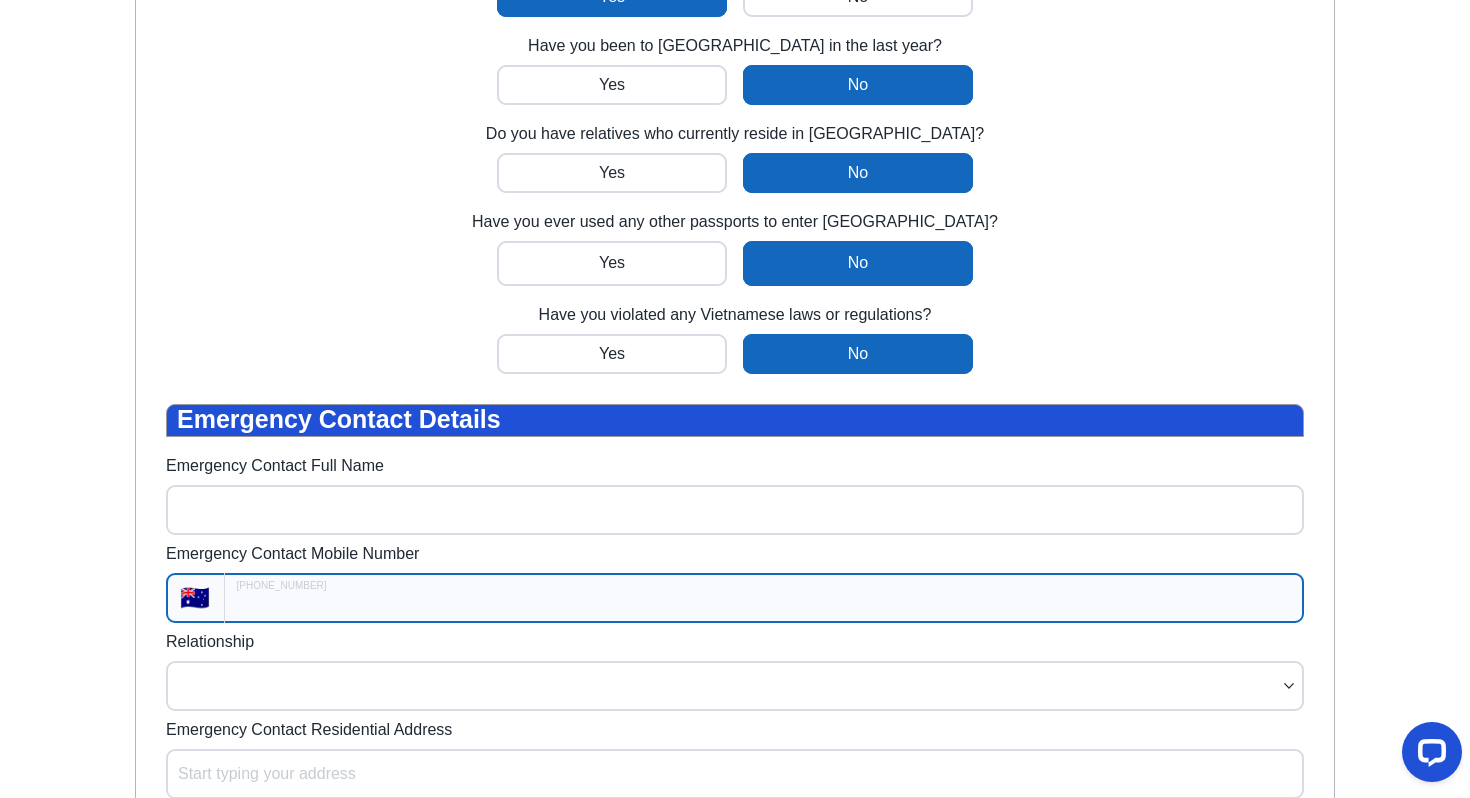 type on "+61" 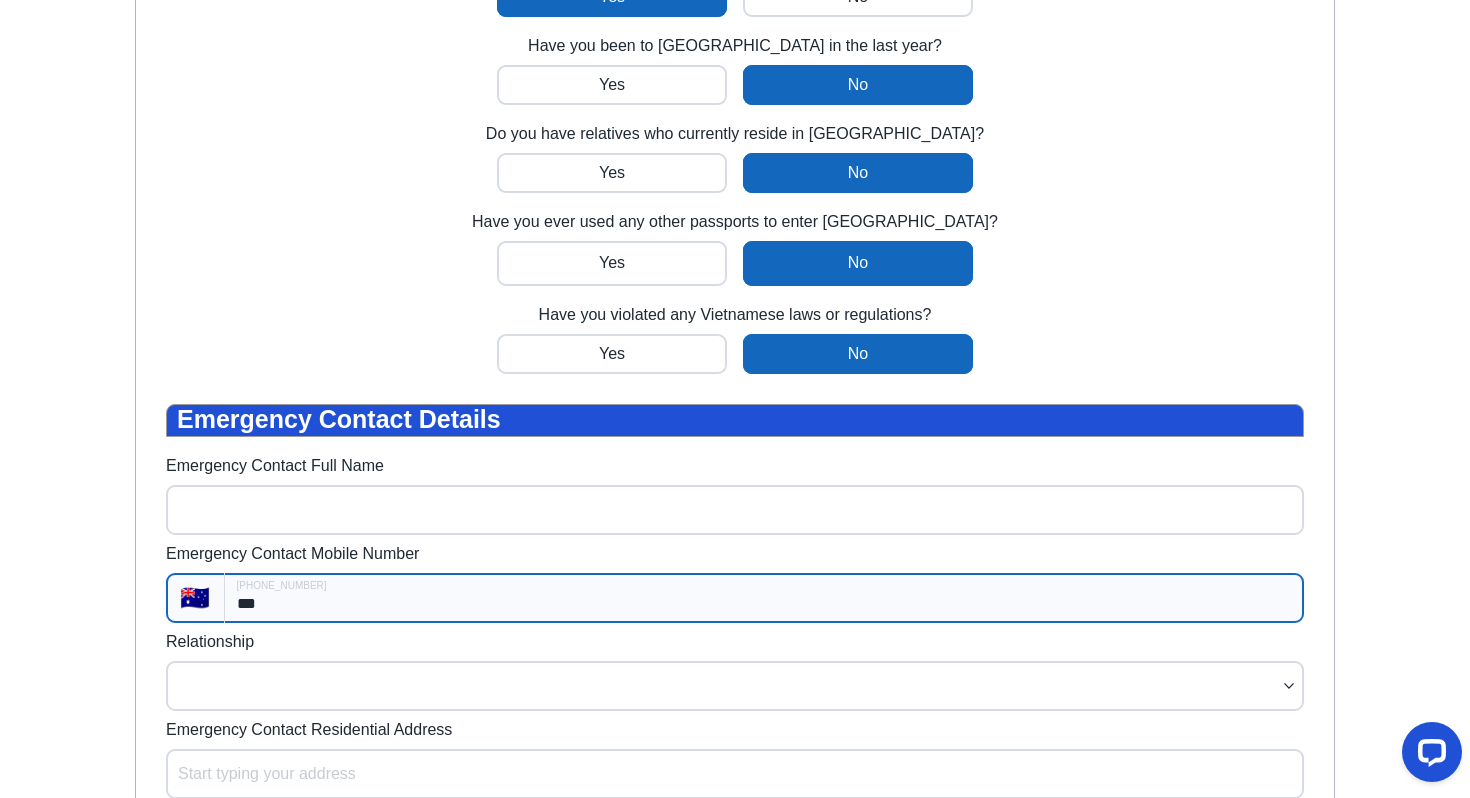 click on "***" at bounding box center [764, 598] 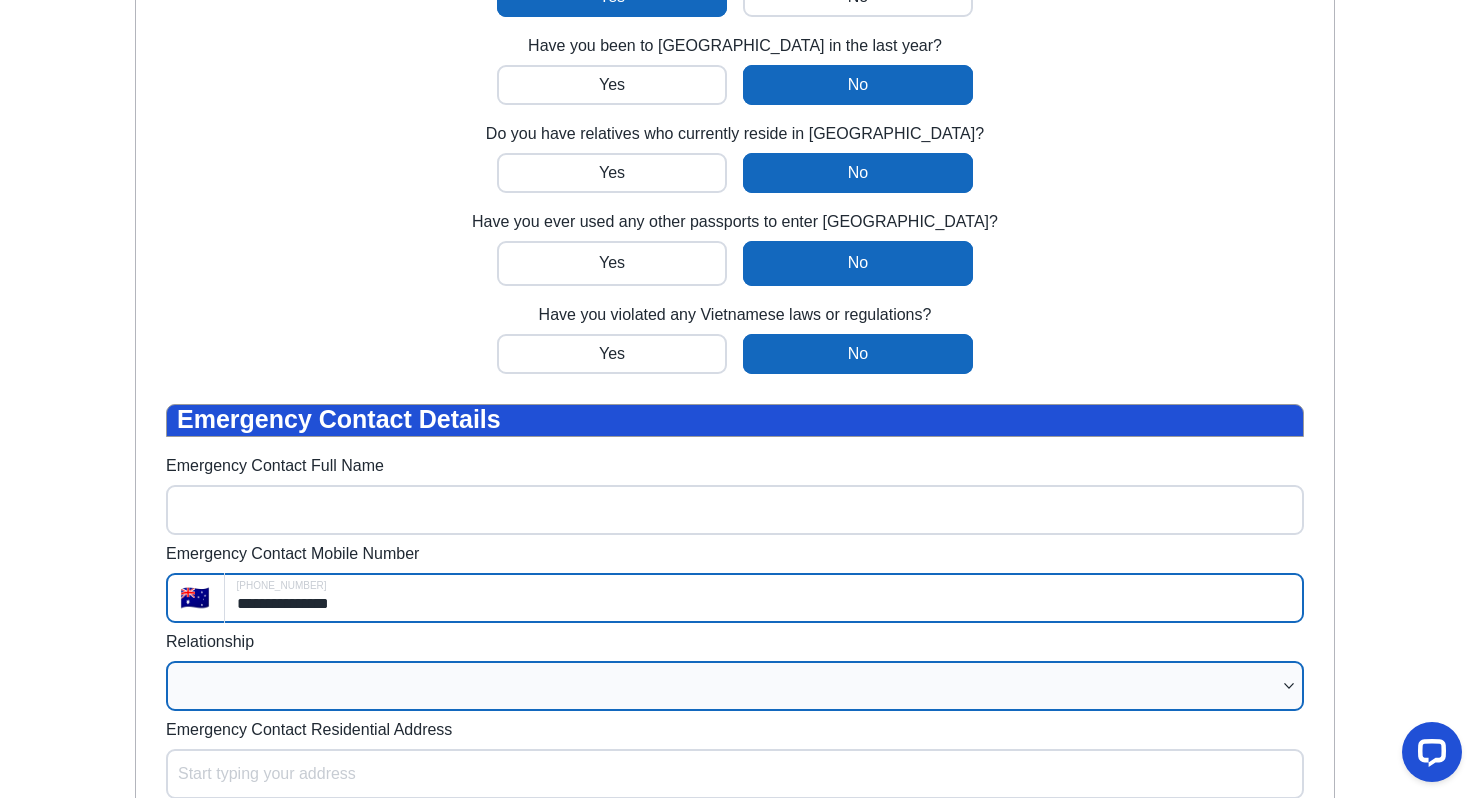 type on "**********" 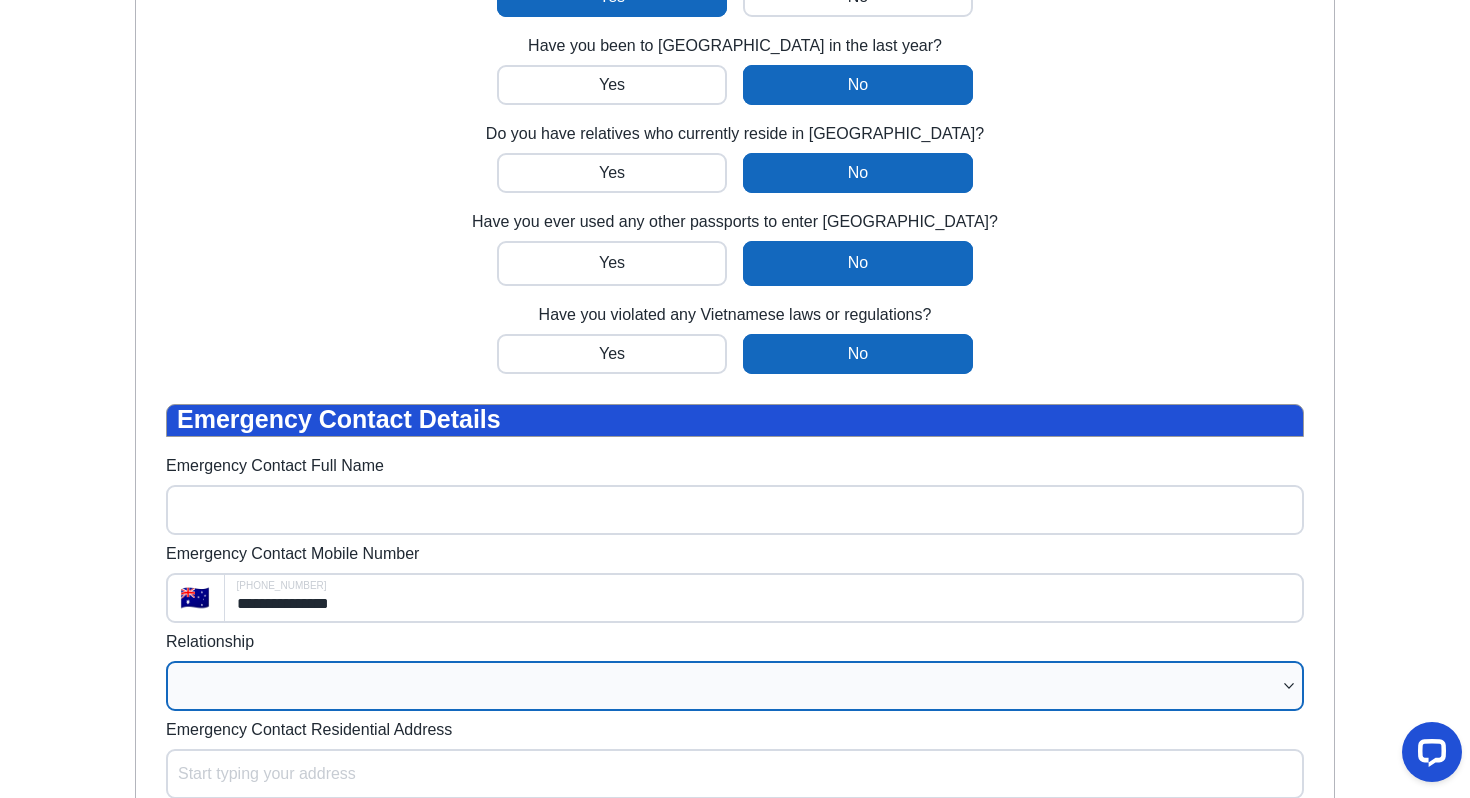 select on "Child" 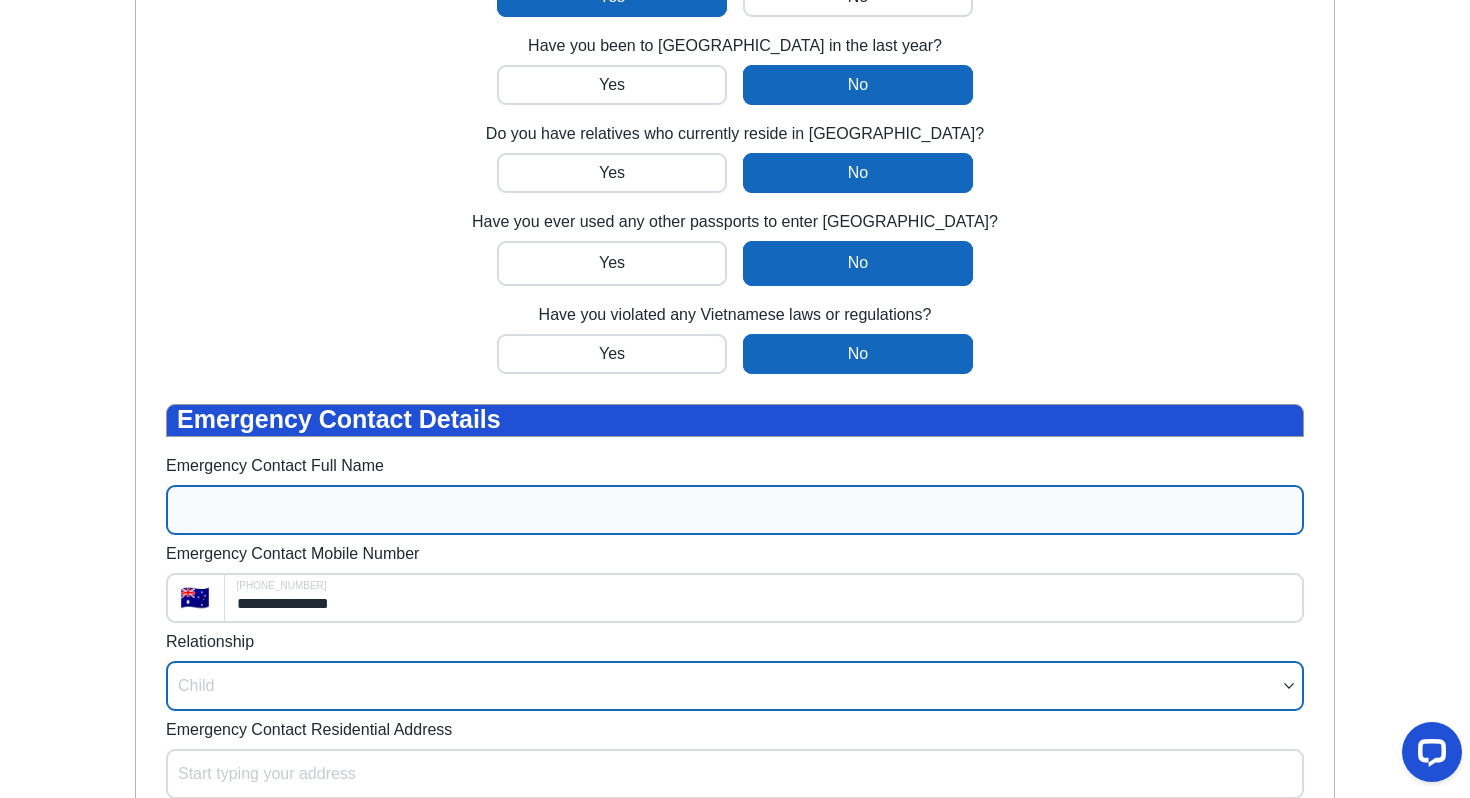select on "*****" 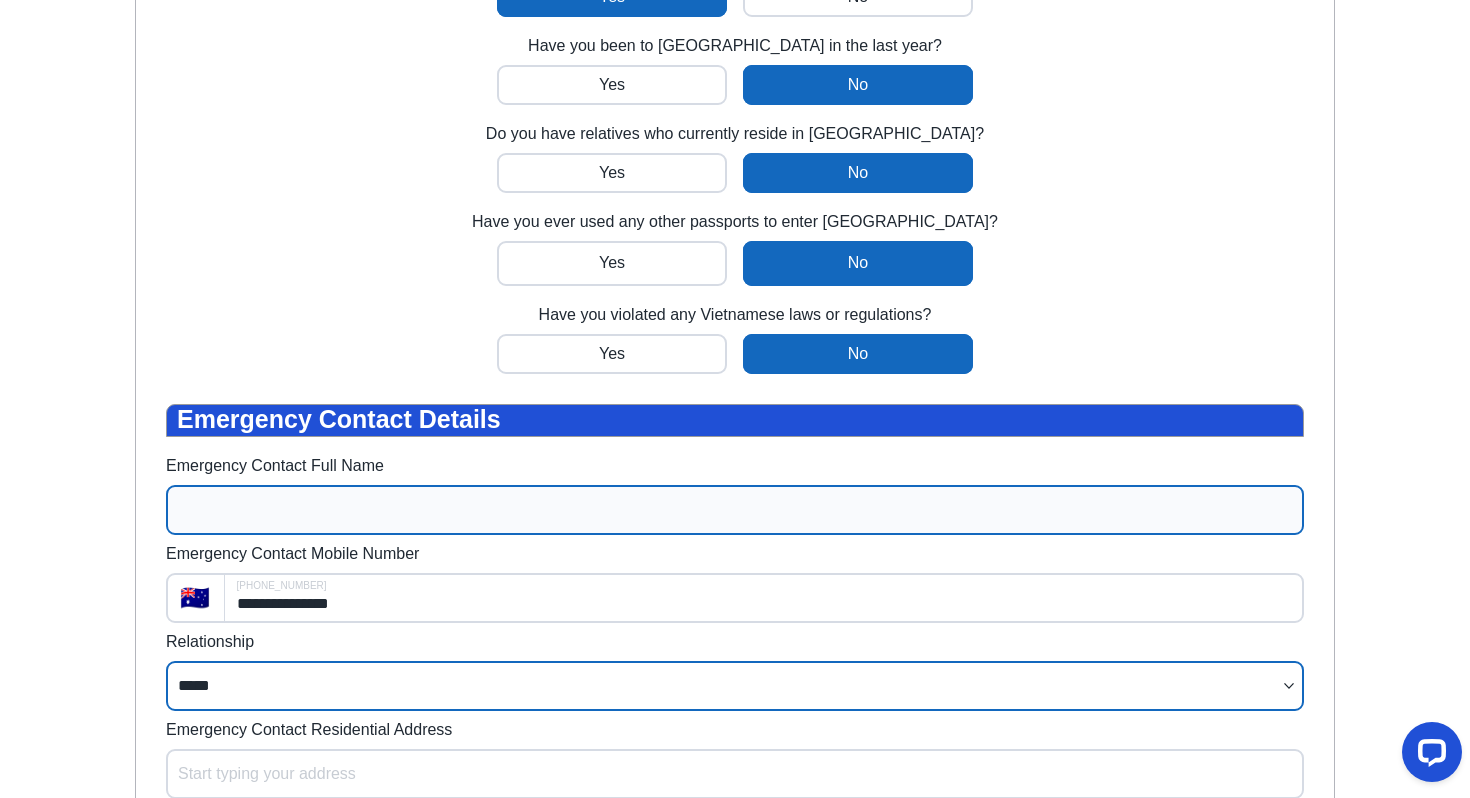 click on "Emergency Contact Full Name" at bounding box center (735, 510) 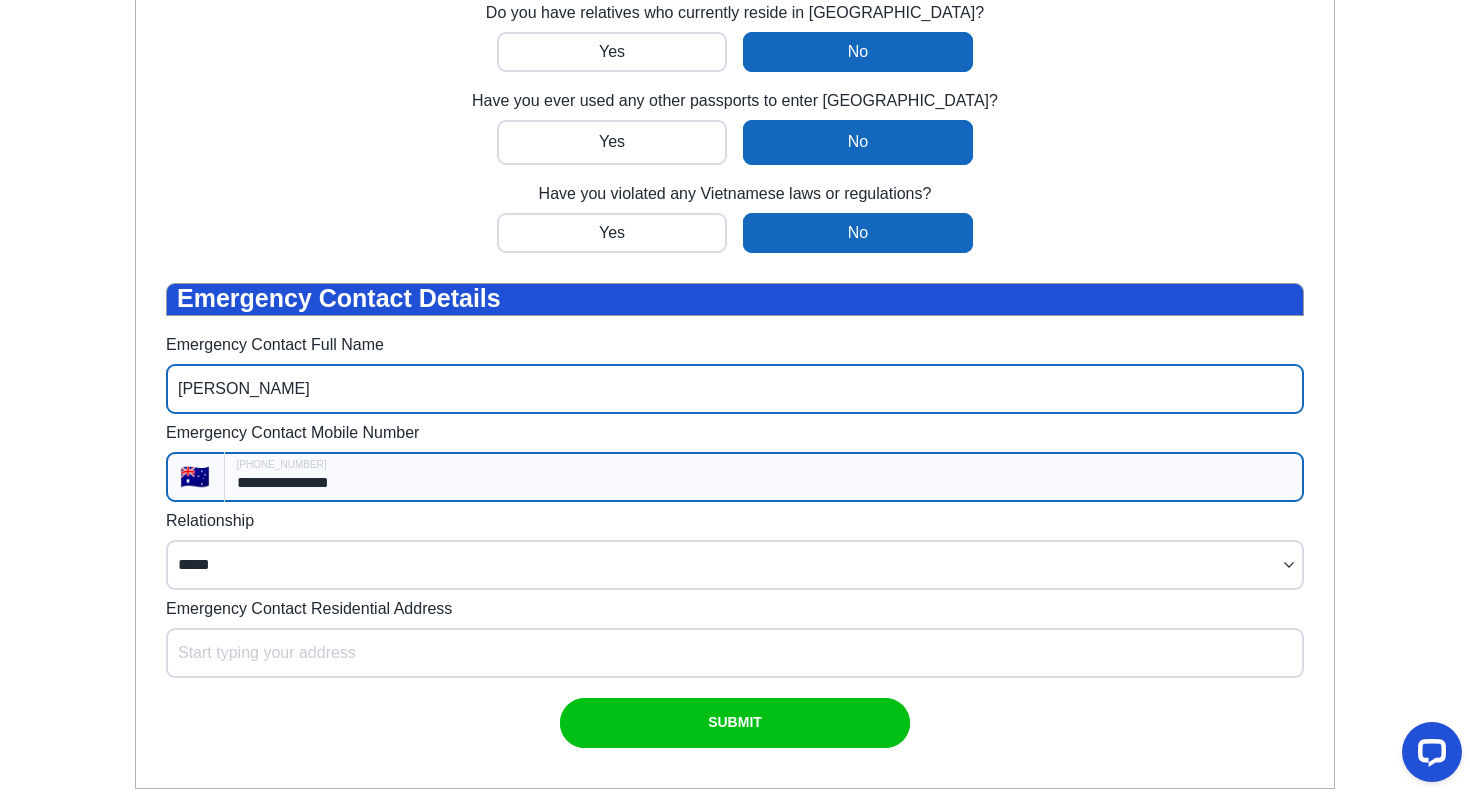 scroll, scrollTop: 1026, scrollLeft: 0, axis: vertical 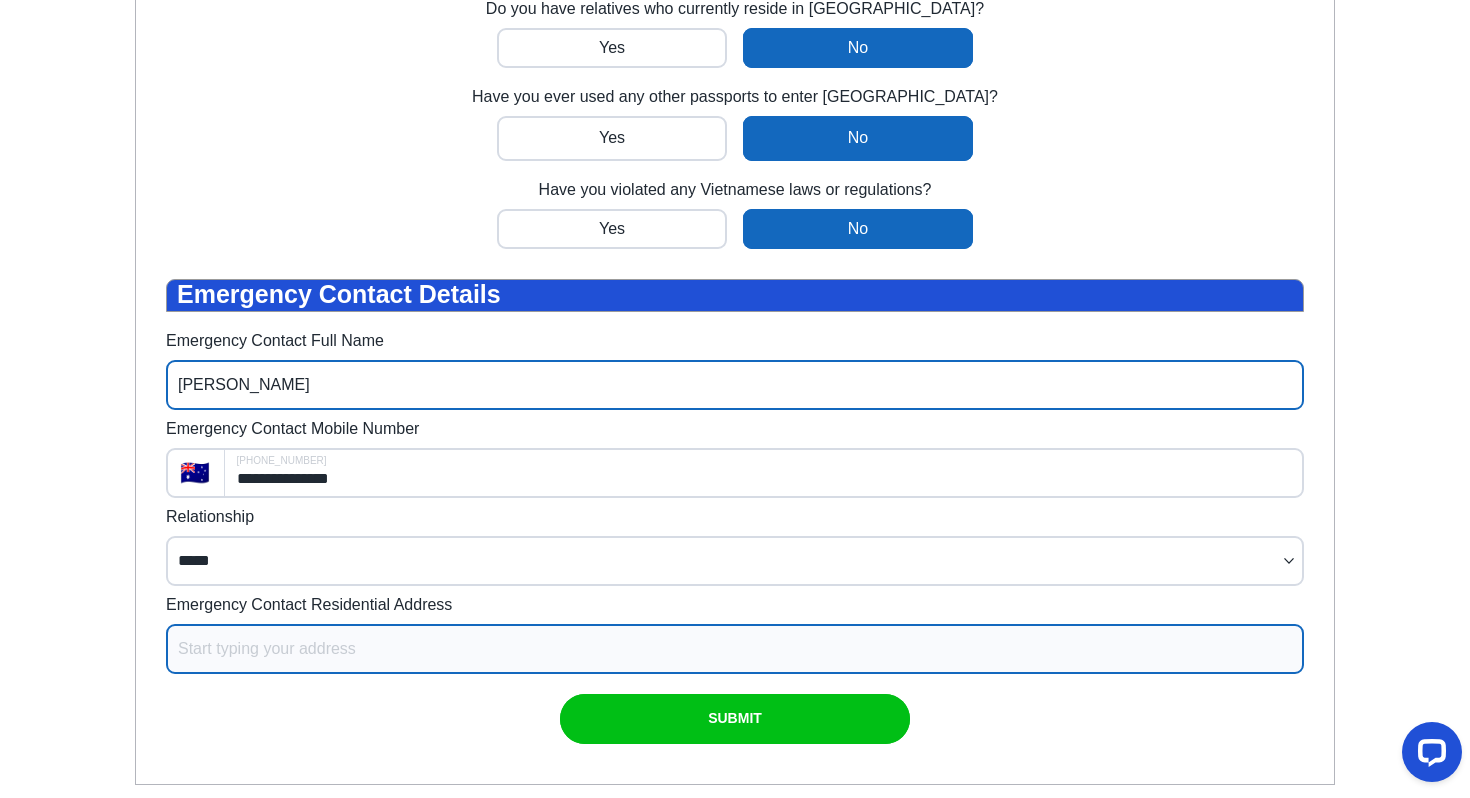 type on "Isobel Danbury" 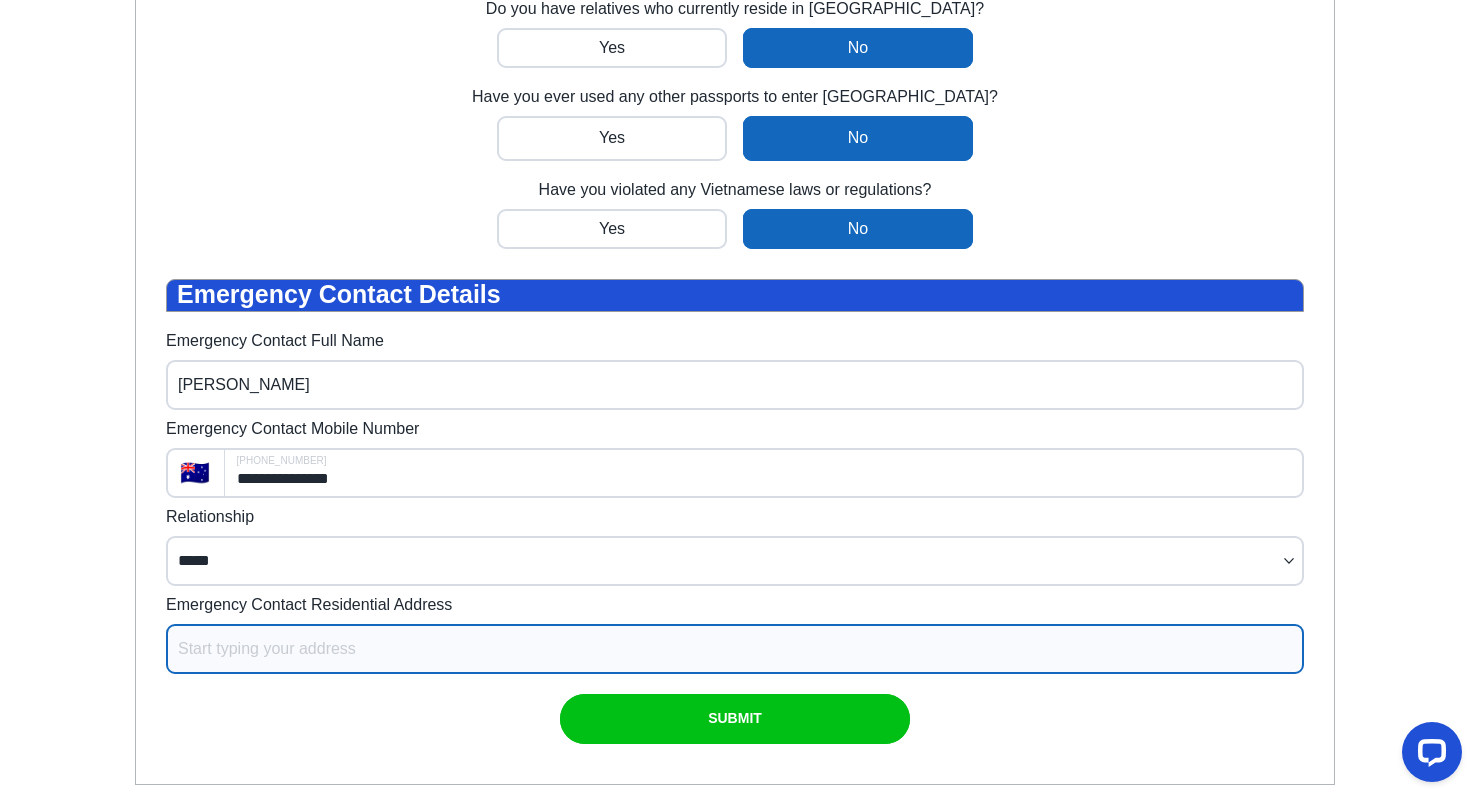 click on "Emergency Contact Residential Address" at bounding box center (735, 649) 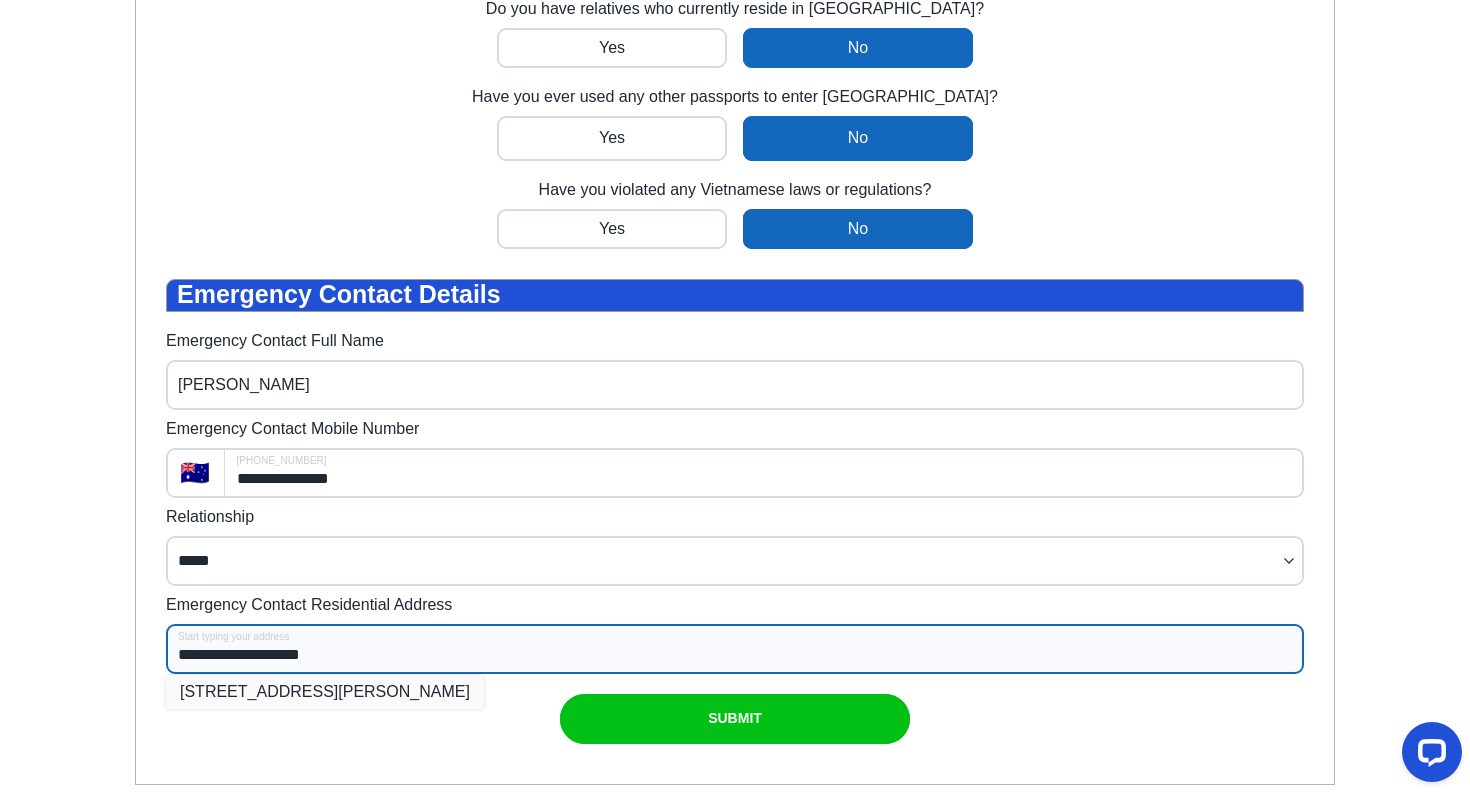 click on "16 Nungamoora Street, Hallett Cove SA, Australia" at bounding box center (325, 692) 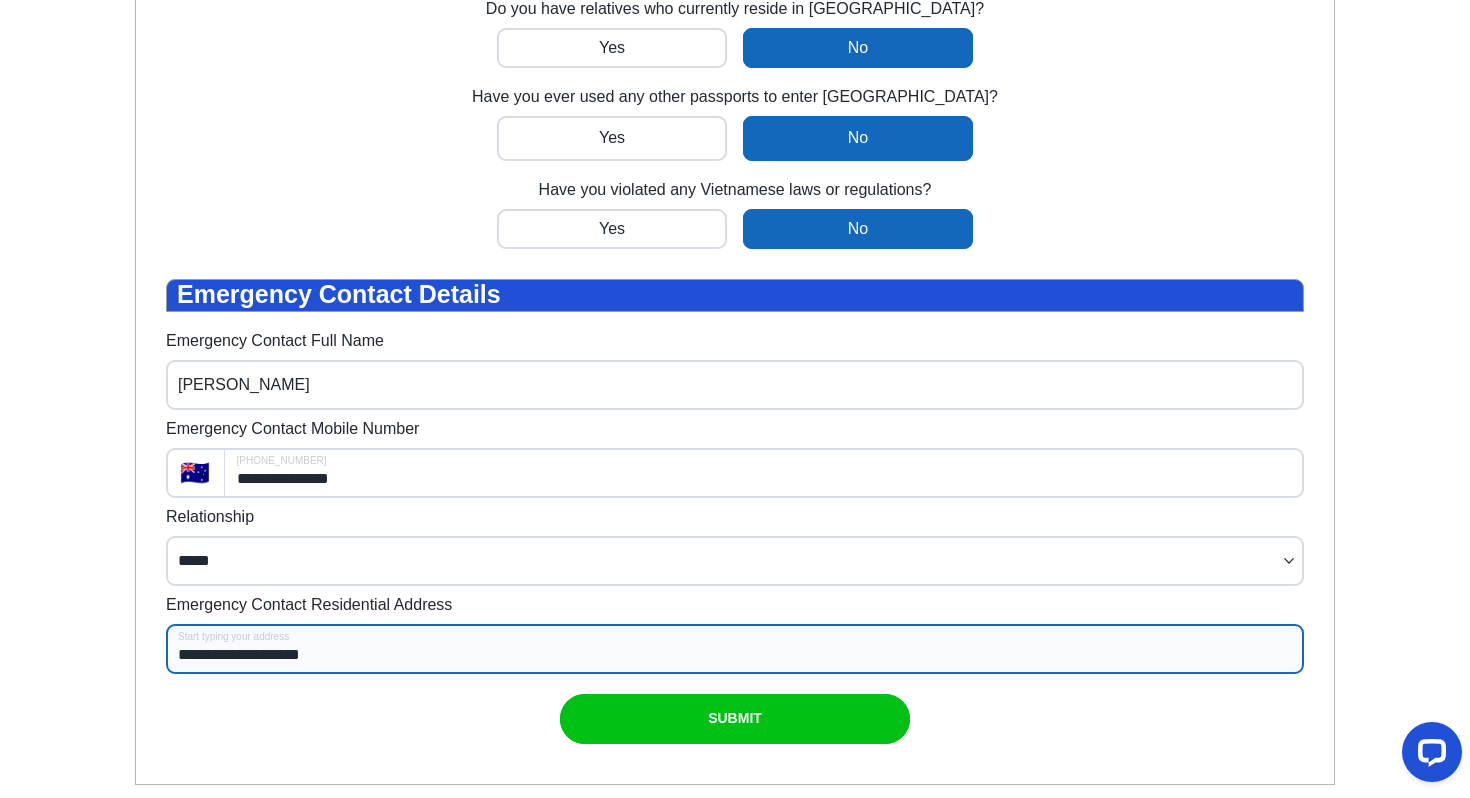 type on "**********" 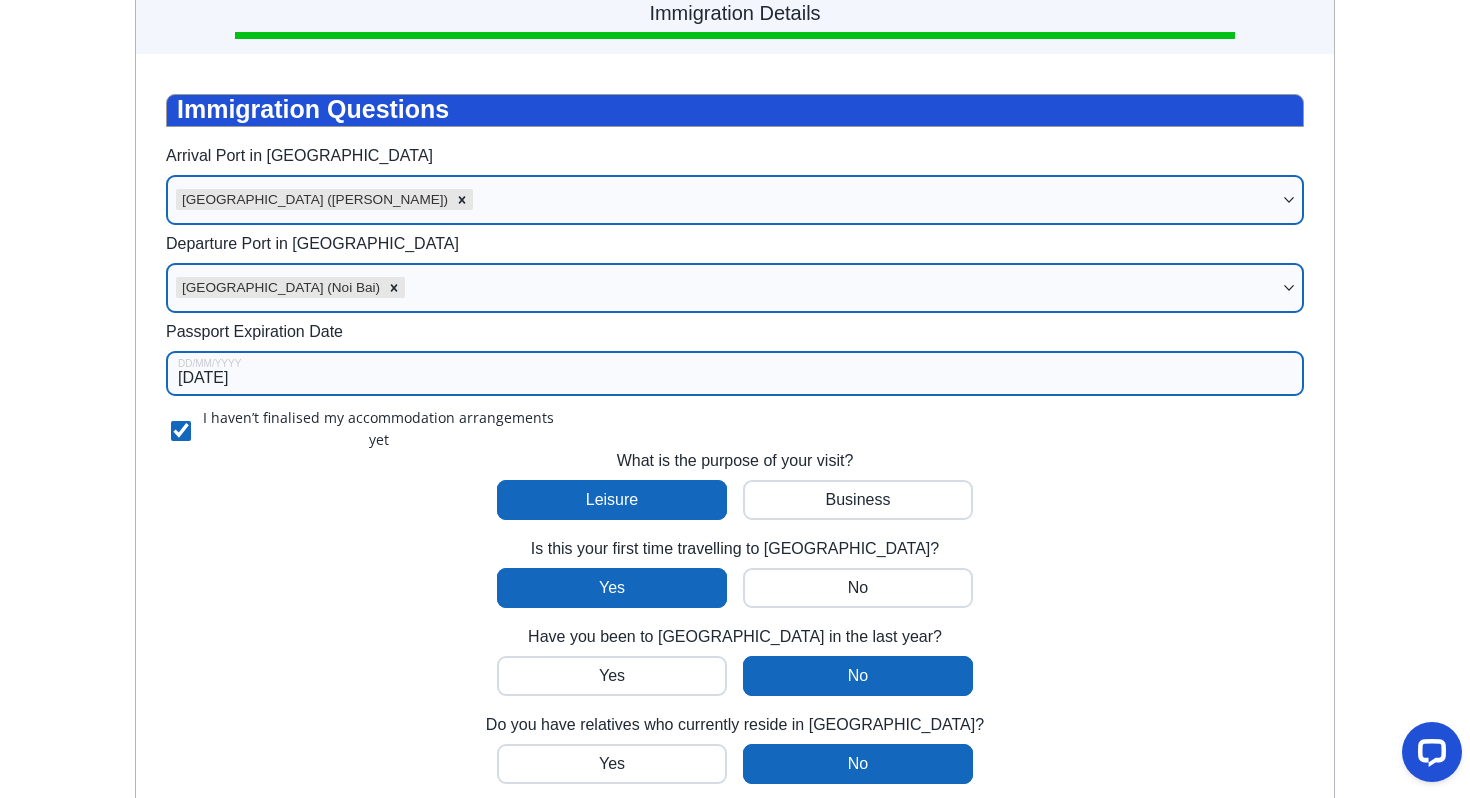 scroll, scrollTop: 307, scrollLeft: 0, axis: vertical 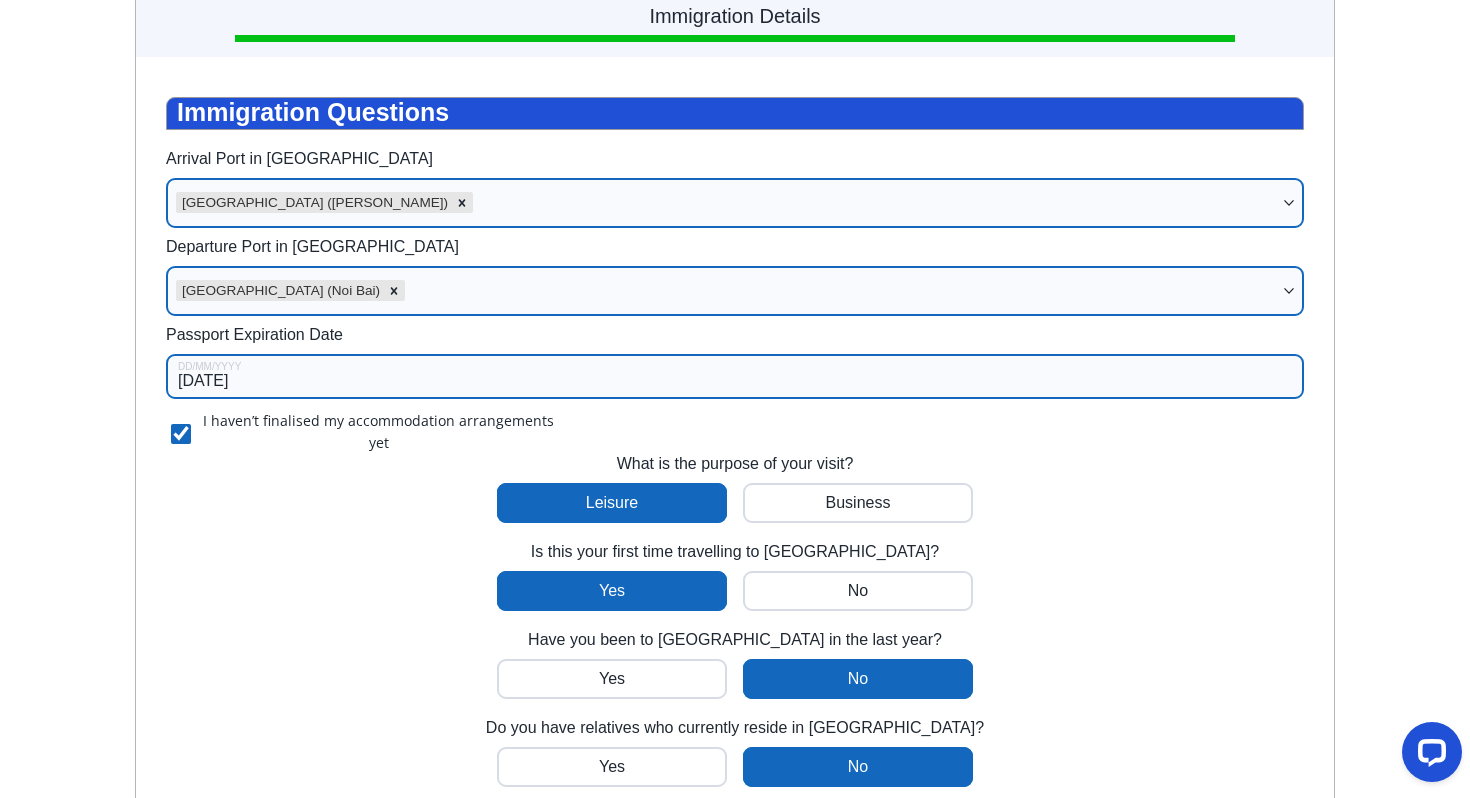 click on "30/07/2025" at bounding box center (735, 376) 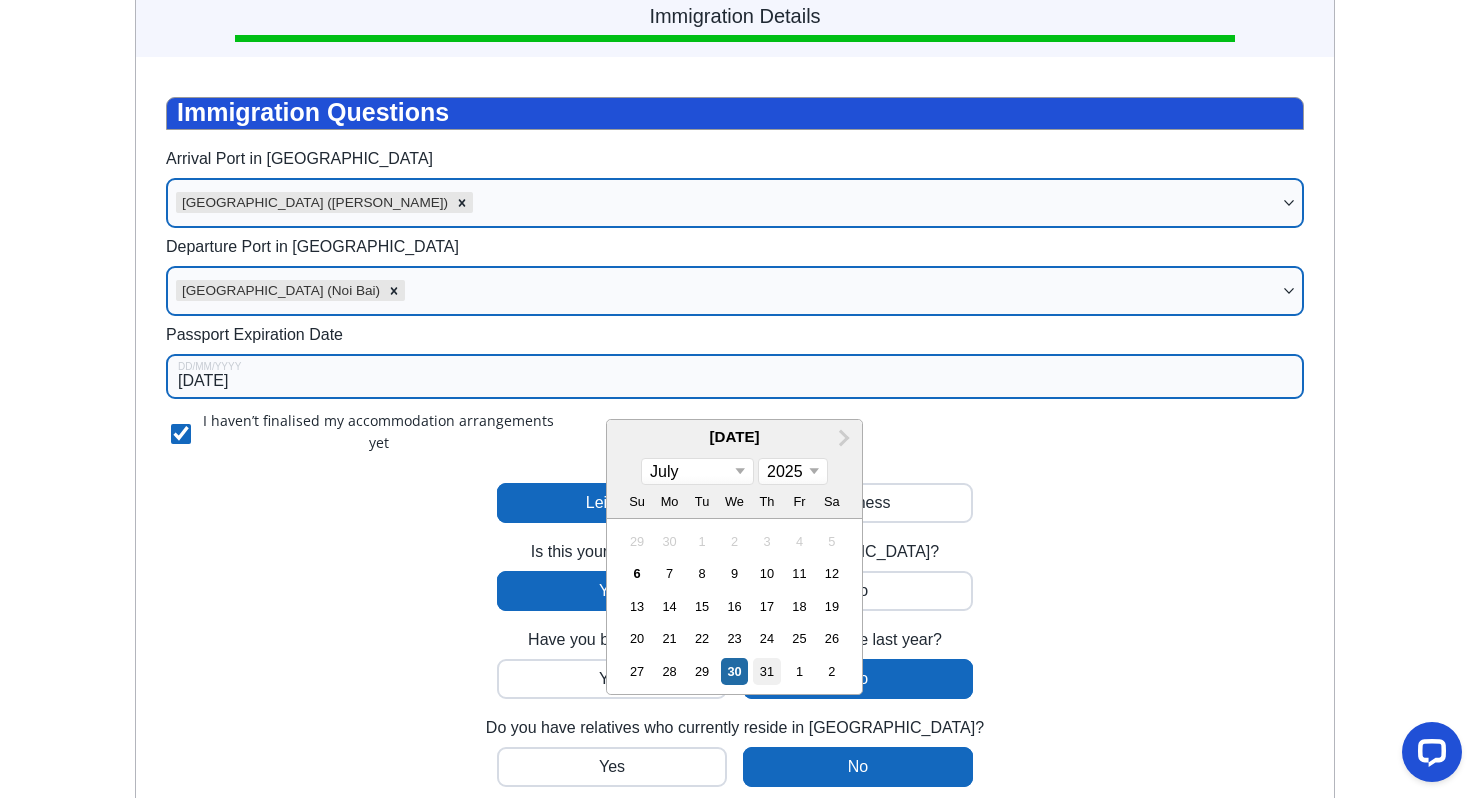 click on "31" at bounding box center (766, 670) 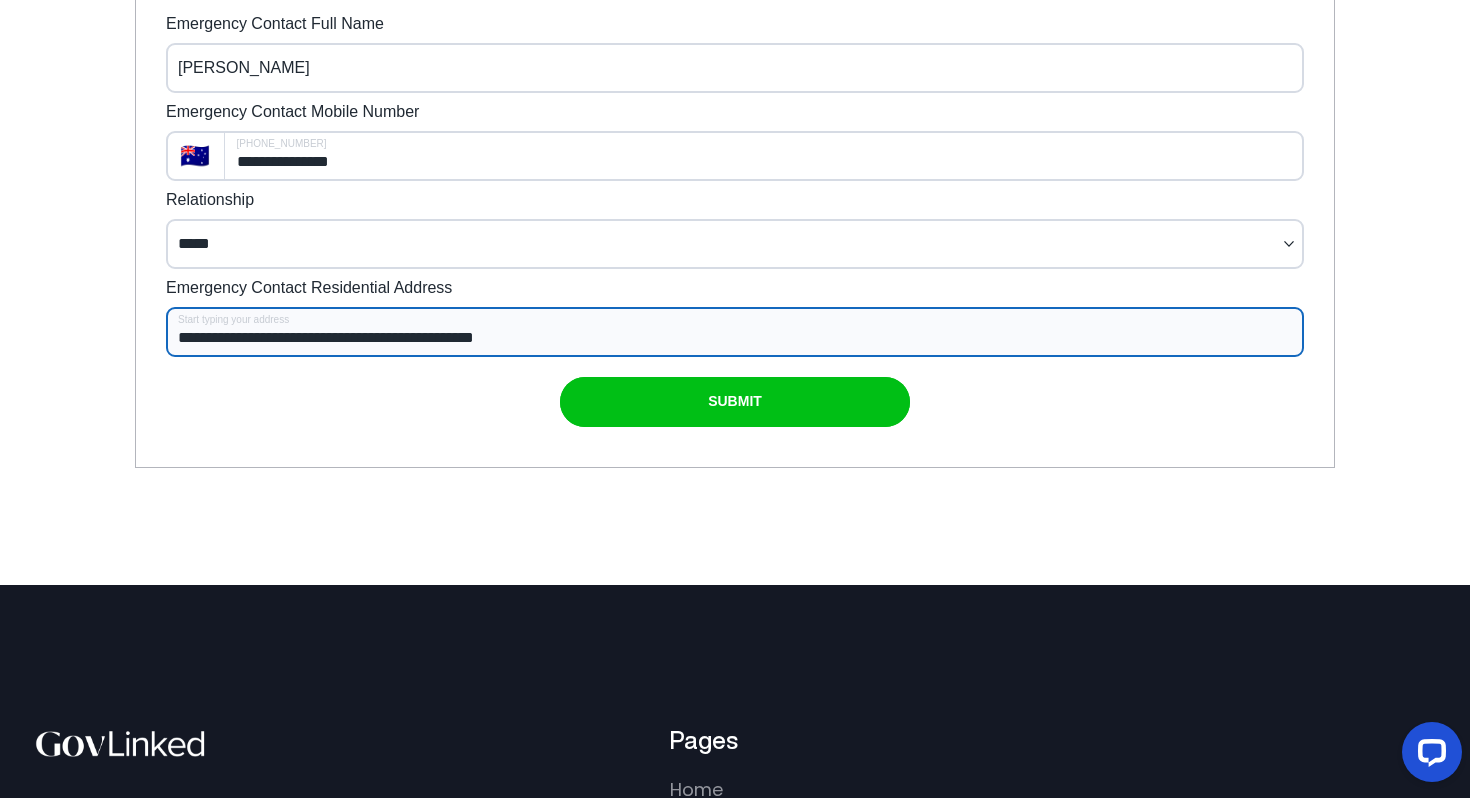 scroll, scrollTop: 1356, scrollLeft: 0, axis: vertical 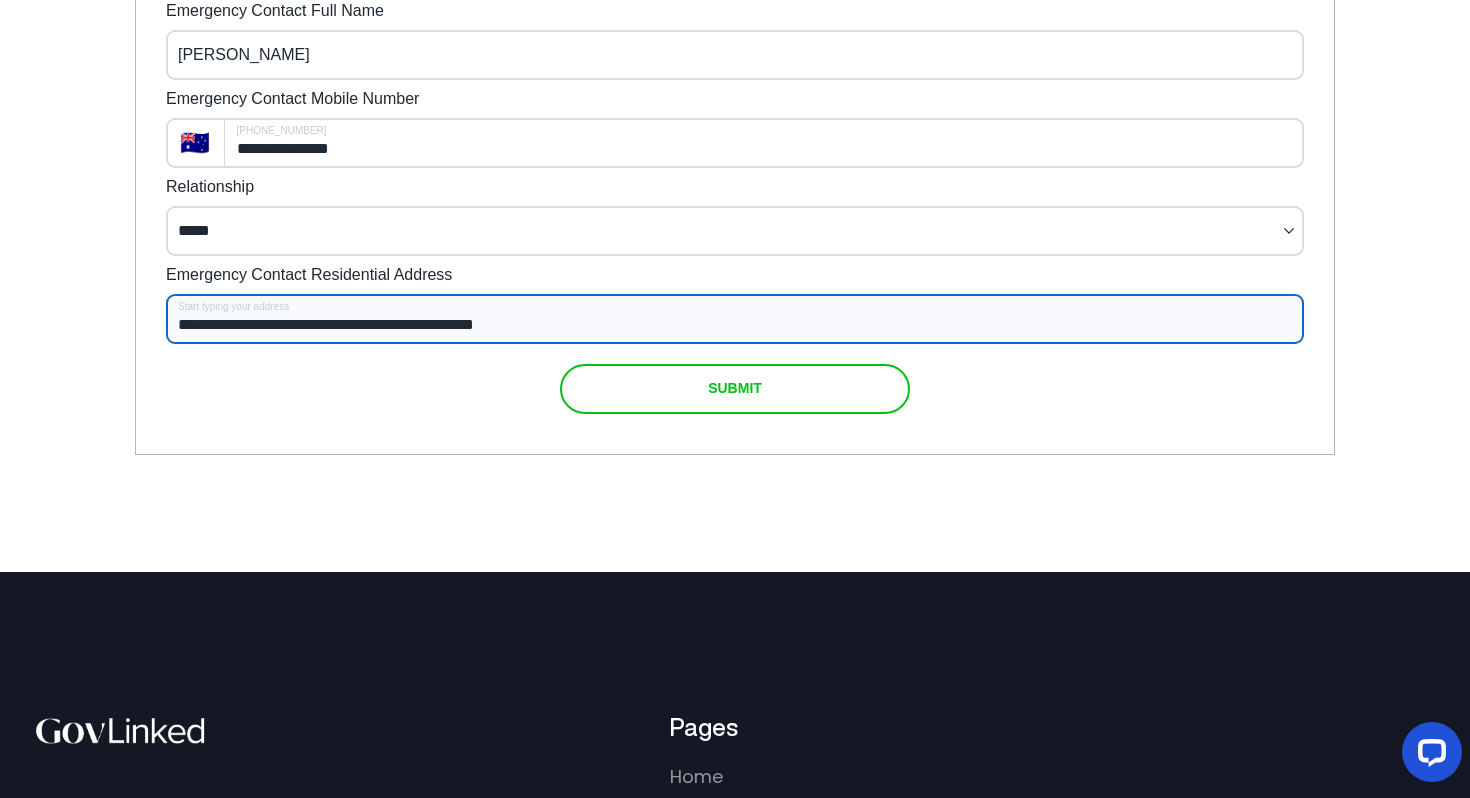 click at bounding box center [735, 389] 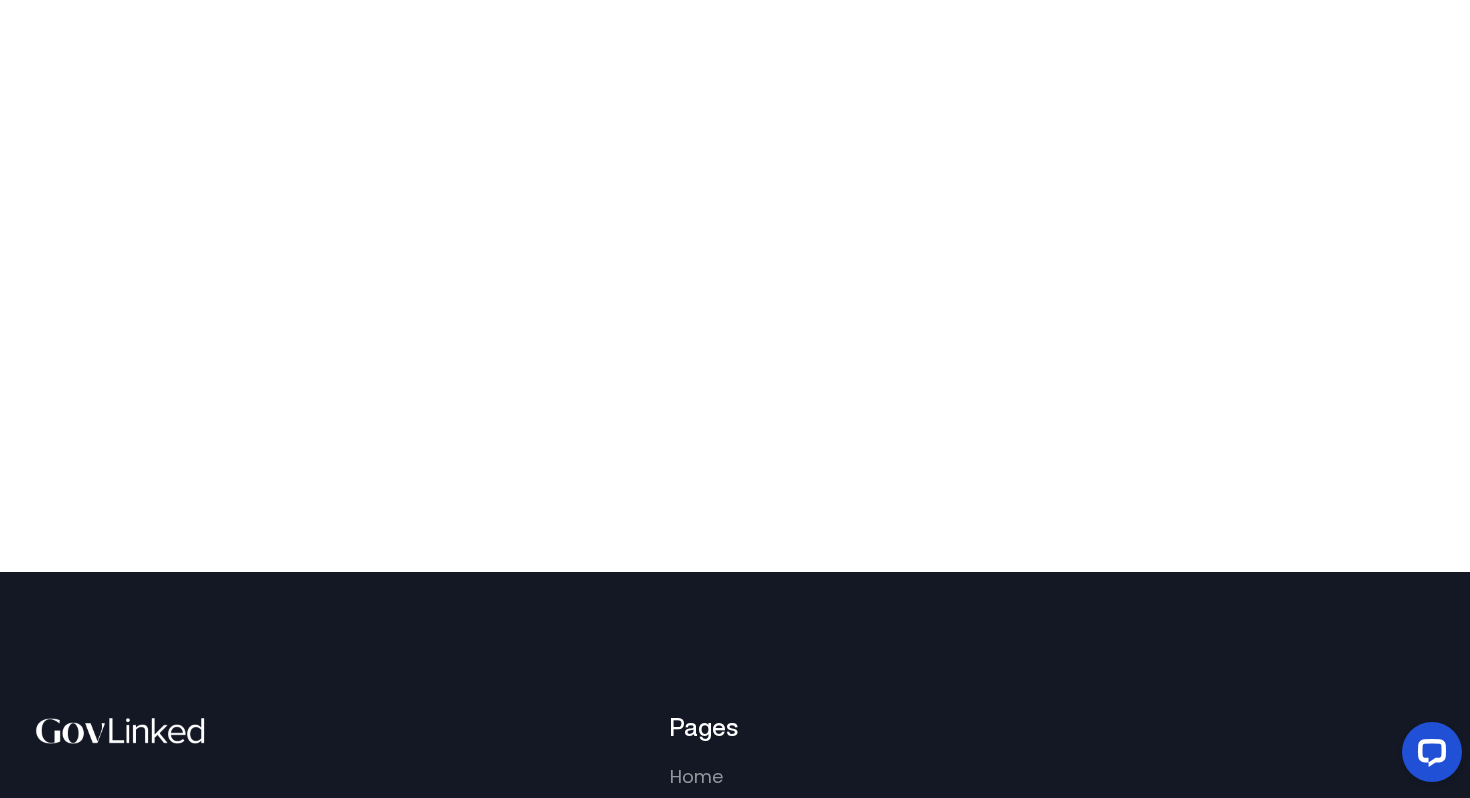scroll, scrollTop: 0, scrollLeft: 0, axis: both 